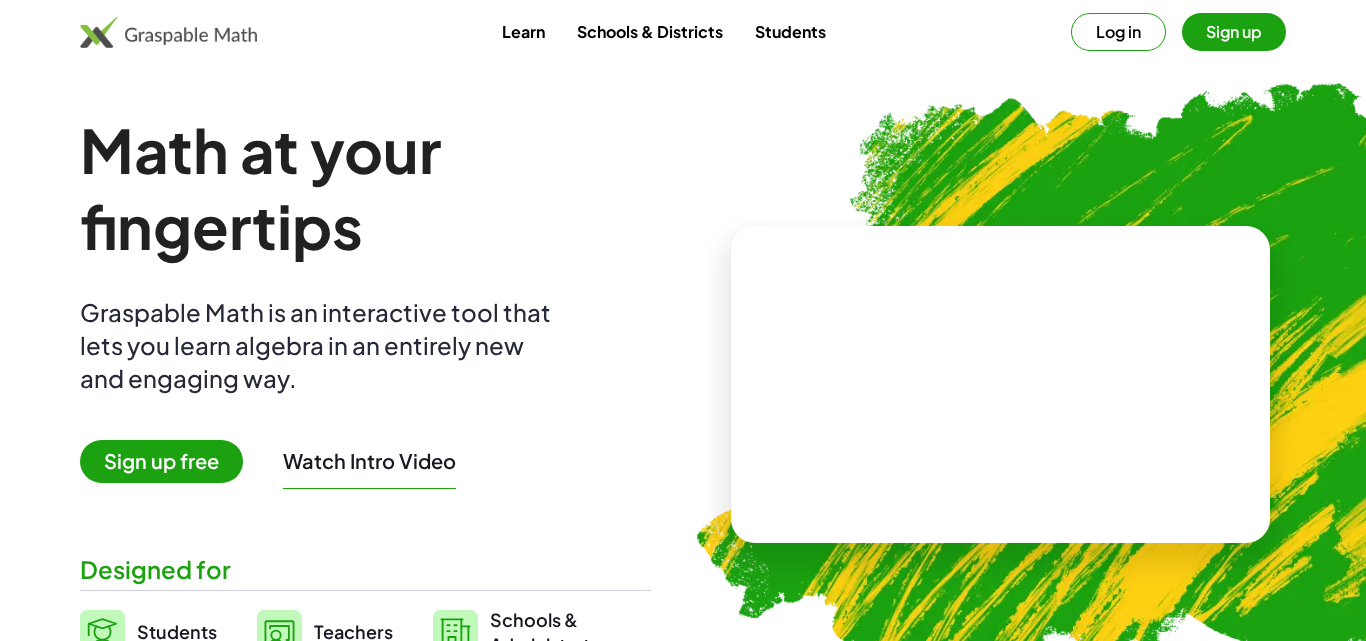 scroll, scrollTop: 0, scrollLeft: 0, axis: both 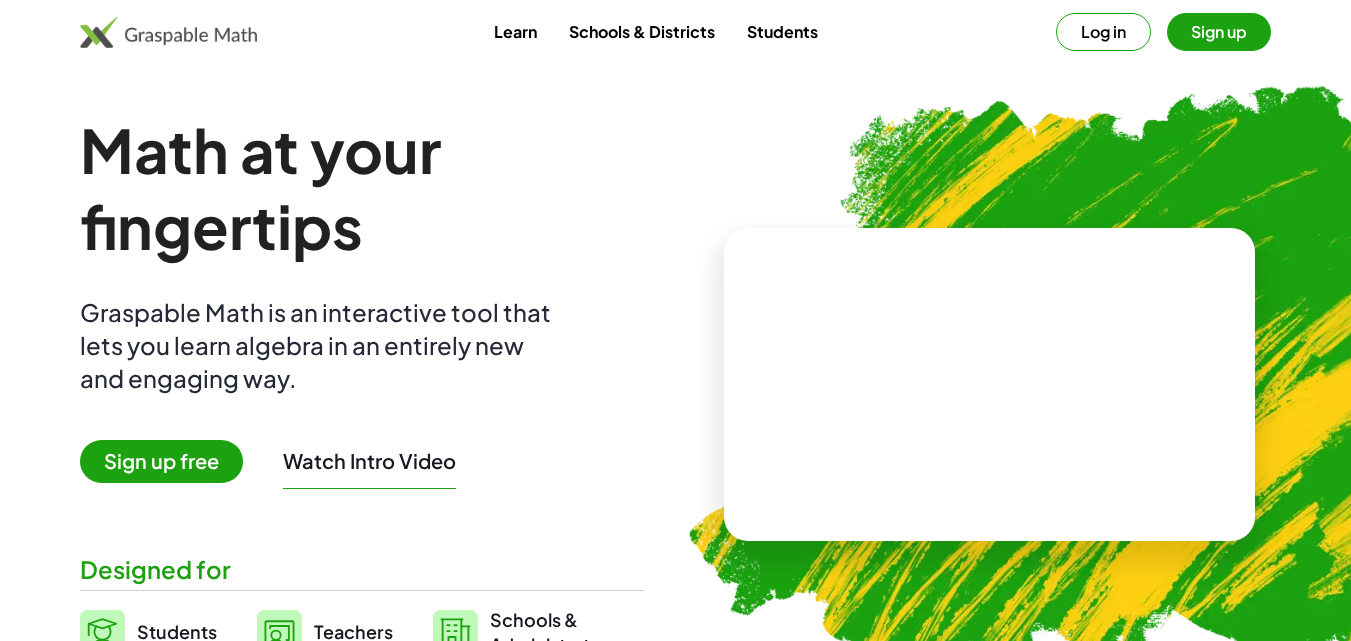 click on "Sign up" at bounding box center (1219, 32) 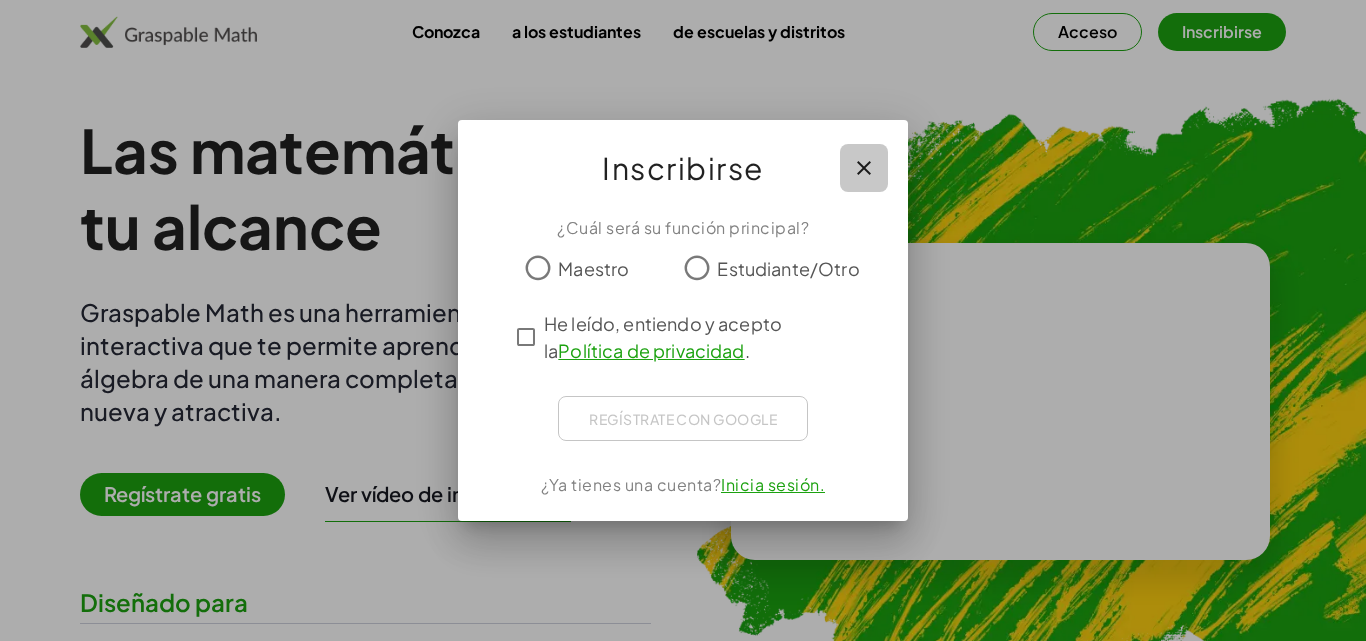 click 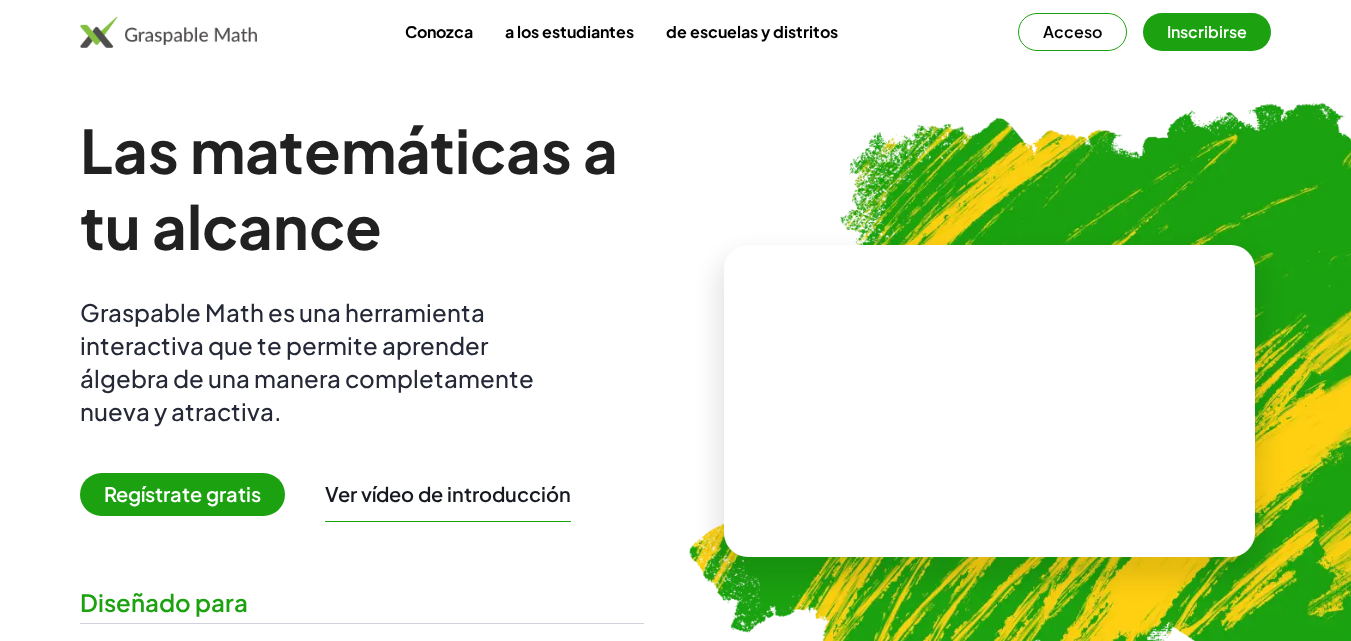 click on "Acceso" at bounding box center [1072, 32] 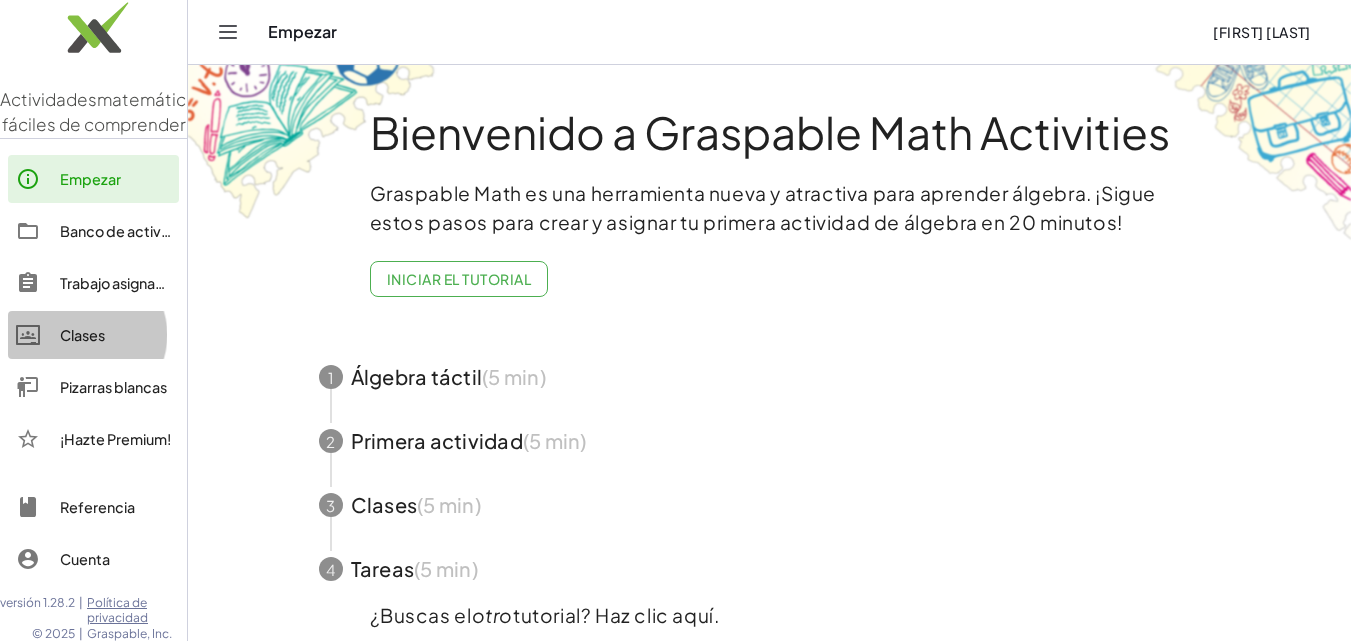 click on "Clases" at bounding box center (82, 335) 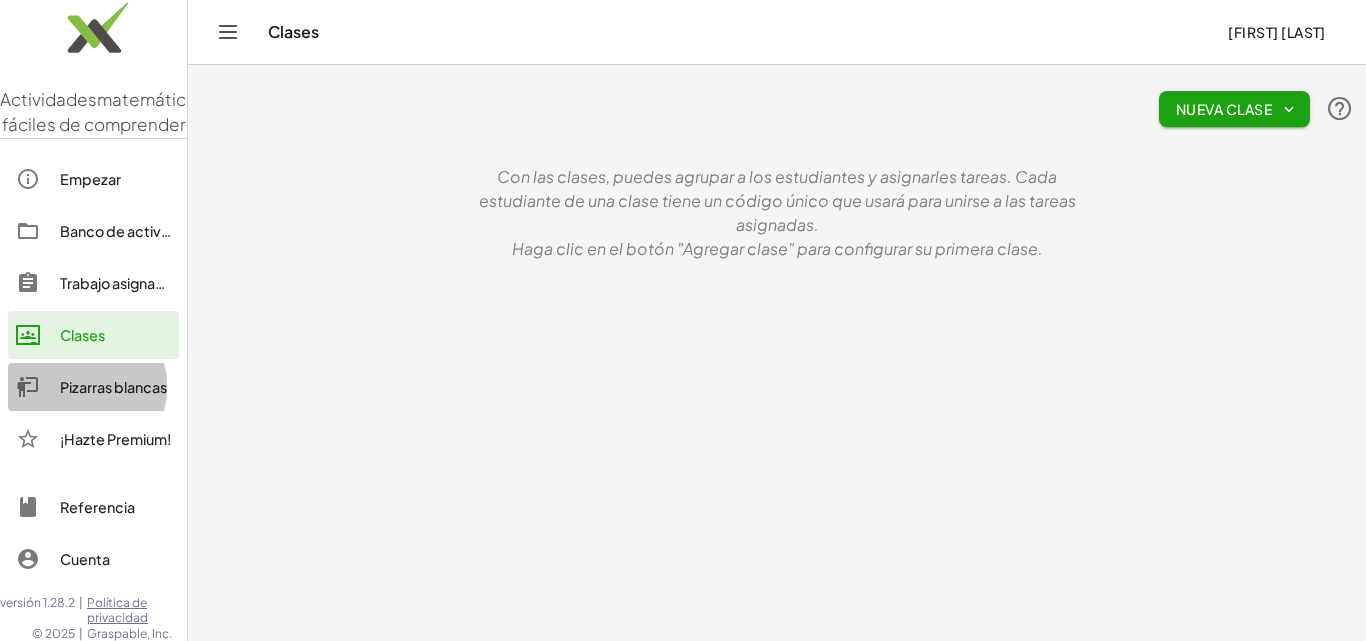 click on "Pizarras blancas" at bounding box center [113, 387] 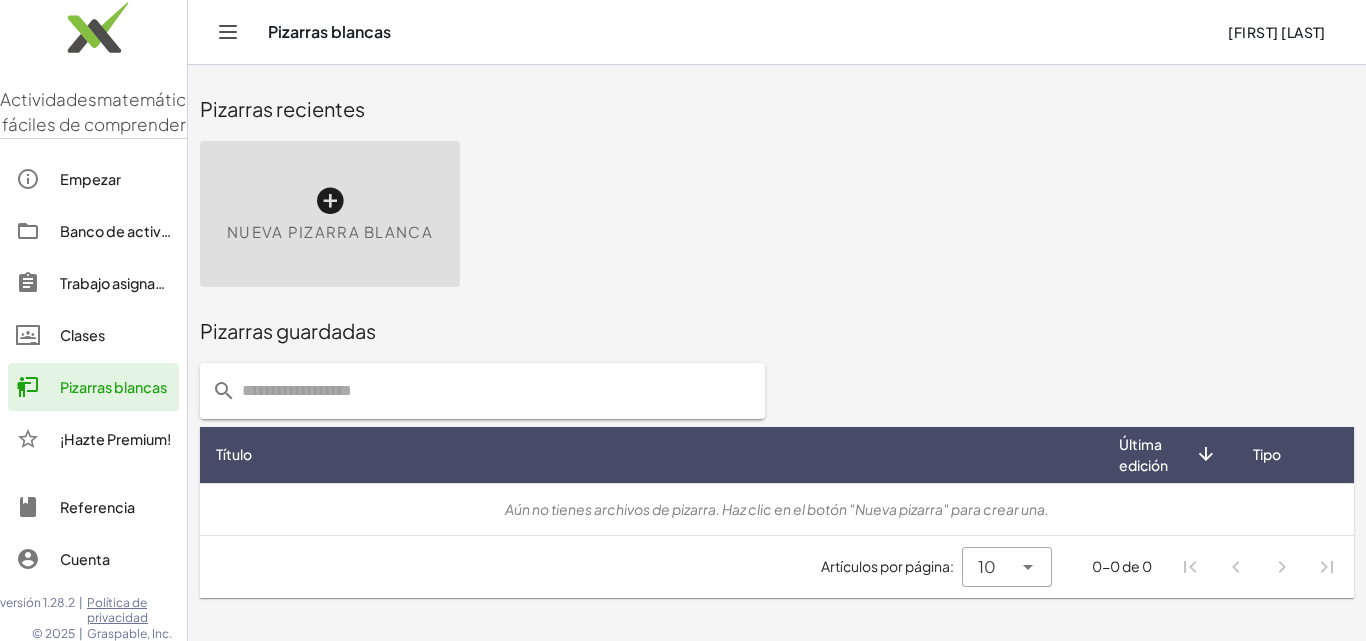 click at bounding box center (330, 201) 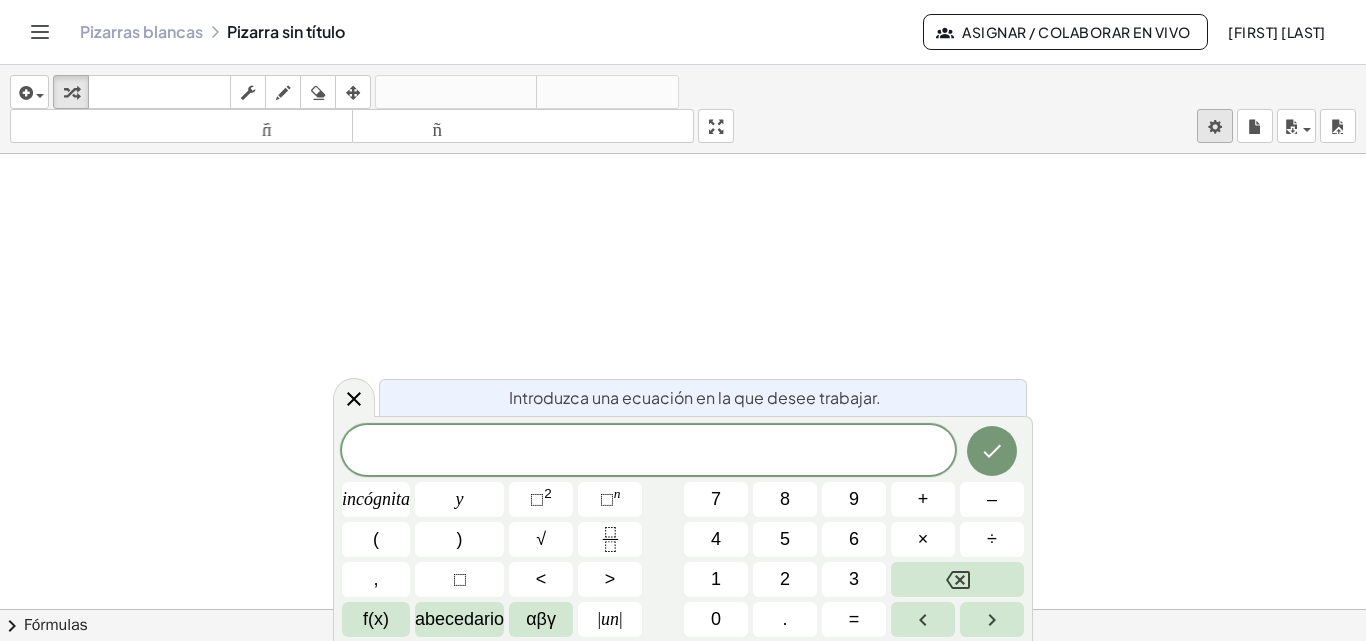 click on "Actividades  matemáticas fáciles de comprender Empezar Banco de actividades Trabajo asignado Clases Pizarras blancas ¡Hazte Premium! Referencia Cuenta versión 1.28.2 | Política de privacidad © 2025 | Graspable, Inc. Pizarras blancas Pizarra sin título Asignar / Colaborar en vivo [FIRST] [LAST]   insertar Seleccione uno: Expresión matemática Función Texto Vídeo de YouTube Graficando Geometría Geometría 3D transformar teclado teclado fregar dibujar borrar arreglar deshacer deshacer rehacer rehacer tamaño_del_formato menor tamaño_del_formato más grande pantalla completa carga   ahorrar nuevo ajustes × chevron_right Fórmulas
Arrastre un lado de una fórmula sobre una expresión resaltada en el lienzo para aplicarla.
Fórmula cuadrática
+ · a · x 2 + · b · x + c = 0
⇔
x = · ( − b ± 2 √ ( + b 2 − · 4 · a · c ) ) · 2 · a" at bounding box center (683, 320) 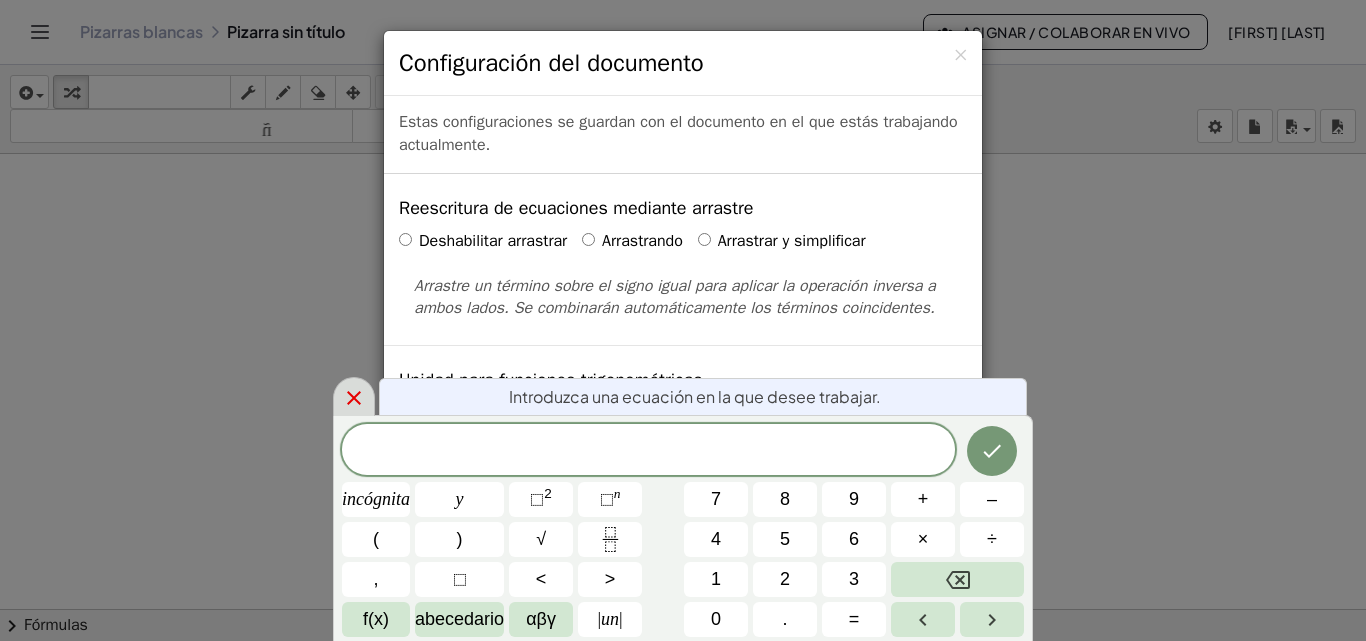 click 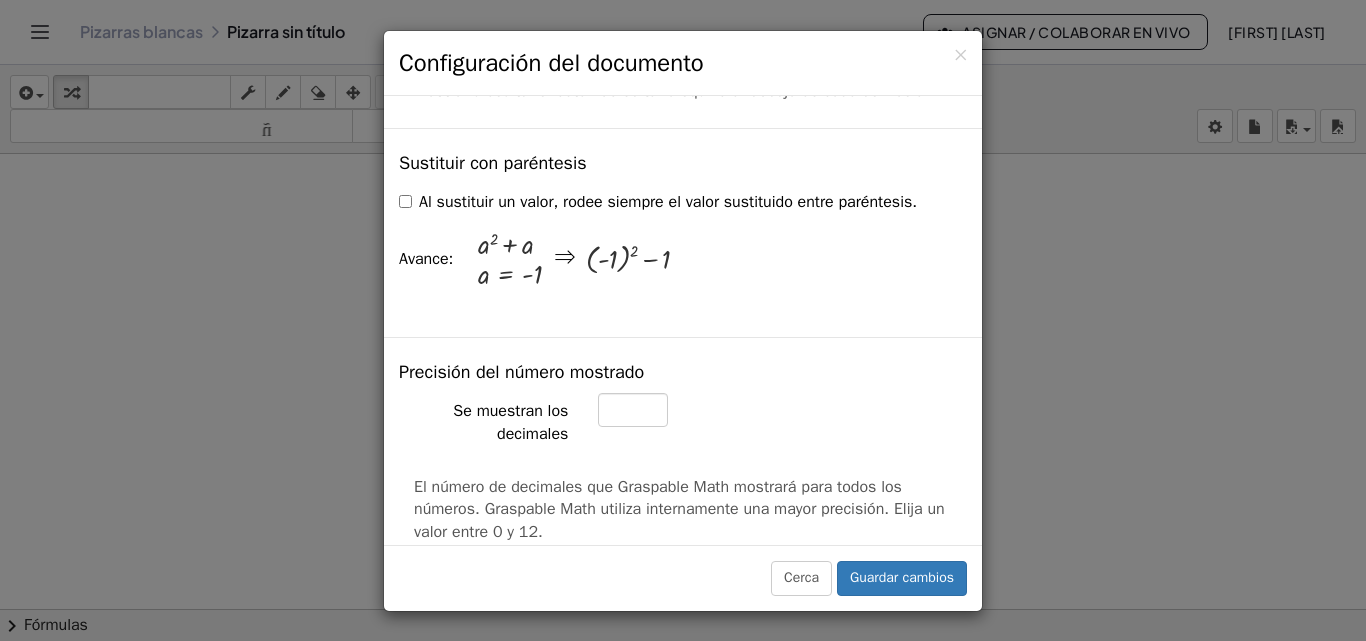 scroll, scrollTop: 586, scrollLeft: 0, axis: vertical 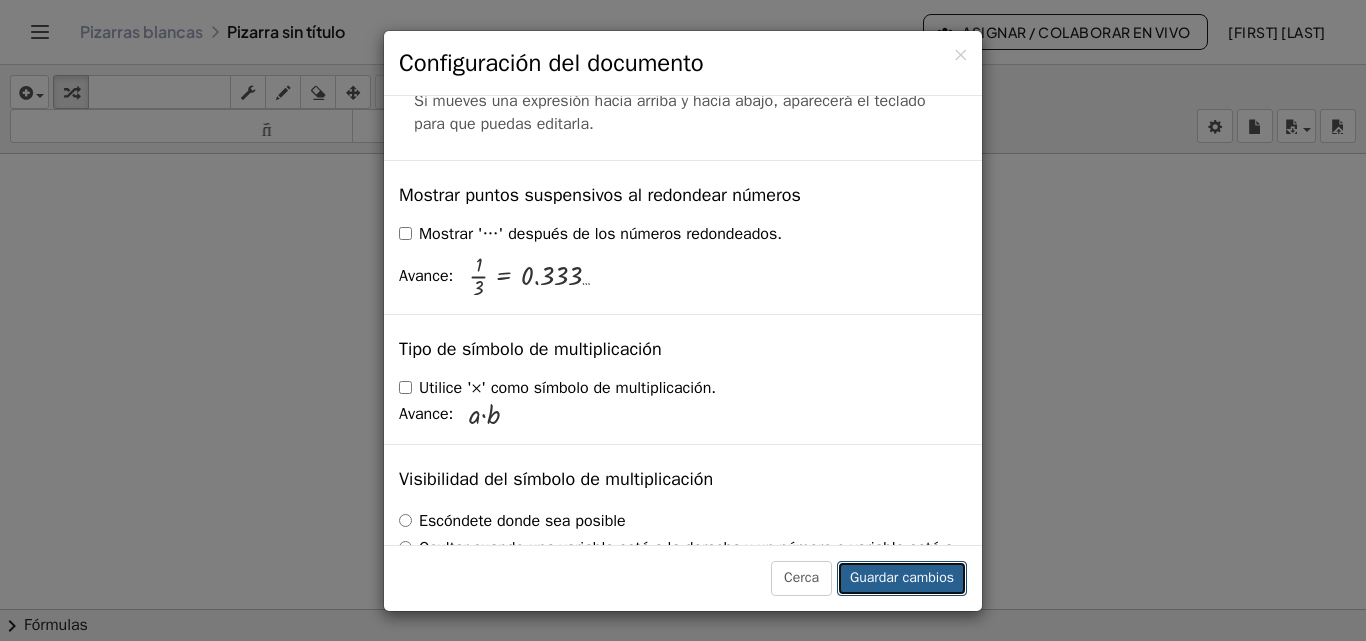 click on "Guardar cambios" at bounding box center [902, 578] 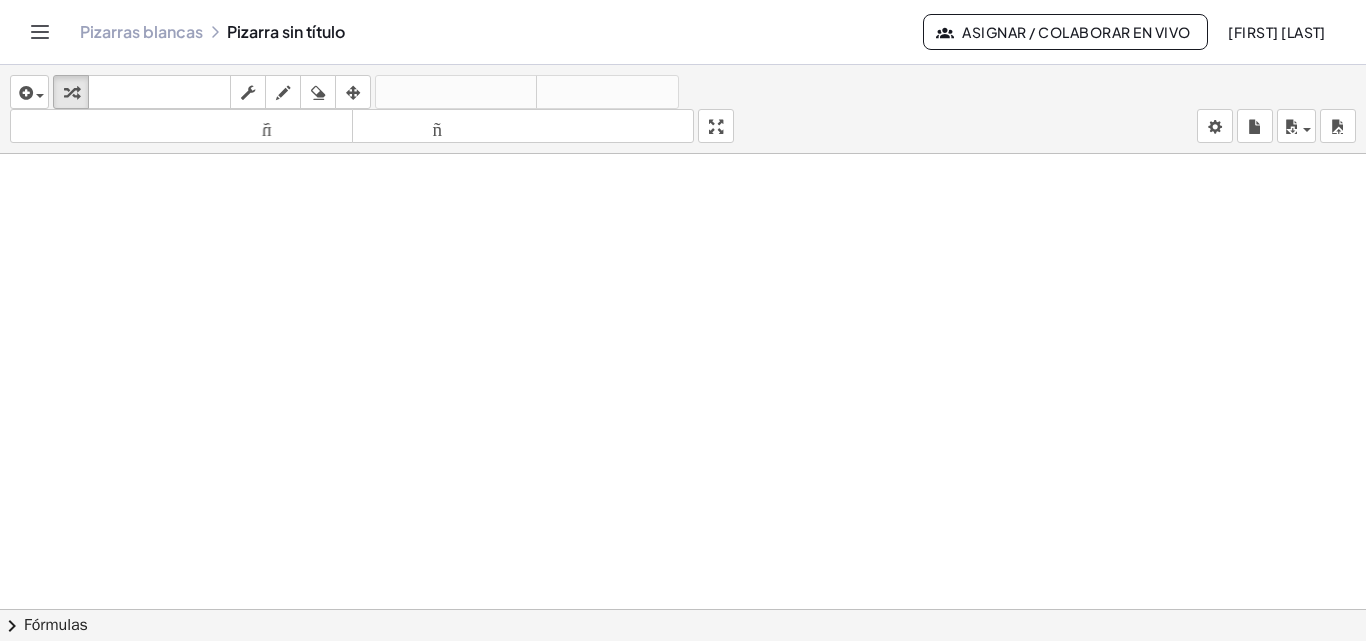 click at bounding box center [683, 623] 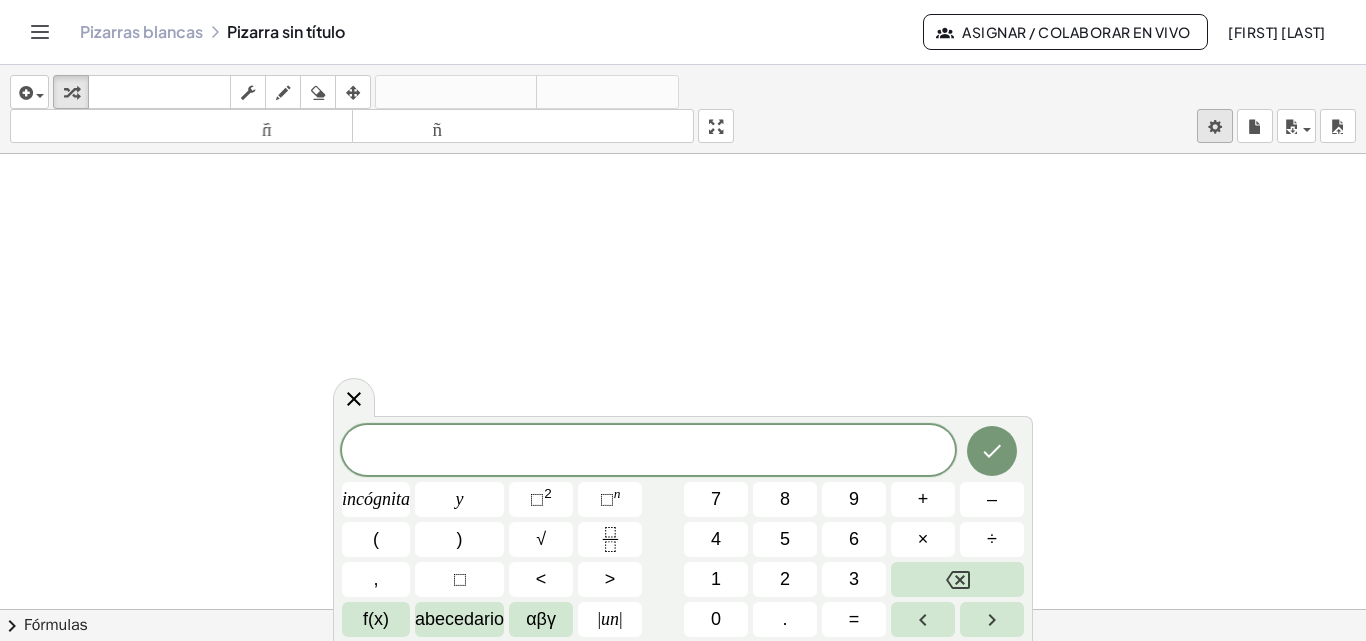 click on "Actividades  matemáticas fáciles de comprender Empezar Banco de actividades Trabajo asignado Clases Pizarras blancas ¡Hazte Premium! Referencia Cuenta versión 1.28.2 | Política de privacidad © 2025 | Graspable, Inc. Pizarras blancas Pizarra sin título Asignar / Colaborar en vivo [FIRST] [LAST]   insertar Seleccione uno: Expresión matemática Función Texto Vídeo de YouTube Graficando Geometría Geometría 3D transformar teclado teclado fregar dibujar borrar arreglar deshacer deshacer rehacer rehacer tamaño_del_formato menor tamaño_del_formato más grande pantalla completa carga   ahorrar nuevo ajustes × chevron_right Fórmulas
Arrastre un lado de una fórmula sobre una expresión resaltada en el lienzo para aplicarla.
Fórmula cuadrática
+ · a · x 2 + · b · x + c = 0
⇔
x = · ( − b ± 2 √ ( + b 2 − · 4 · a · c ) ) · 2 · a" at bounding box center (683, 320) 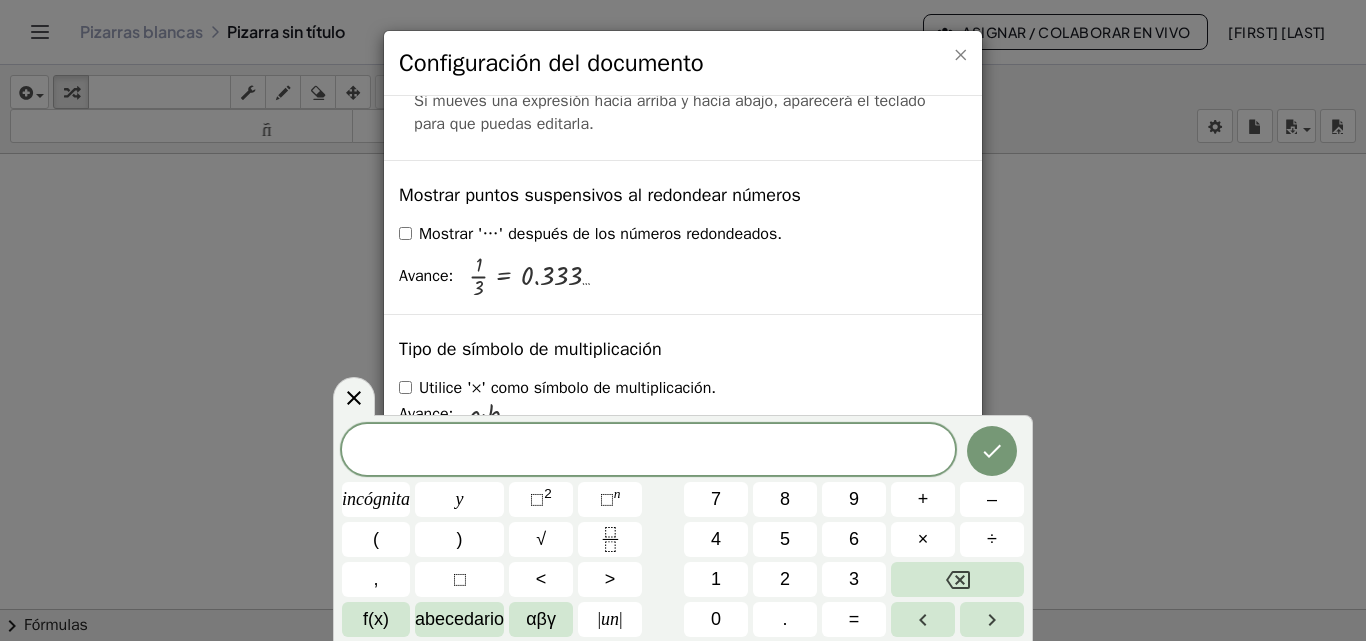 click on "×" at bounding box center (960, 54) 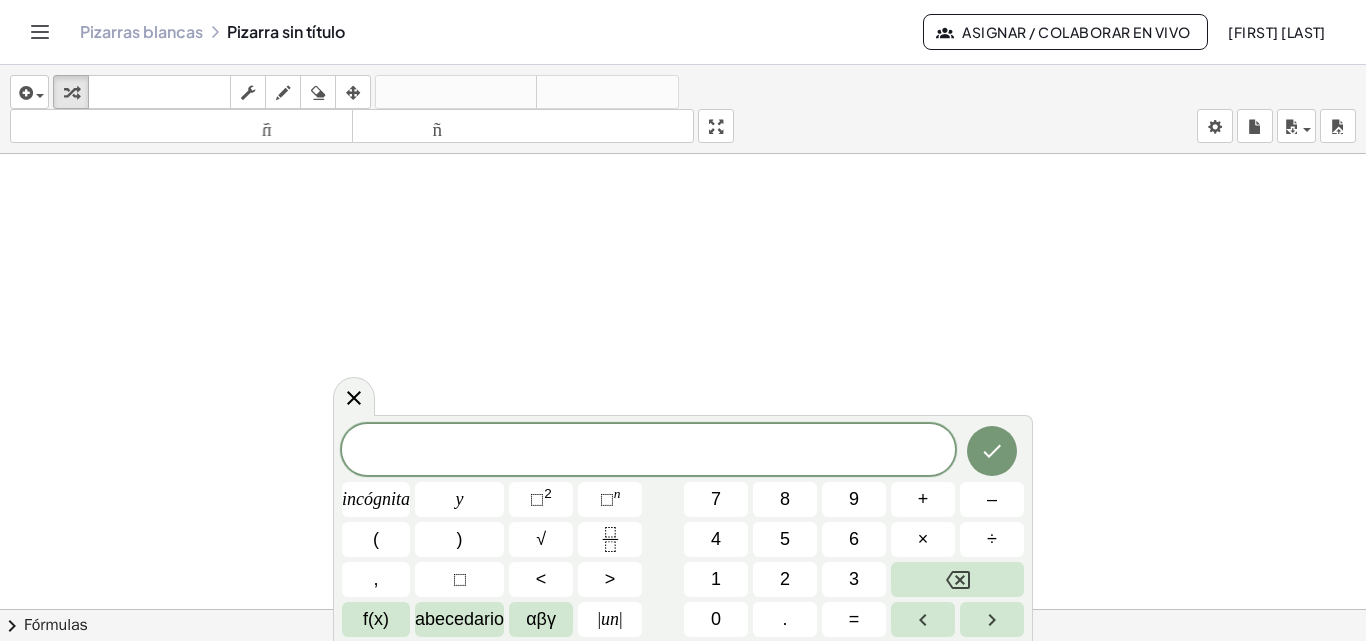 click on "Pizarras blancas Pizarra sin título" at bounding box center [501, 32] 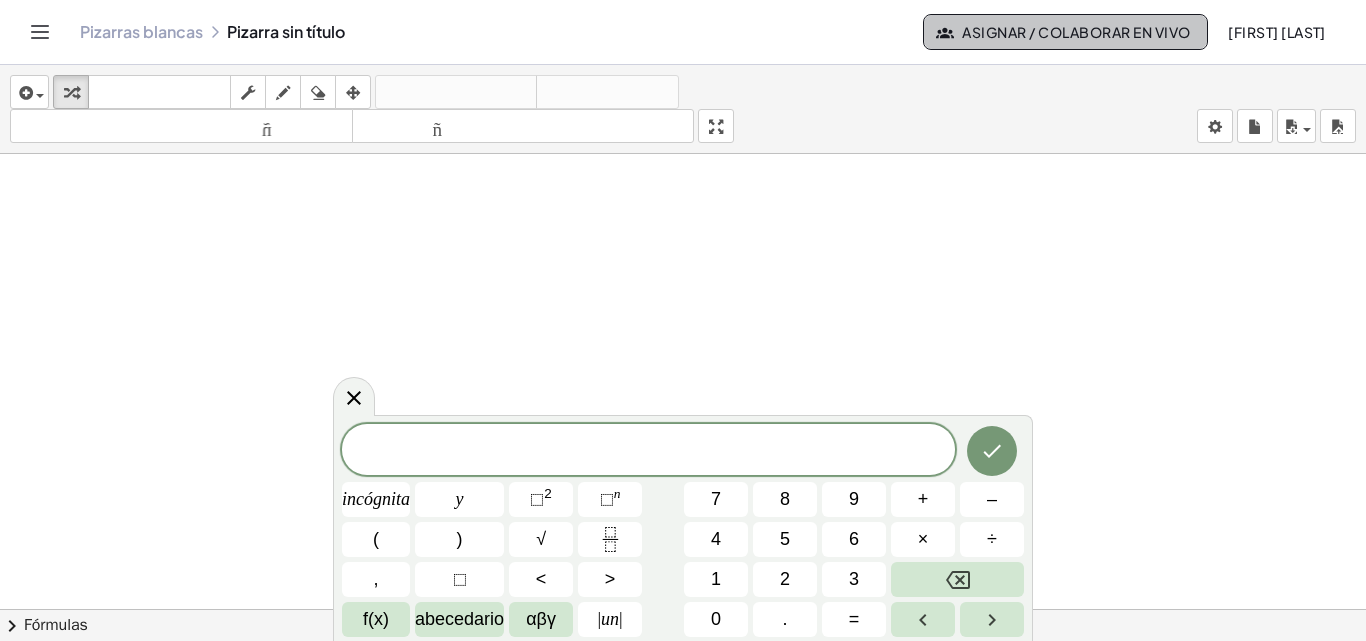 click on "Asignar / Colaborar en vivo" at bounding box center (1076, 32) 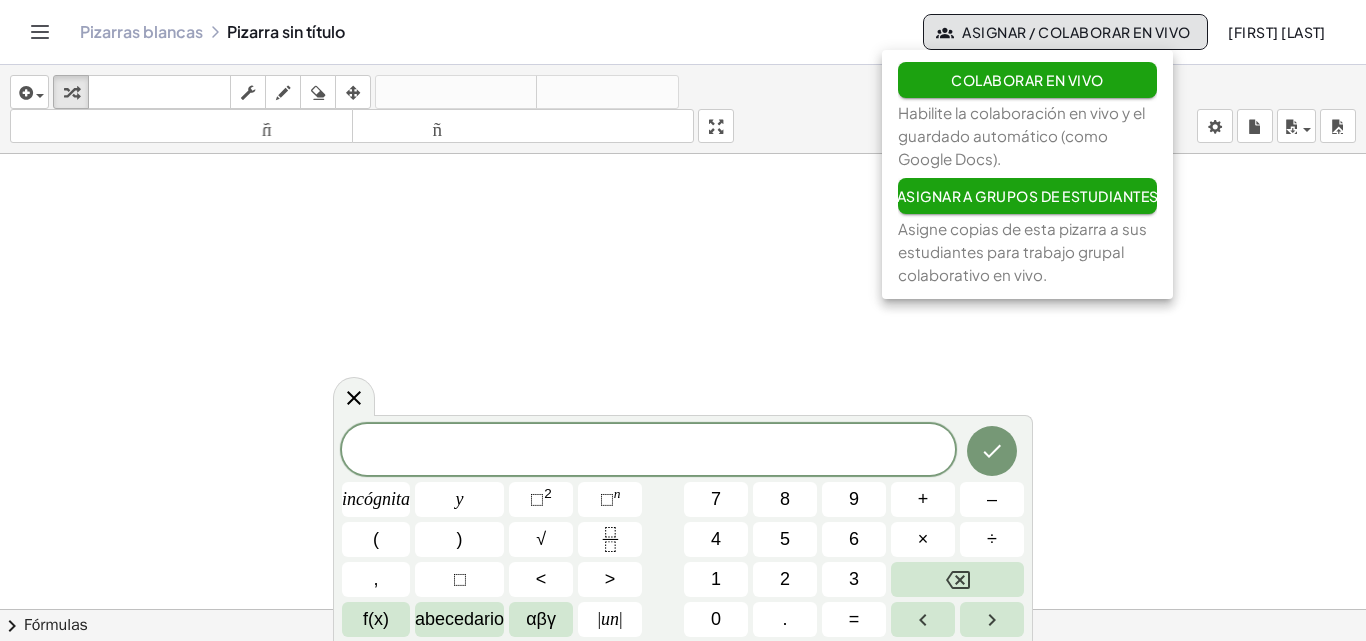 click on "Asignar a grupos de estudiantes" at bounding box center (1028, 196) 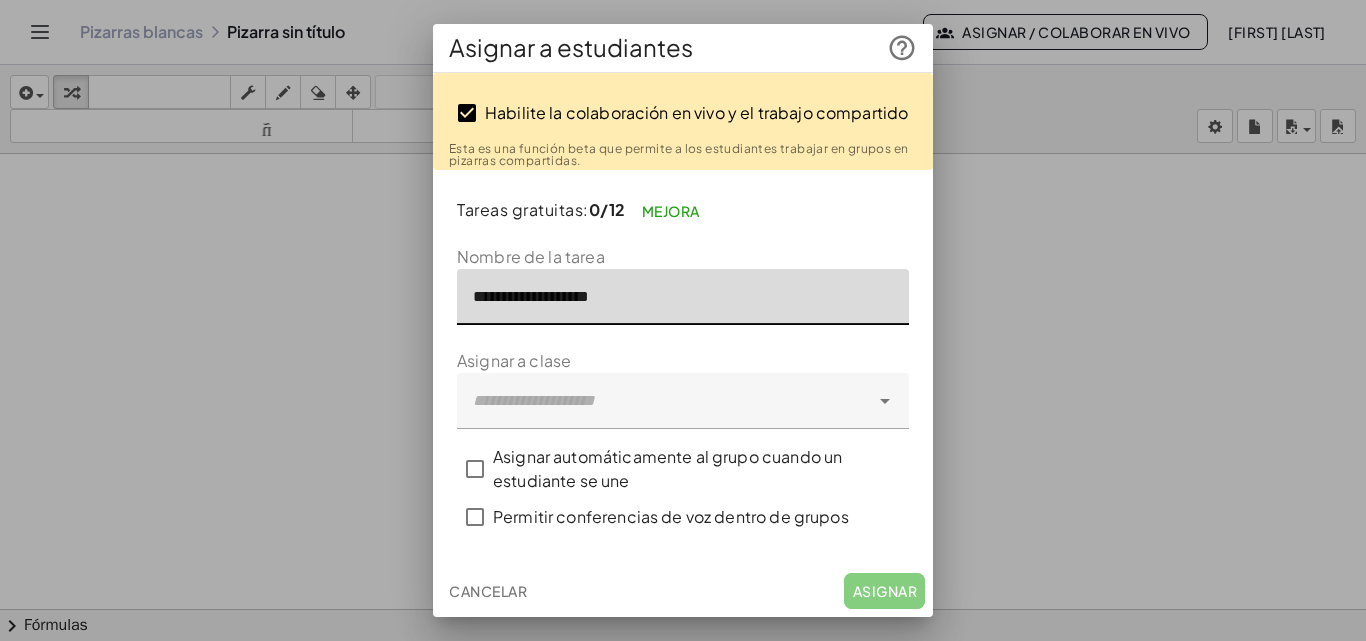 click on "**********" 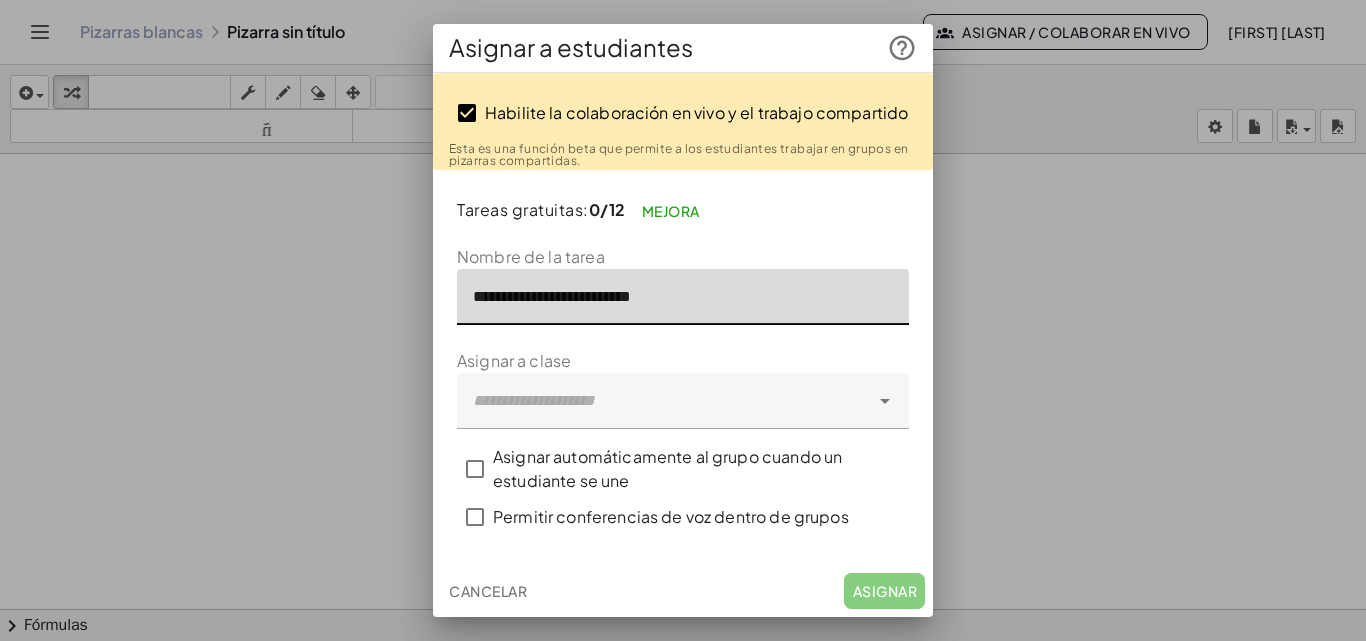 click on "**********" 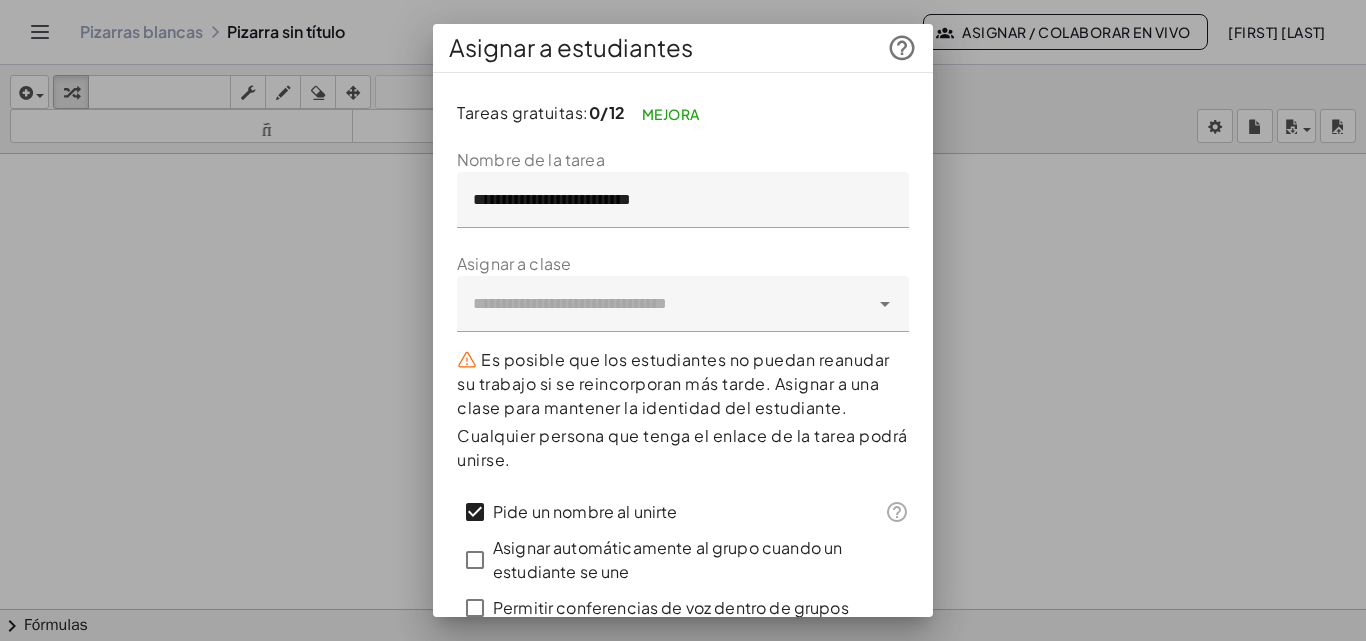 scroll, scrollTop: 48, scrollLeft: 0, axis: vertical 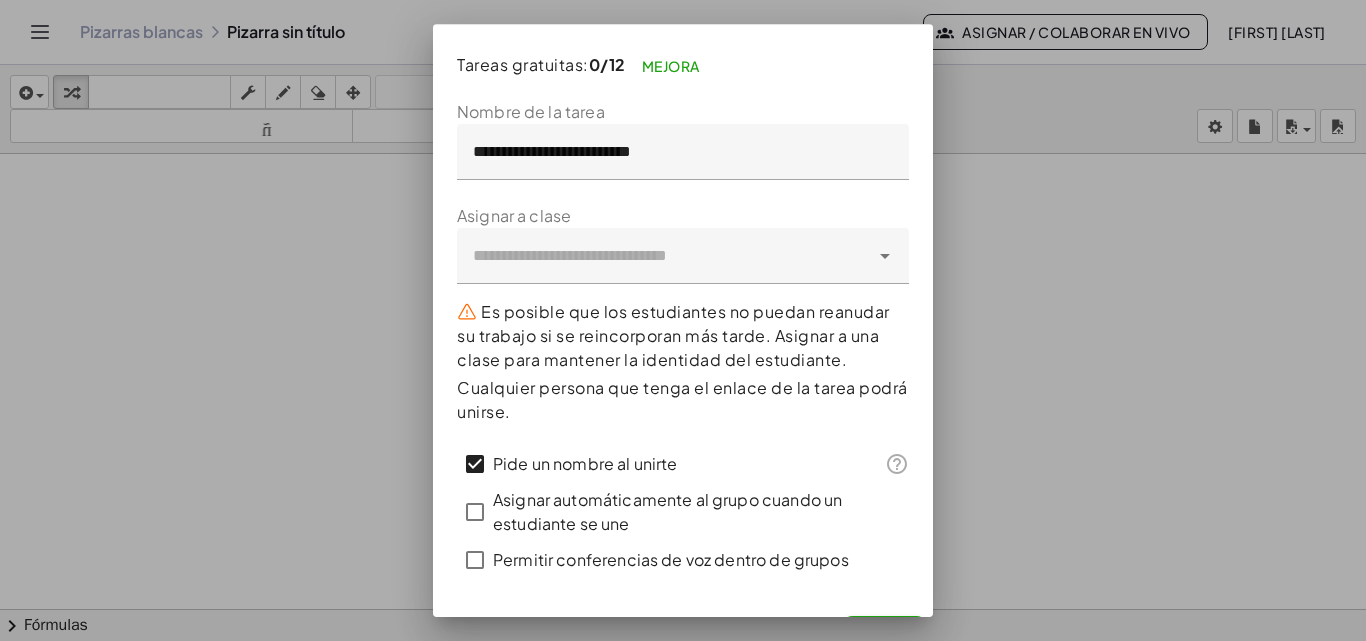 click 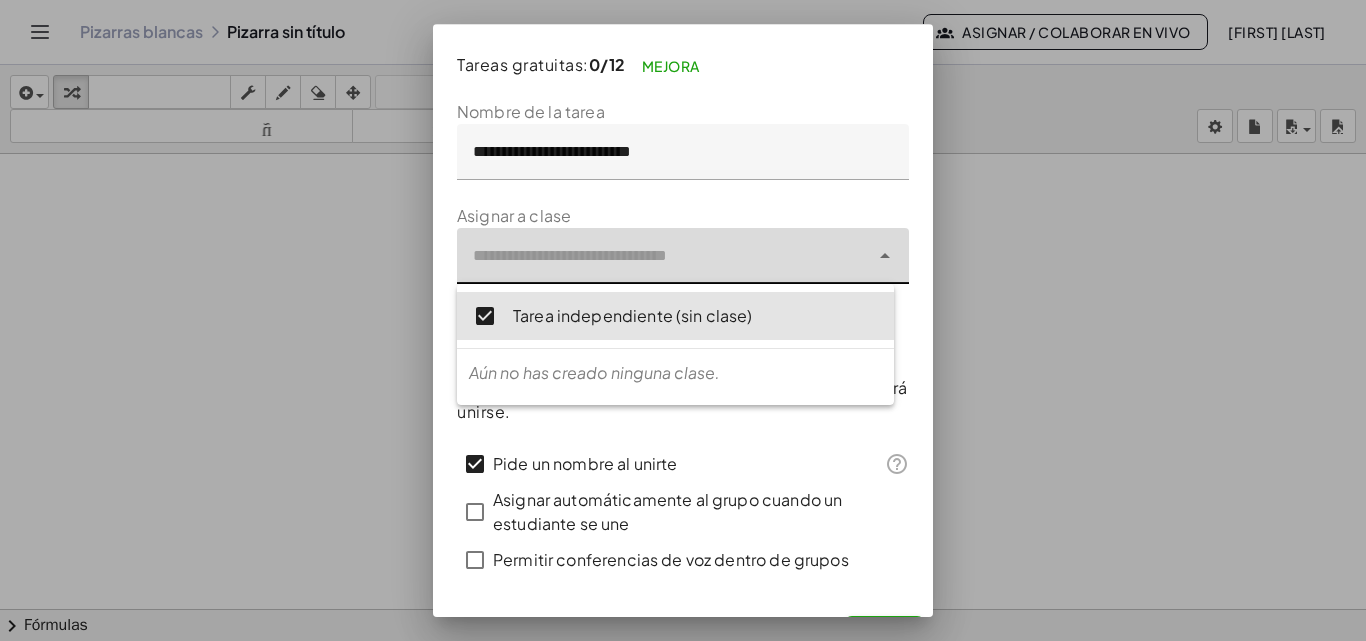click on "Aún no has creado ninguna clase." at bounding box center [594, 372] 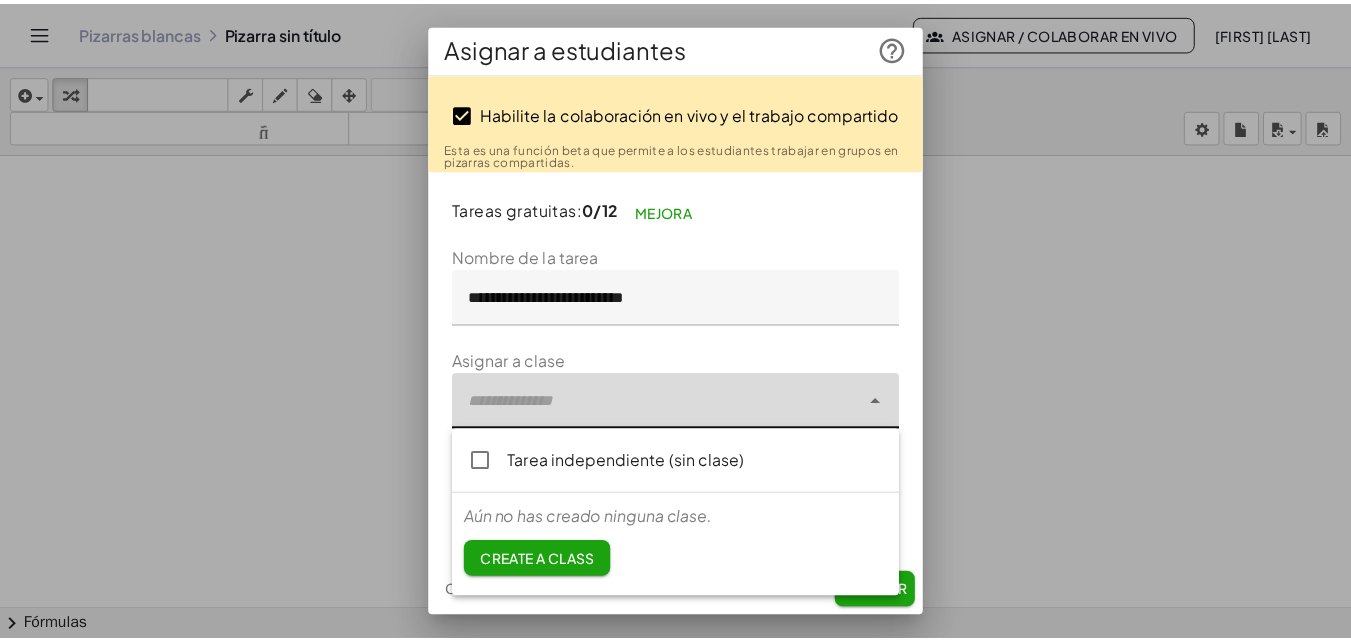 scroll, scrollTop: 0, scrollLeft: 0, axis: both 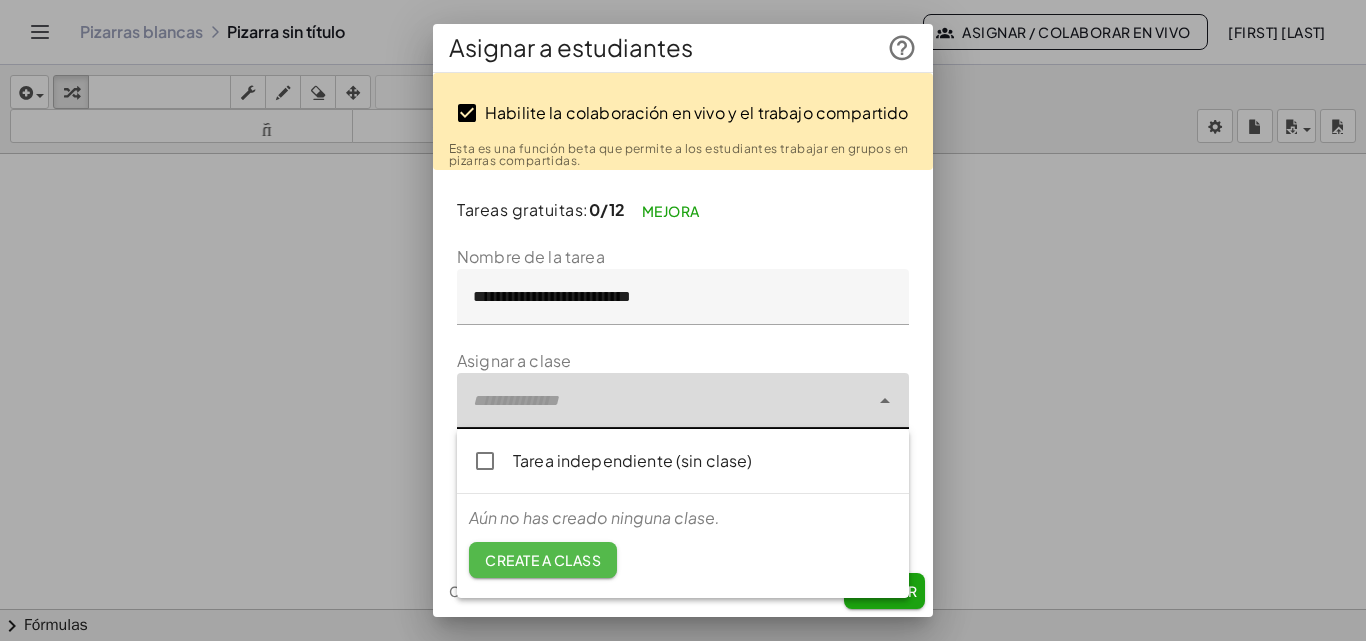 click on "Create a class" 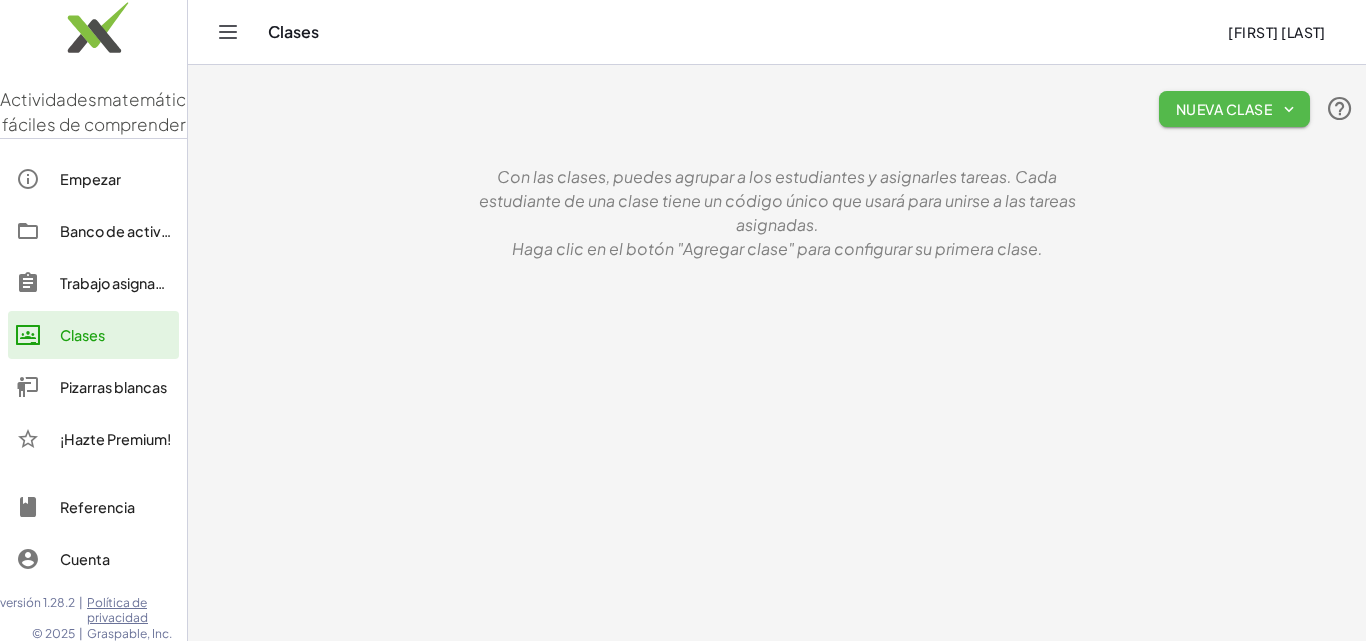 click on "Nueva clase" at bounding box center [1224, 109] 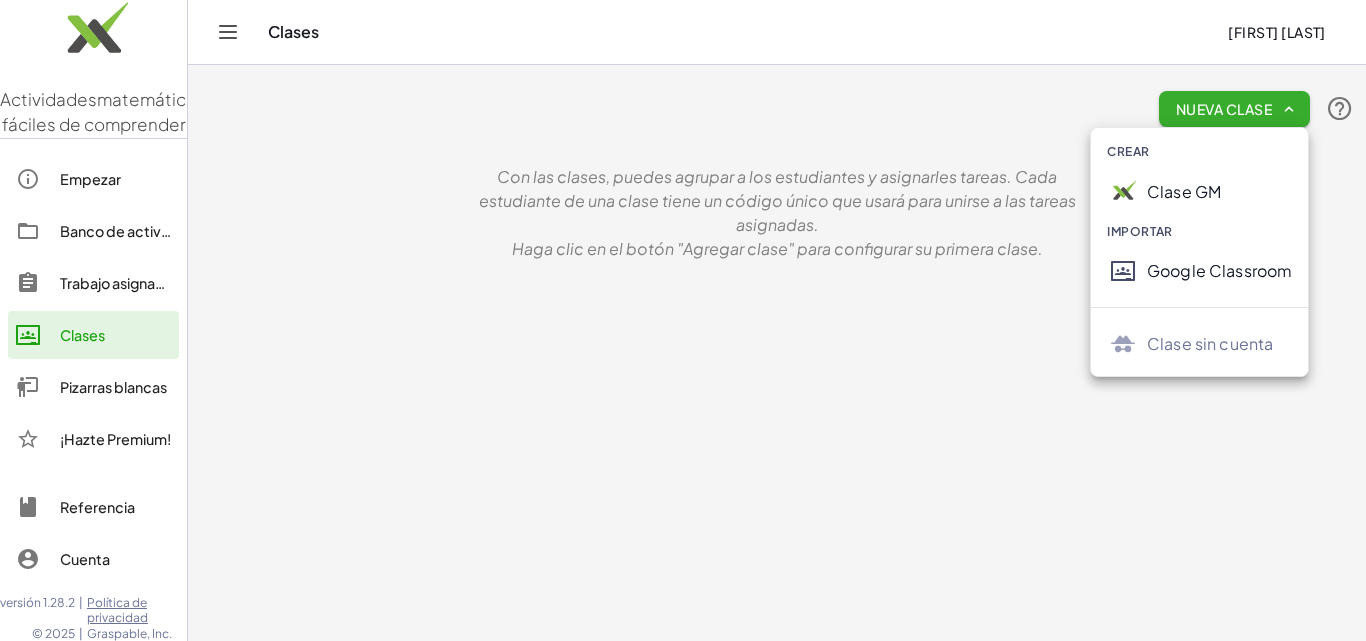 click on "Clase GM" at bounding box center [1184, 191] 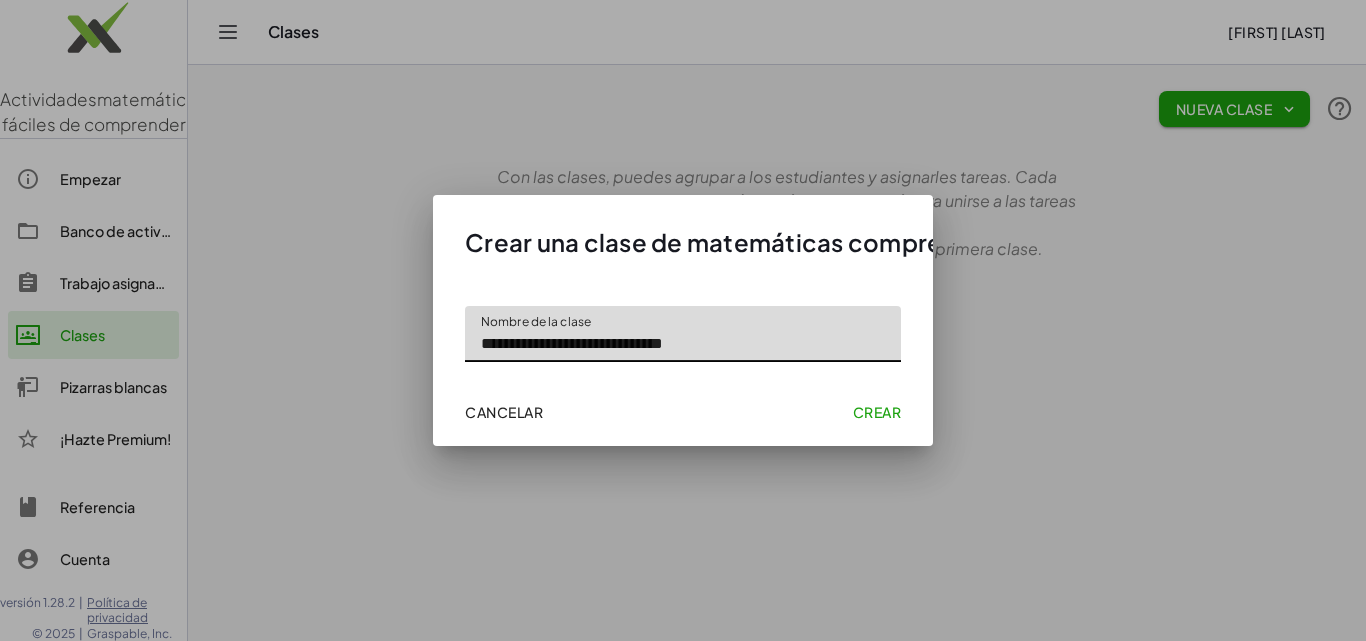 type on "**********" 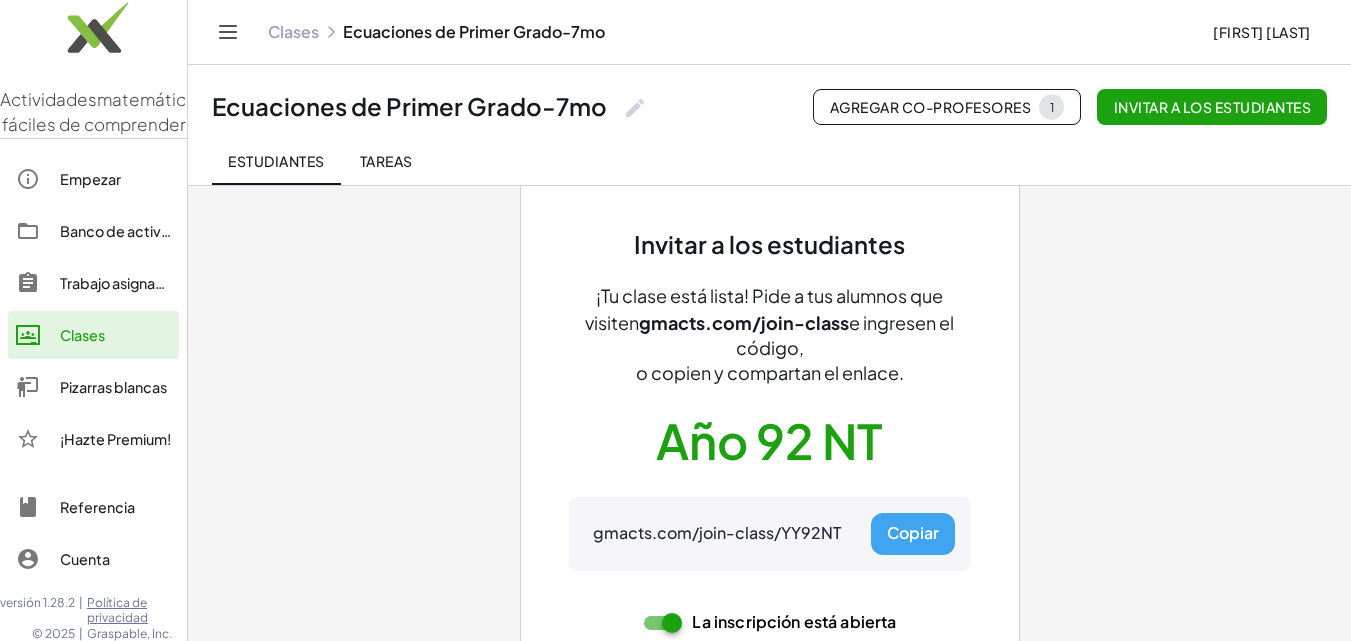 scroll, scrollTop: 136, scrollLeft: 0, axis: vertical 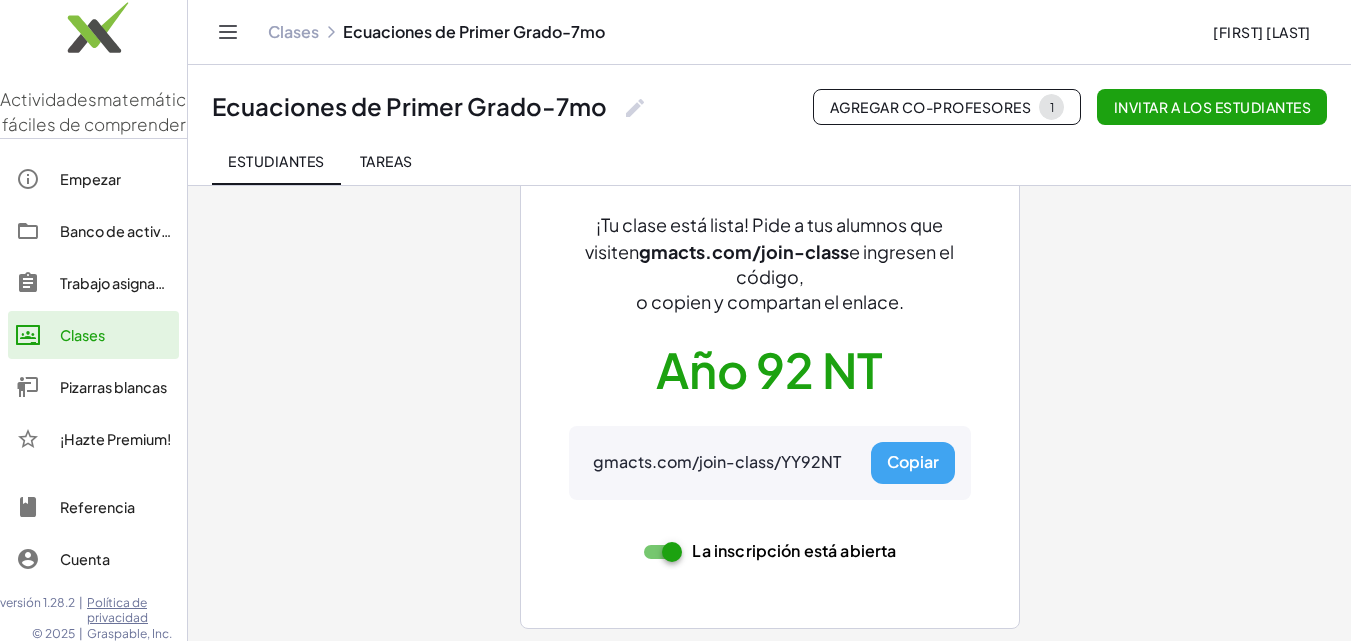 click on "Invitar a los estudiantes ¡Tu clase está lista! Pide a tus alumnos que visiten  gmacts.com/join-class  e ingresen el código,  o copien y compartan el enlace. Año [YEAR] NT gmacts.com/join-class/YY[CODE] Copiar La inscripción está abierta" 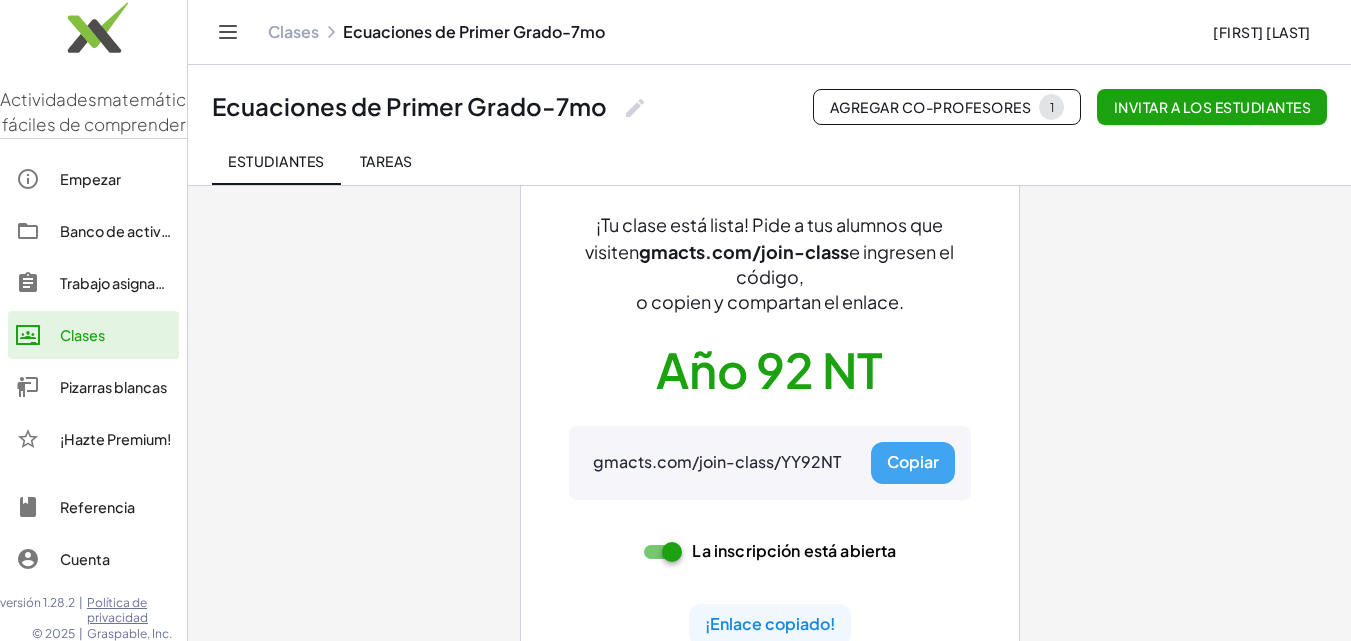 click on "Invitar a los estudiantes ¡Tu clase está lista! Pide a tus alumnos que visiten  gmacts.com/join-class  e ingresen el código,  o copien y compartan el enlace. Año 92 NT gmacts.com/join-class/YY92NT Copiar La inscripción está abierta ¡Enlace copiado!" 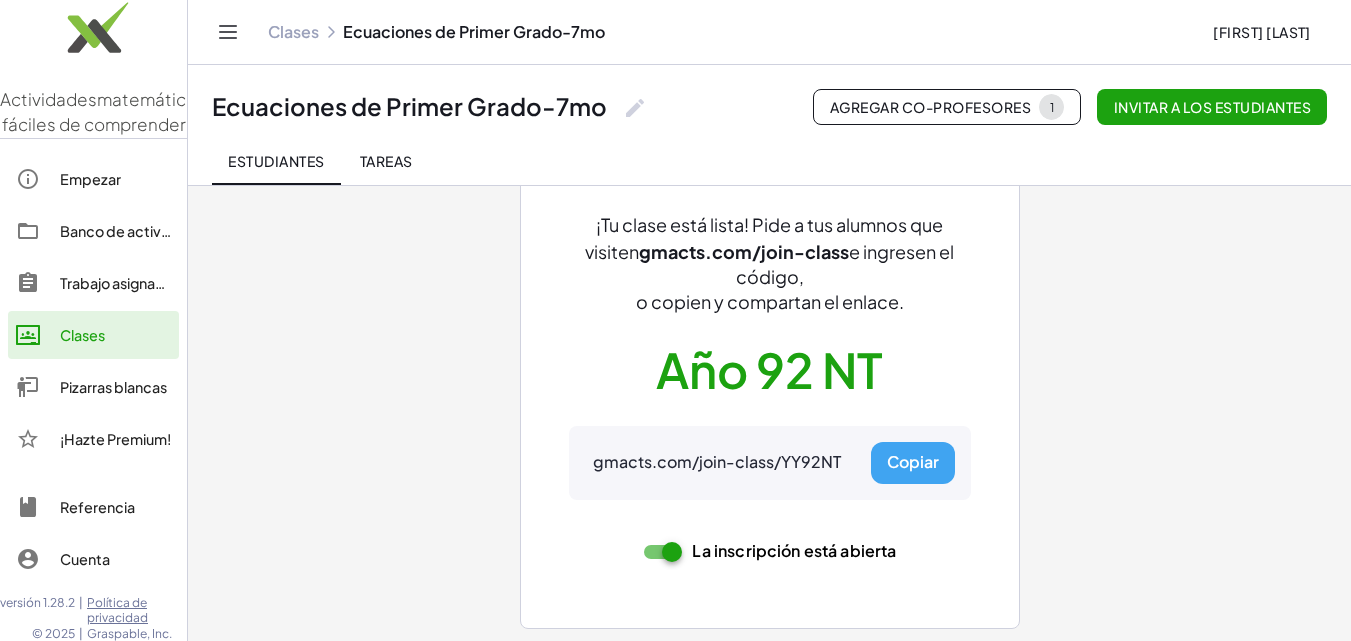 click on "Invitar a los estudiantes ¡Tu clase está lista! Pide a tus alumnos que visiten  gmacts.com/join-class  e ingresen el código,  o copien y compartan el enlace. Año [YEAR] NT gmacts.com/join-class/YY[CODE] Copiar La inscripción está abierta" 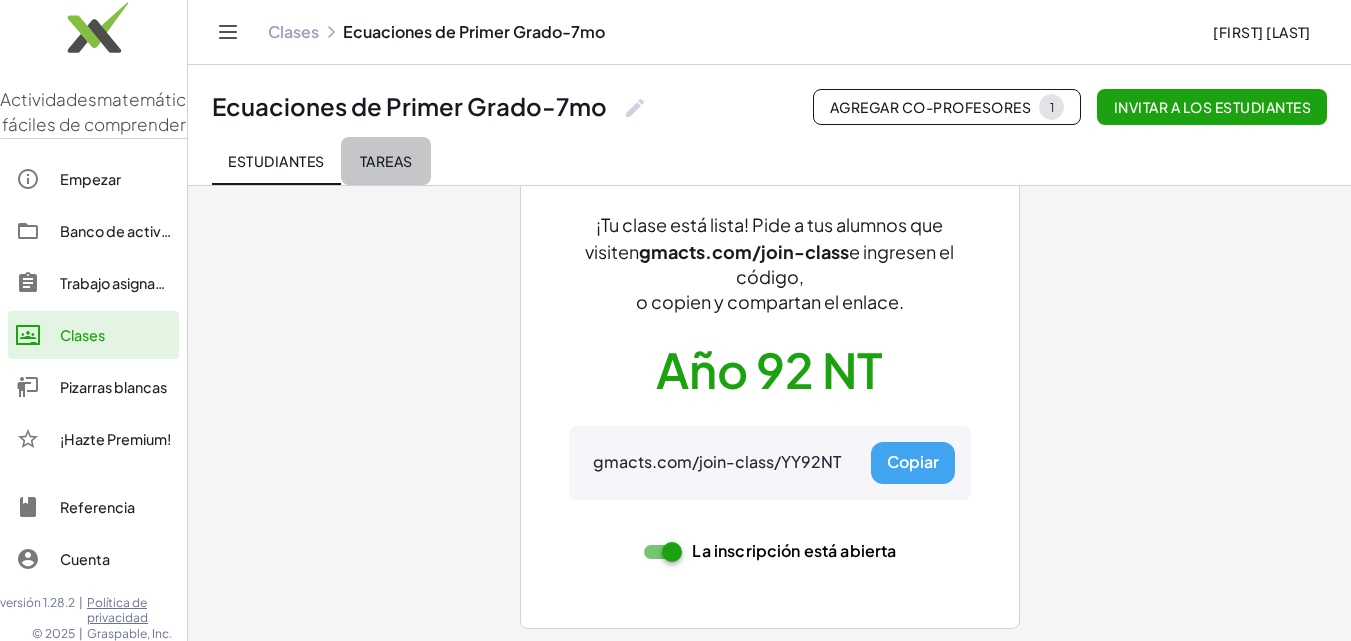 click on "Tareas" at bounding box center (386, 161) 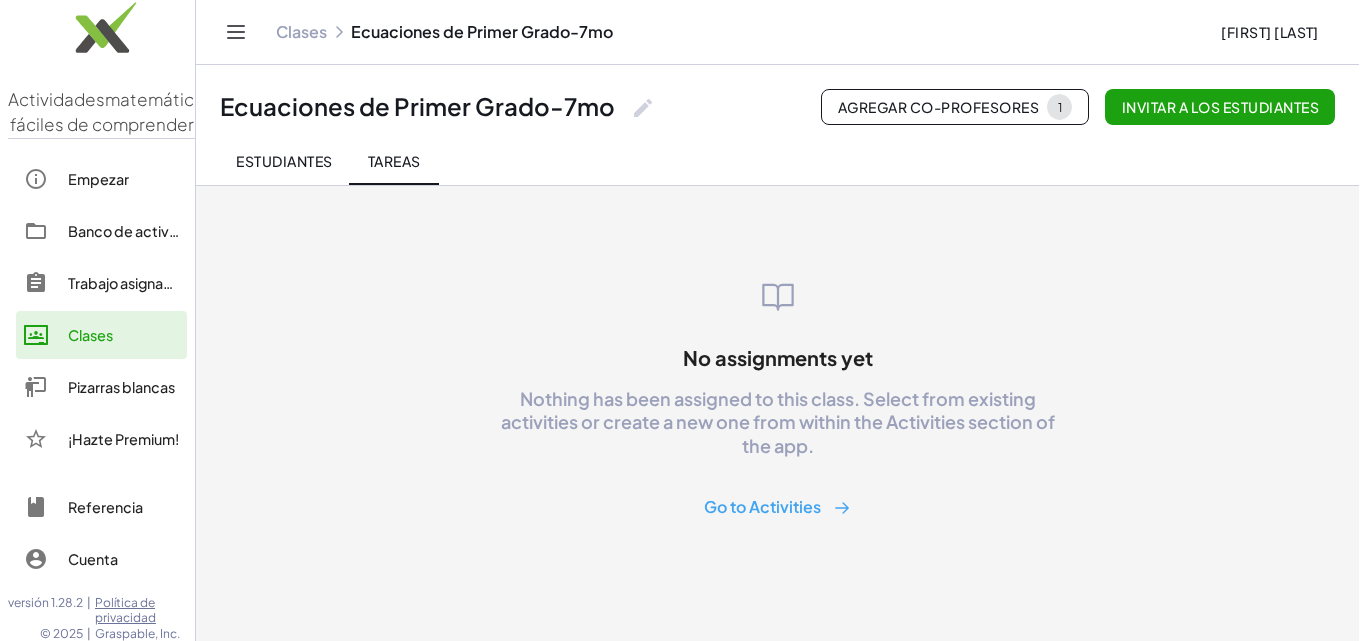 scroll, scrollTop: 0, scrollLeft: 0, axis: both 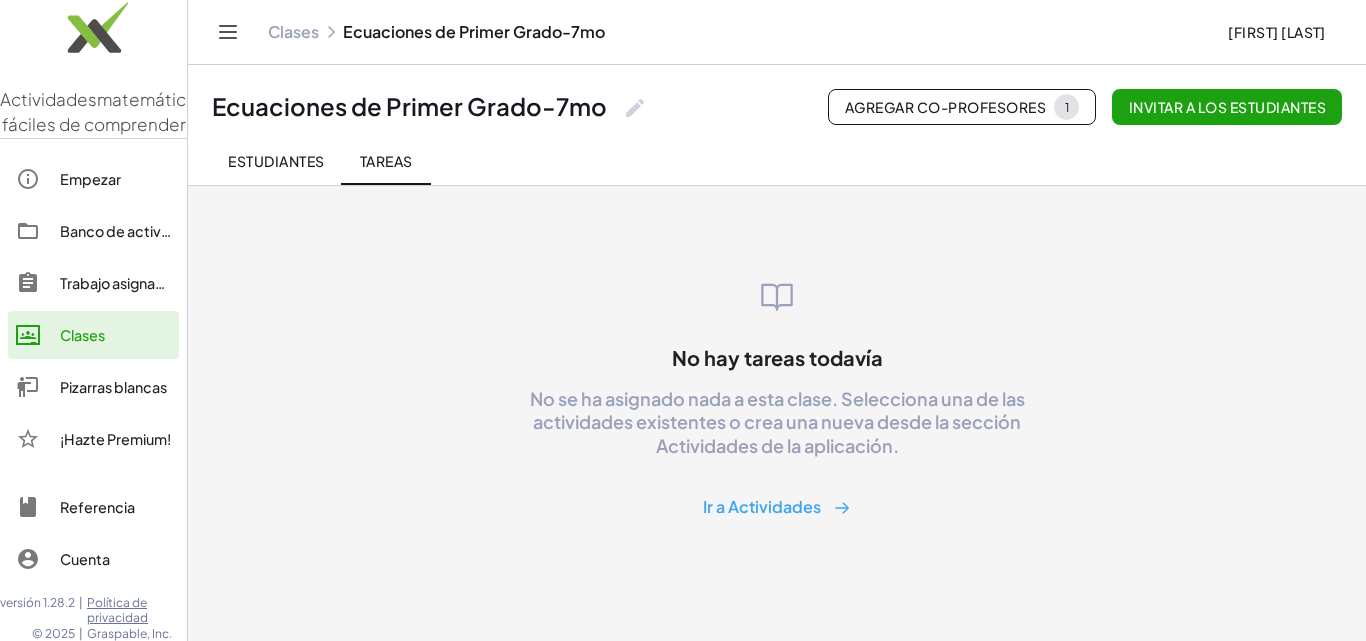 click on "Ir a Actividades" at bounding box center (762, 506) 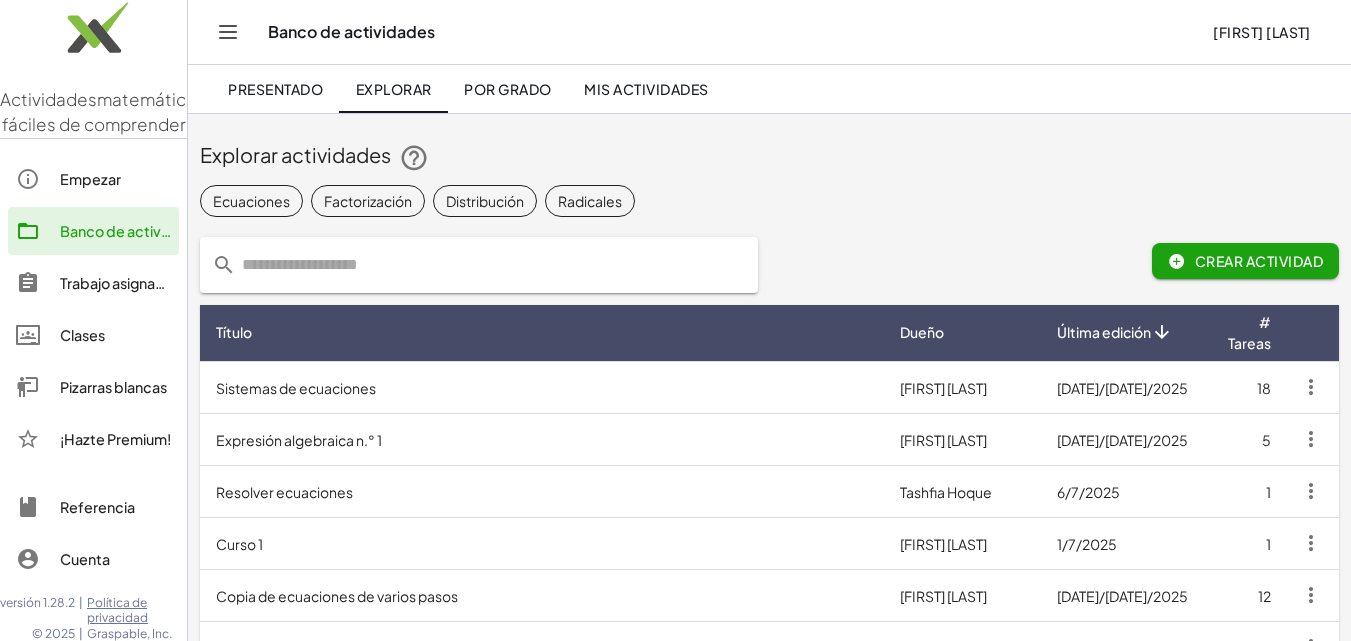 click on "Resolver ecuaciones" at bounding box center [542, 491] 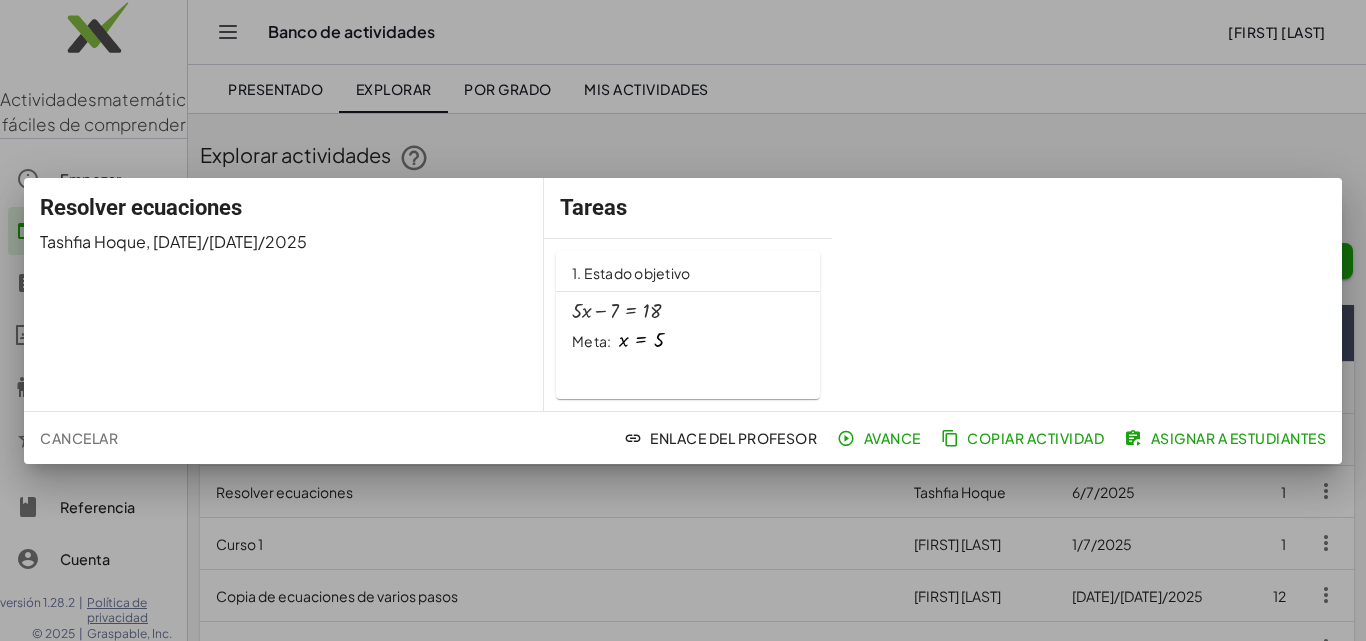 click on "Copiar actividad" at bounding box center (1035, 438) 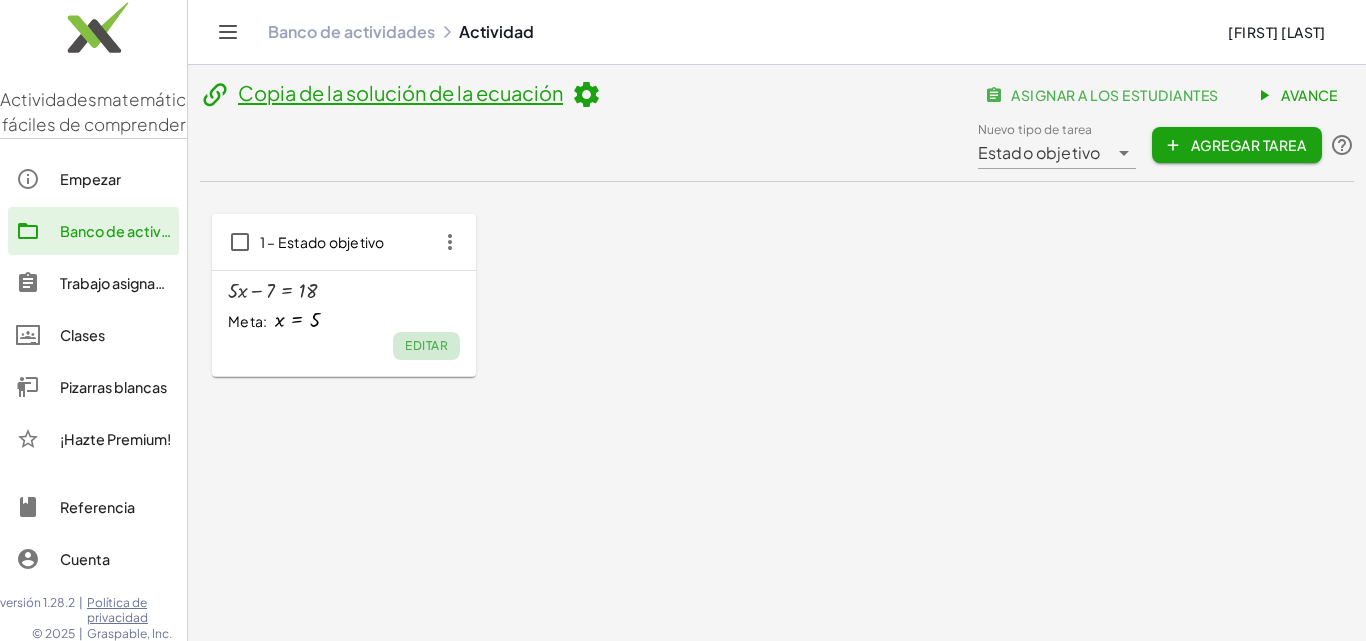 click on "Editar" at bounding box center [426, 345] 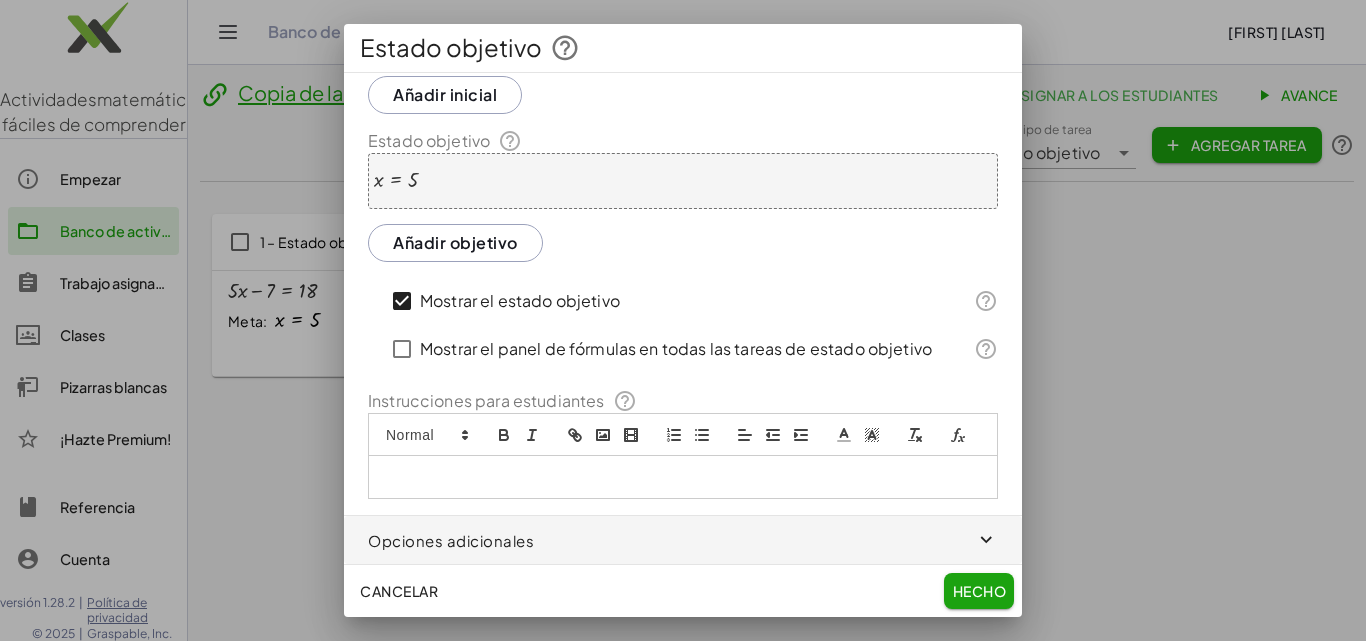 scroll, scrollTop: 133, scrollLeft: 0, axis: vertical 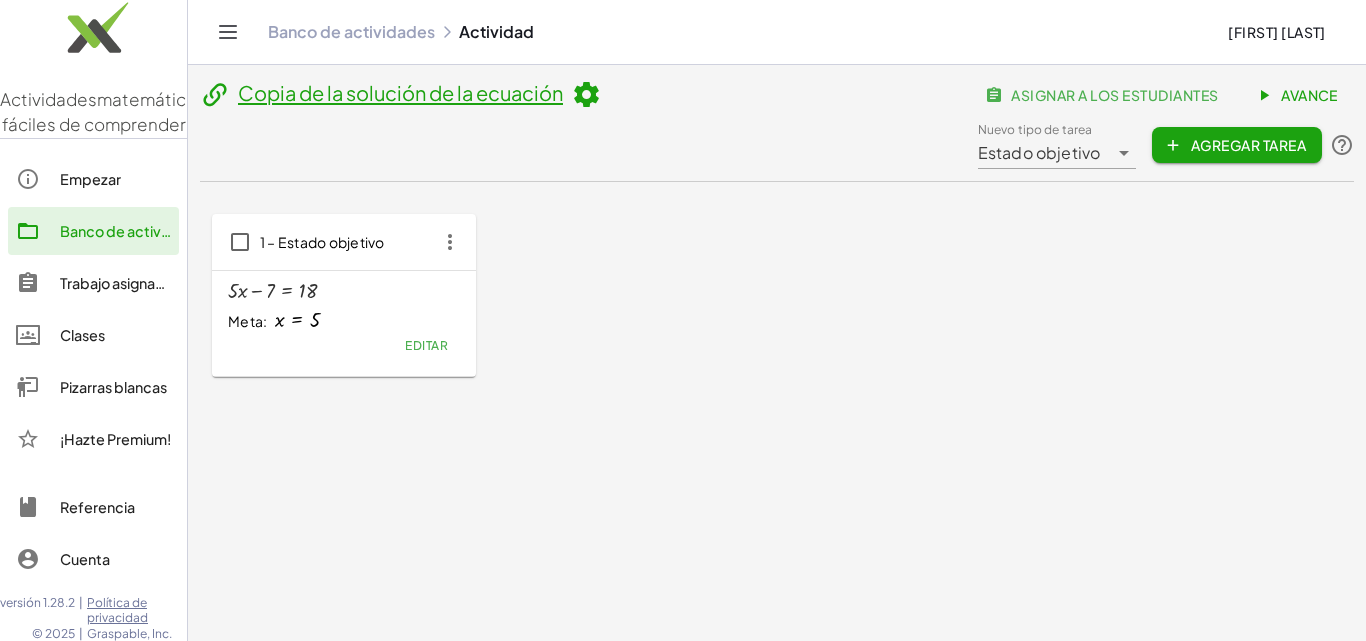 click on "1 – [STATE] + · 5 · x − 7 = 18 Meta: x = 5 Editar" at bounding box center (777, 295) 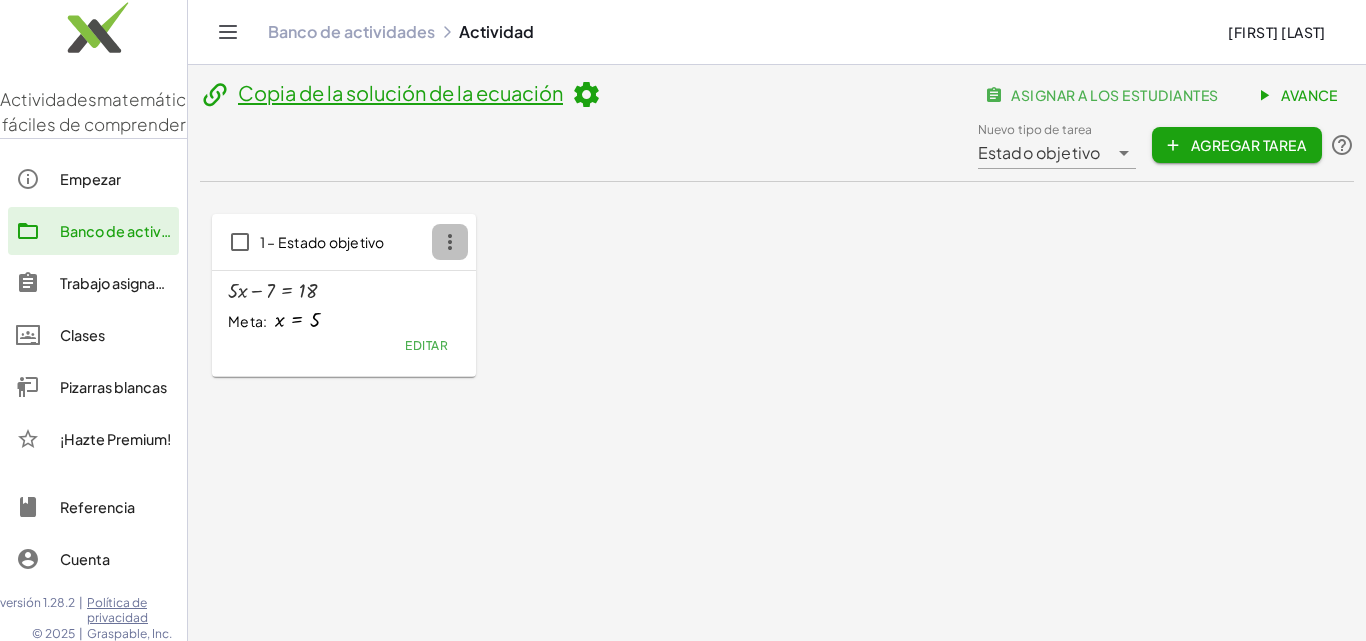 click 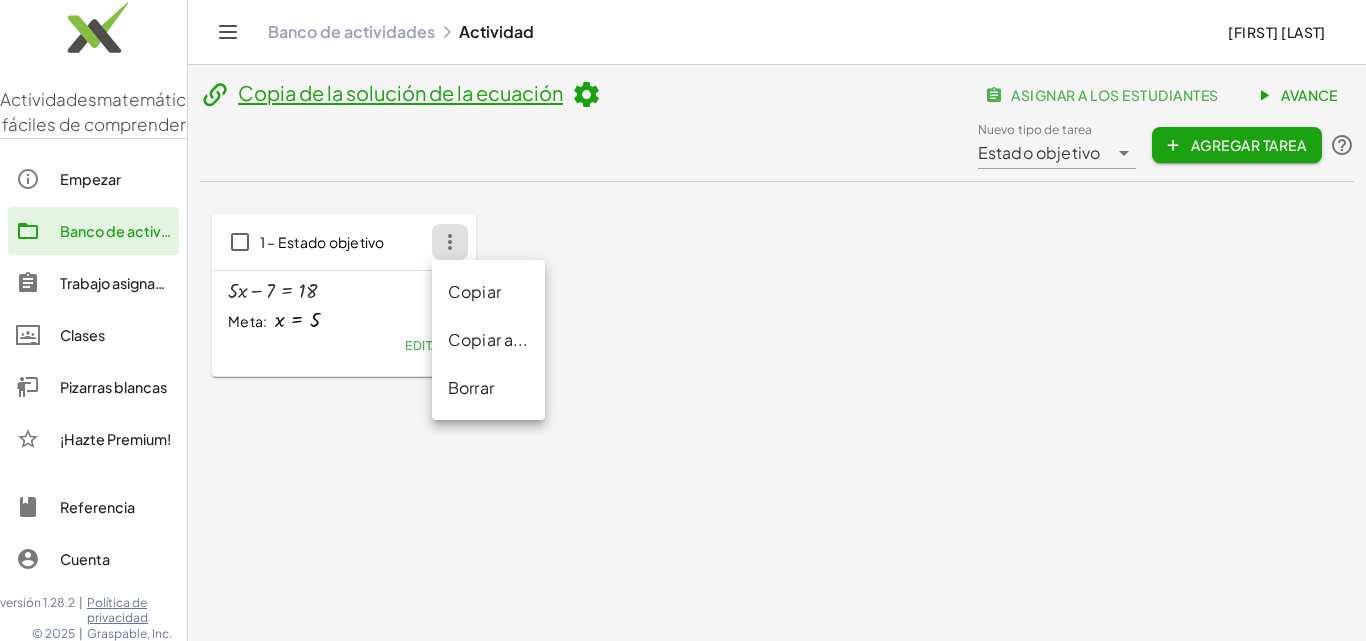click on "1 – [STATE] + · 5 · x − 7 = 18 Meta: x = 5 Editar" at bounding box center (777, 295) 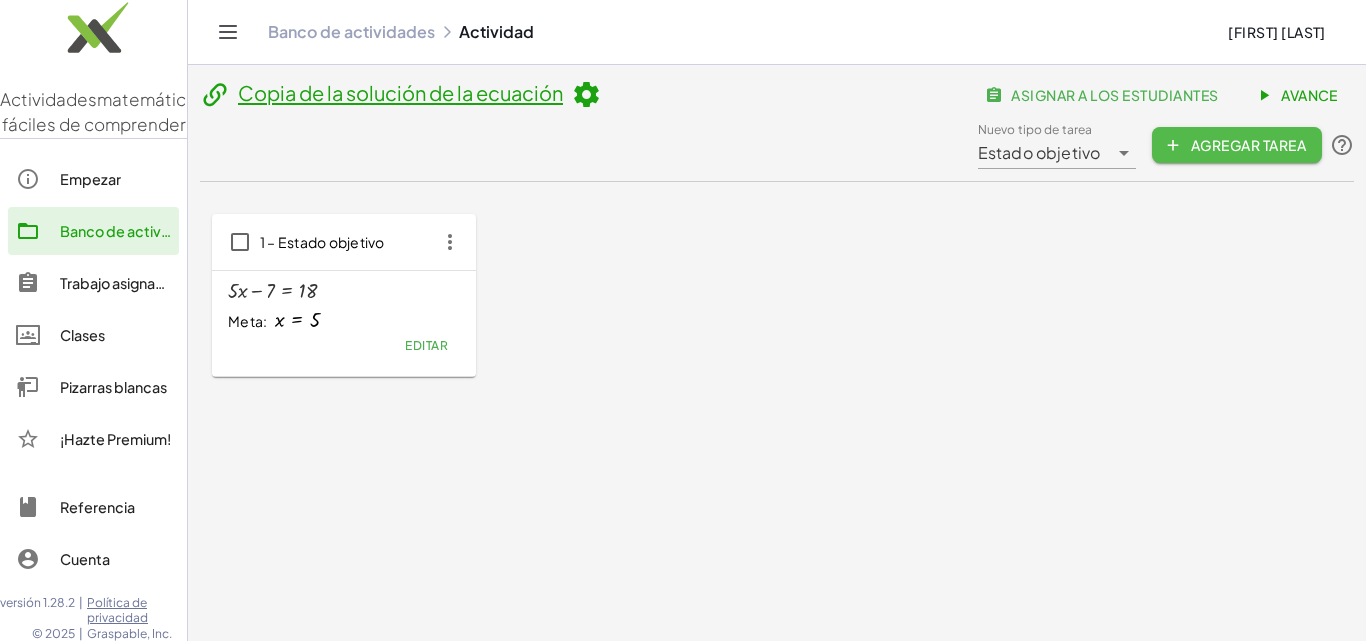 click on "Agregar tarea" at bounding box center (1248, 145) 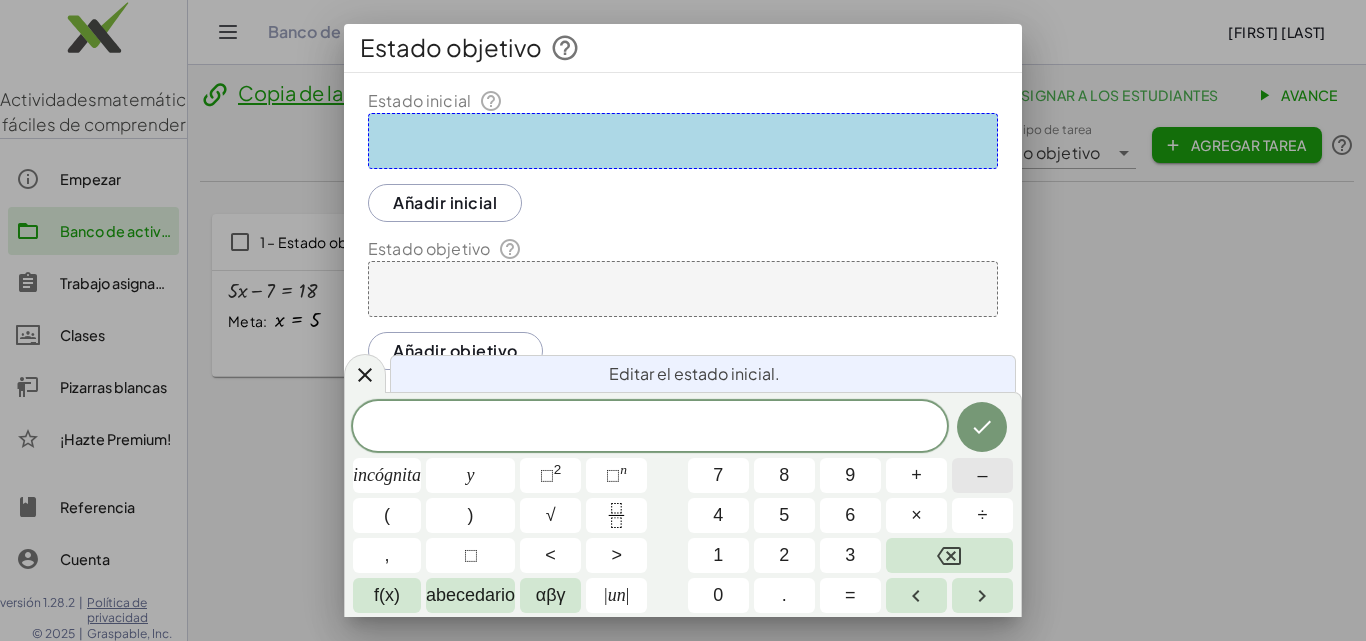 click on "–" at bounding box center (982, 475) 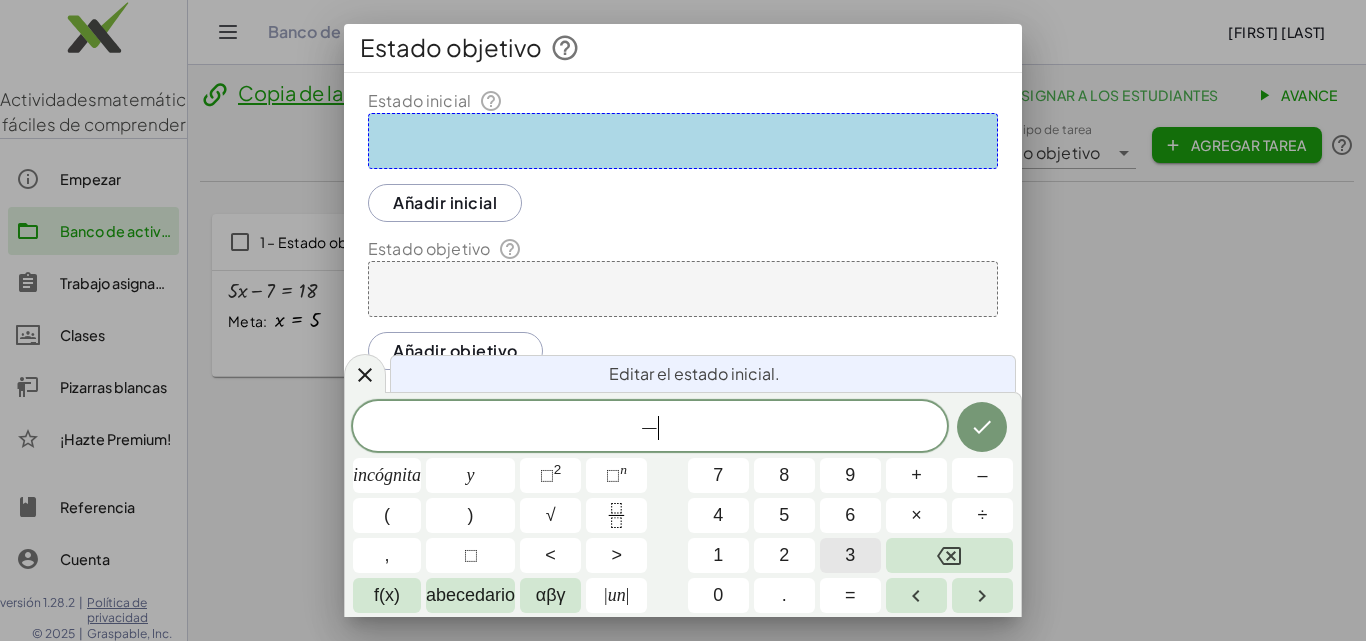 click on "3" at bounding box center (850, 555) 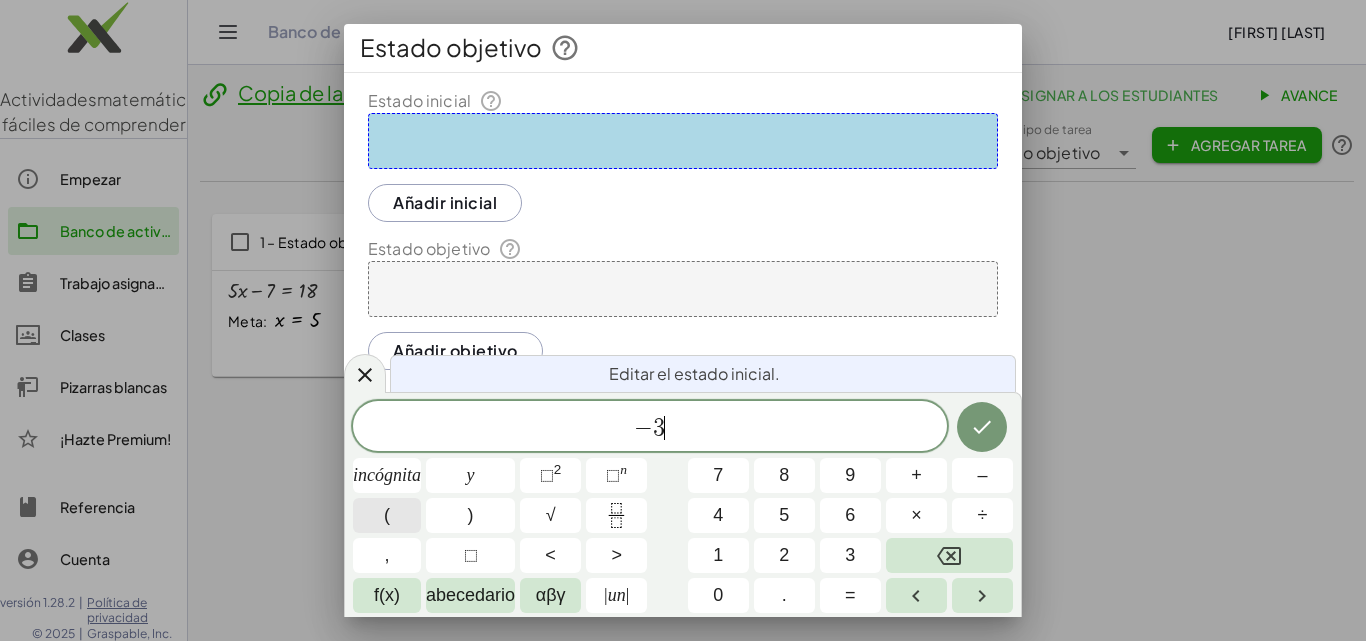 click on "(" at bounding box center [387, 515] 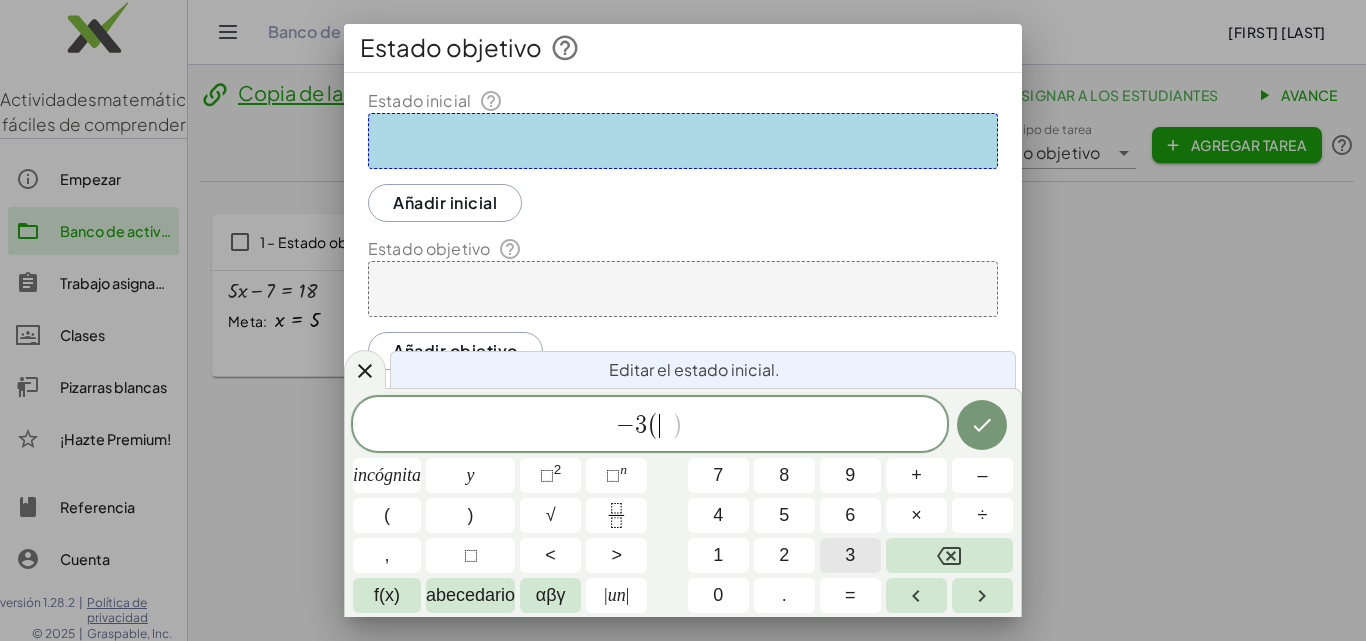 click on "3" at bounding box center (850, 555) 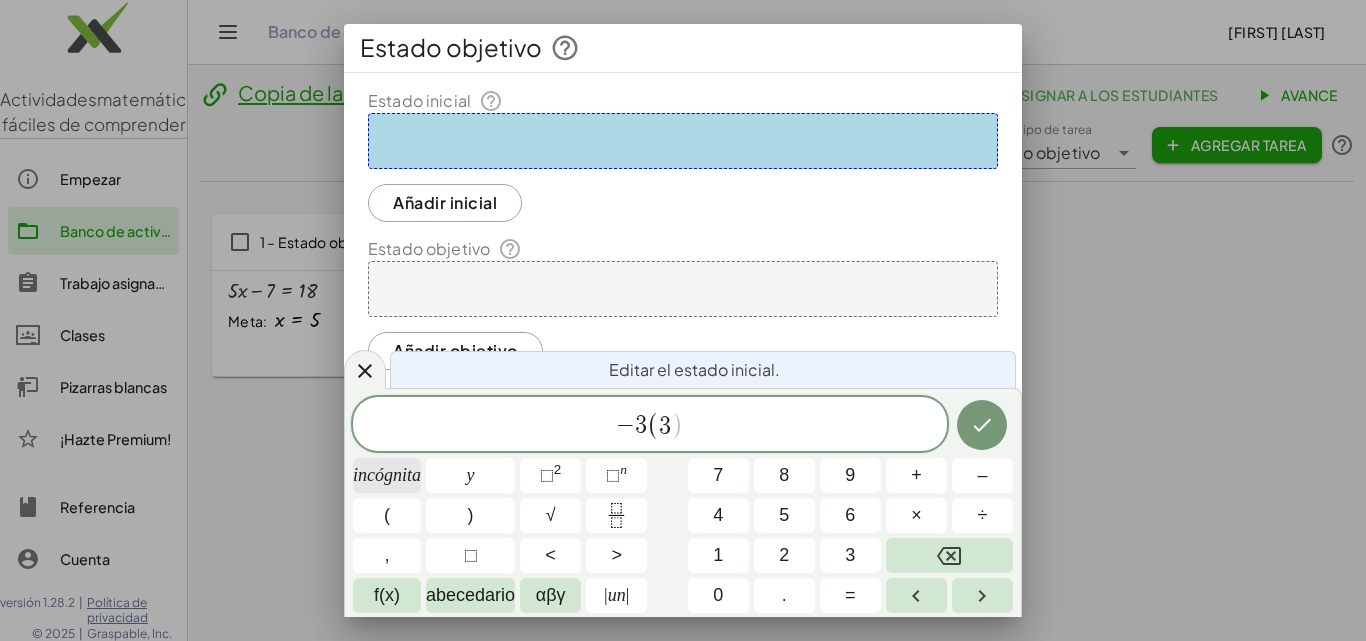 click on "incógnita" at bounding box center (387, 475) 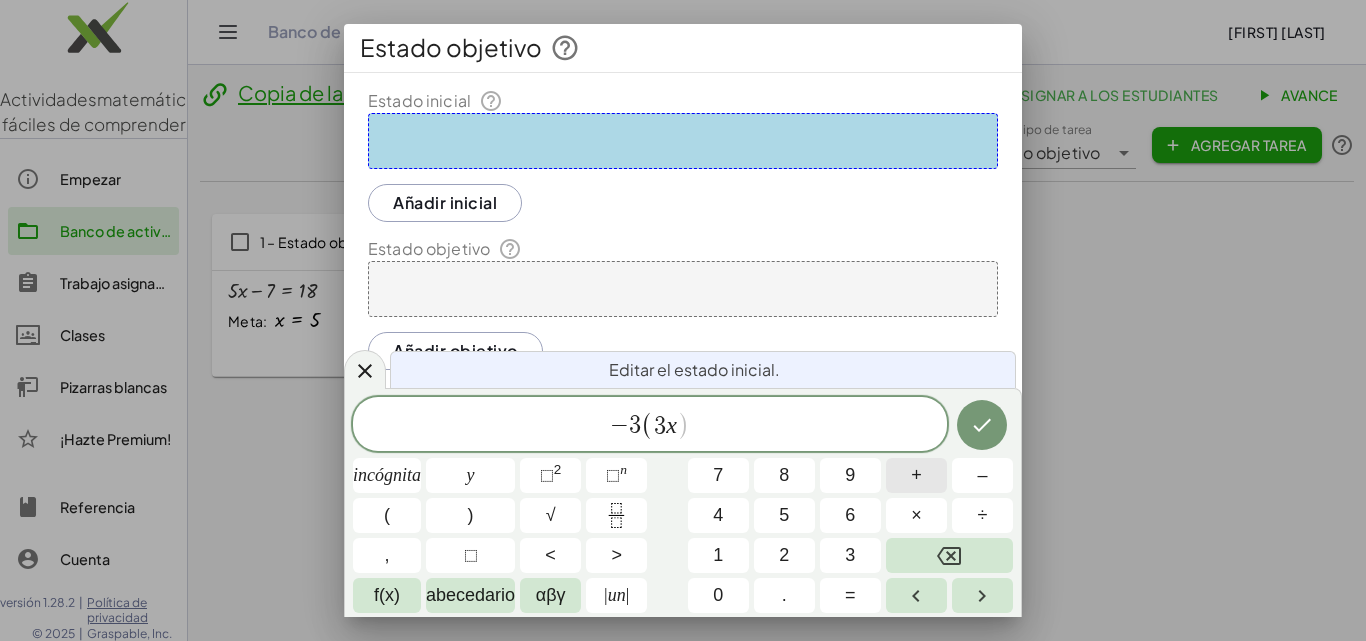 click on "+" at bounding box center (916, 475) 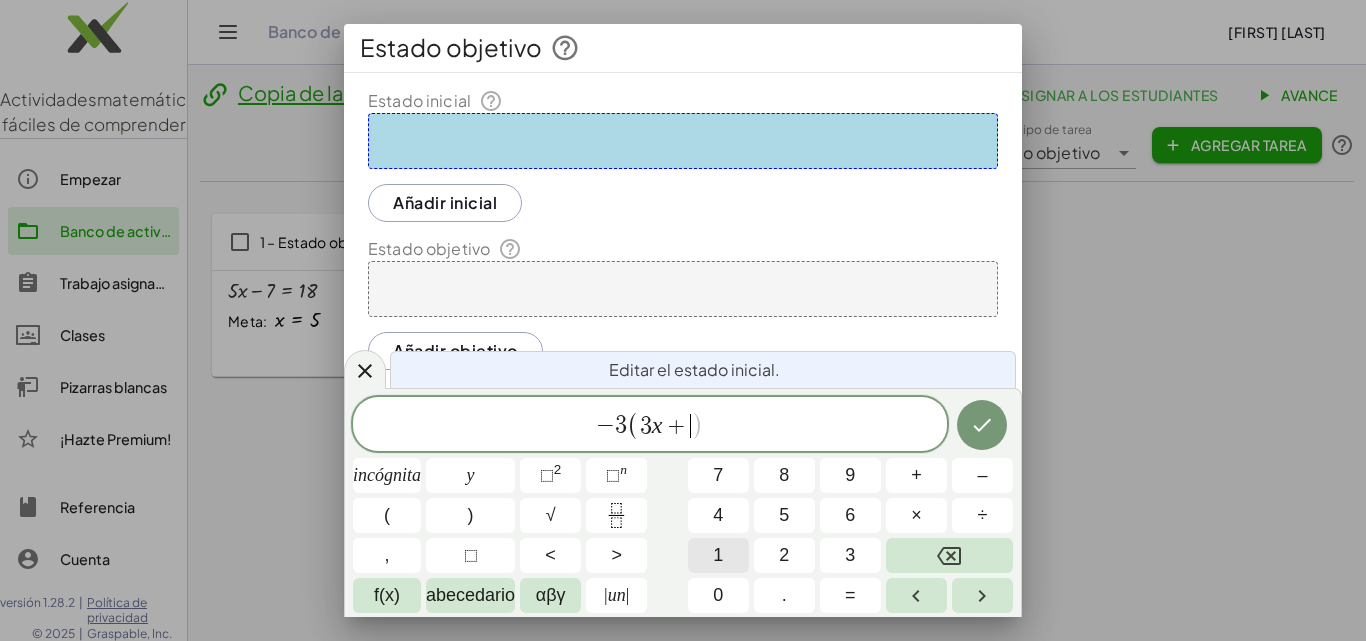click on "1" at bounding box center [718, 555] 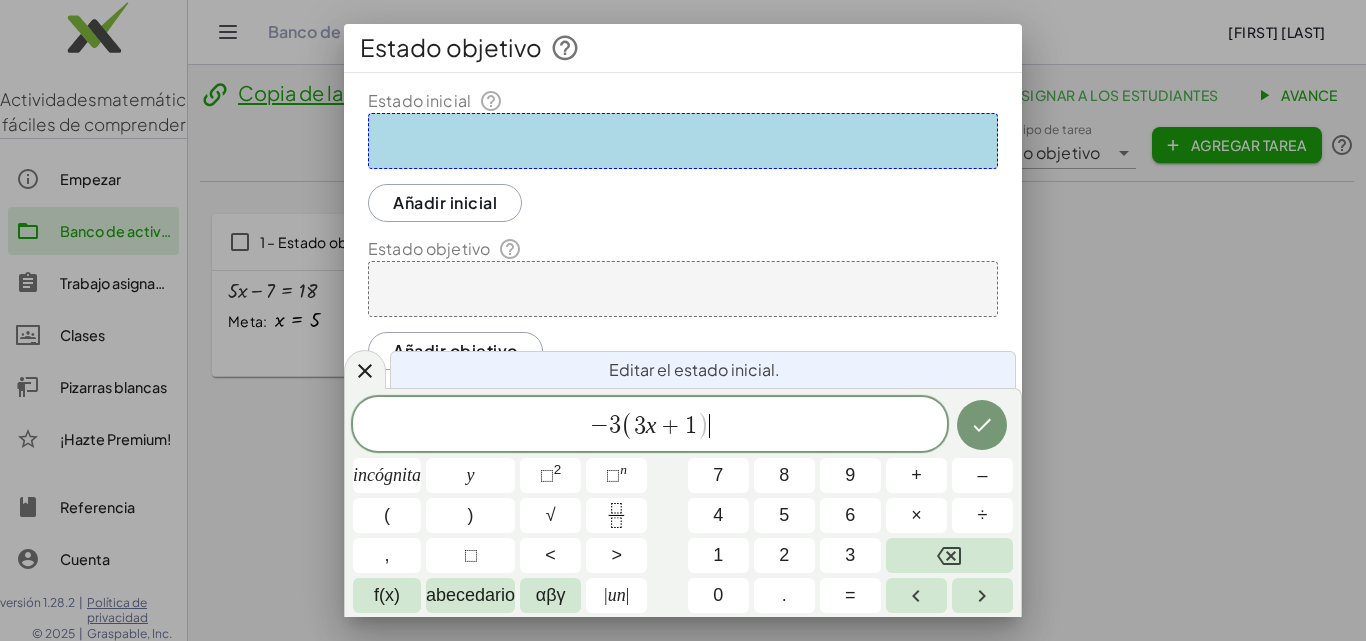 click on "− 3 ( 3 x + 1 ) ​" at bounding box center (650, 425) 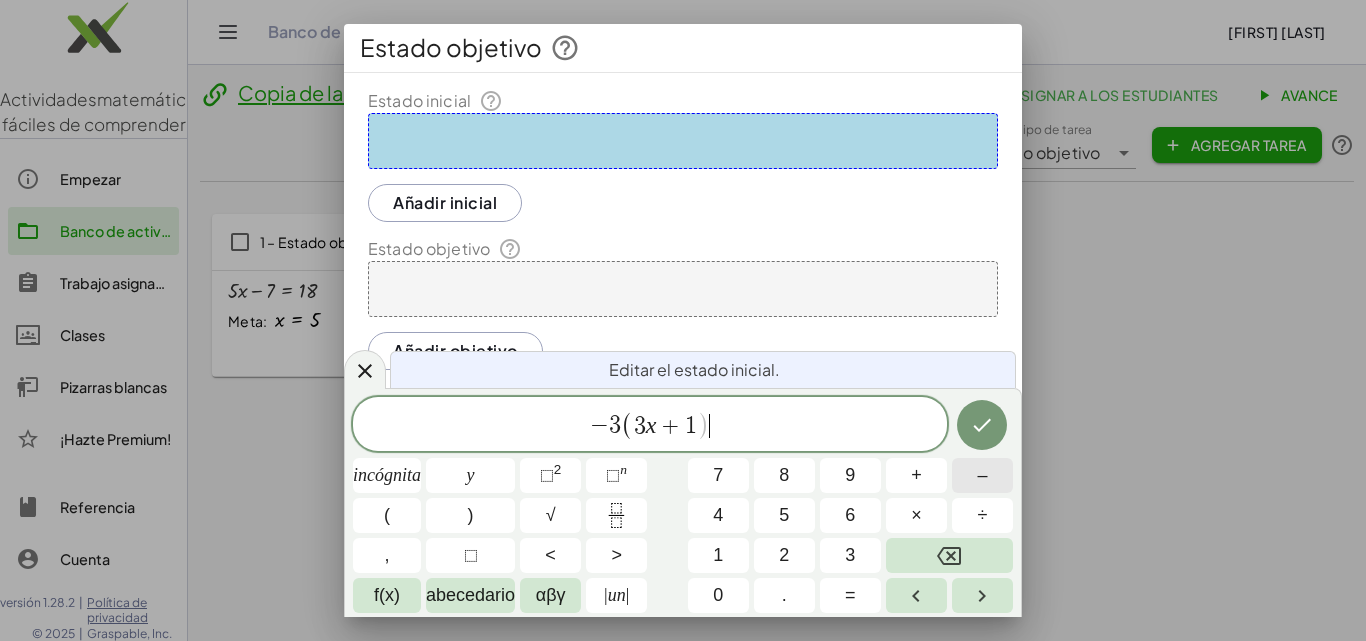 click on "–" at bounding box center [982, 475] 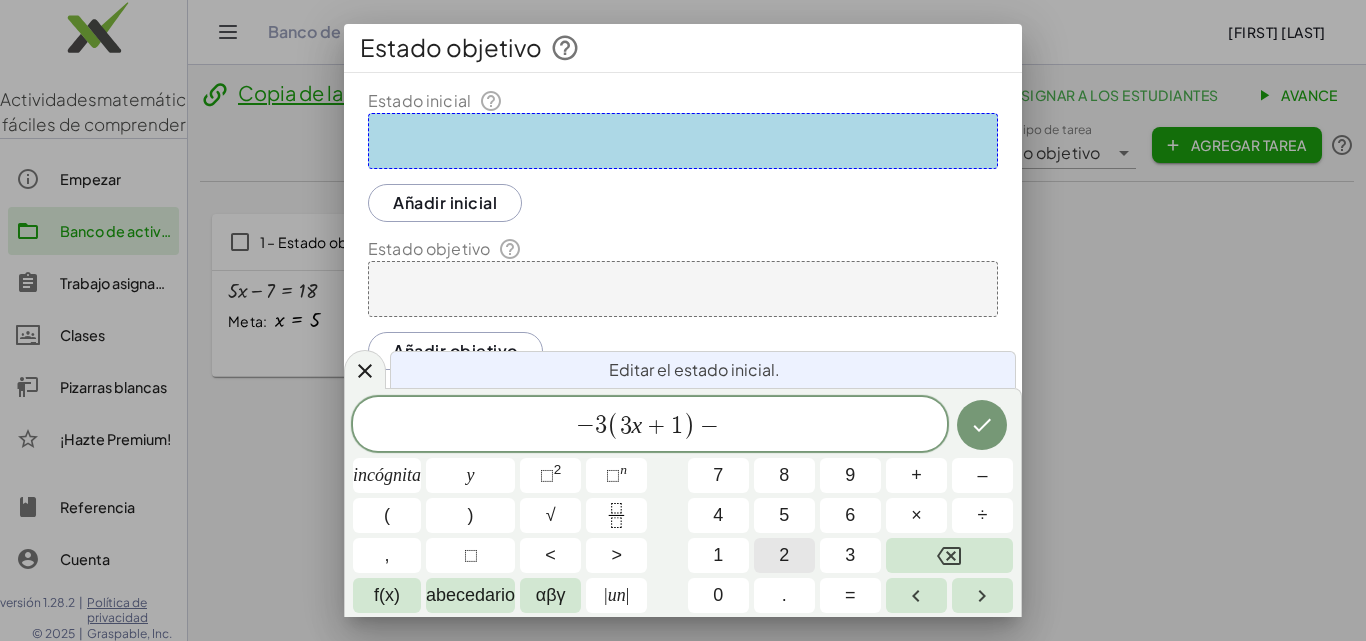 click on "2" at bounding box center [784, 555] 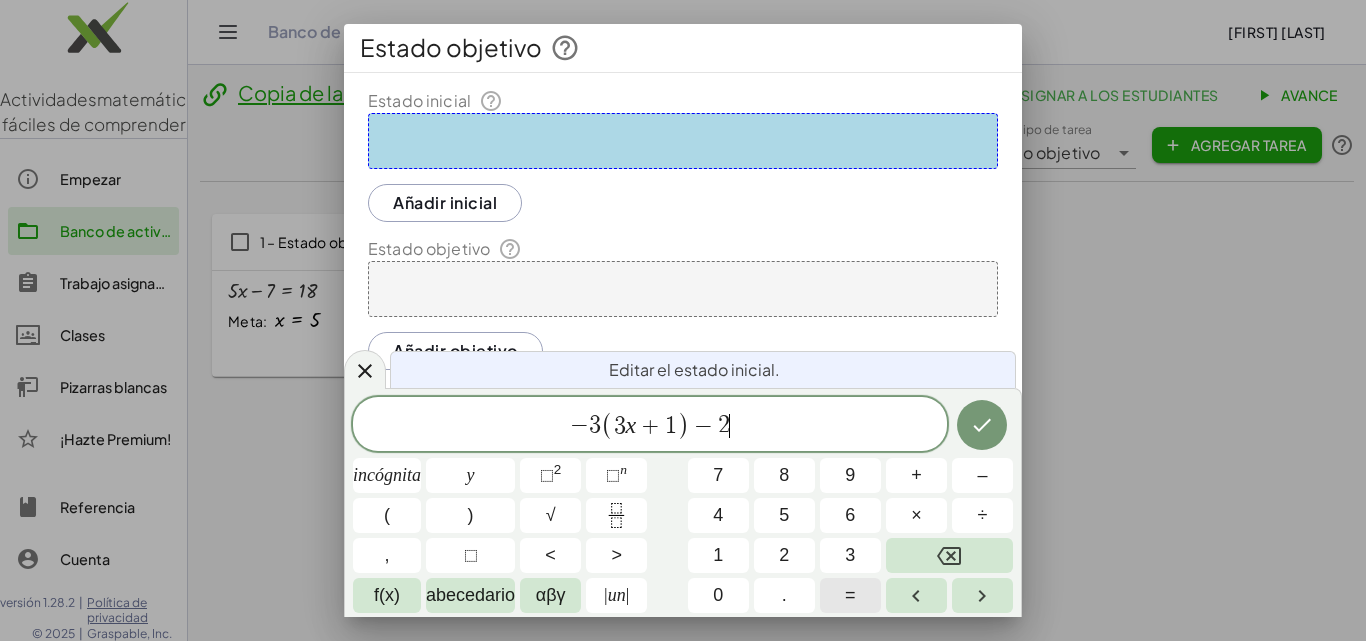 click on "=" at bounding box center [850, 595] 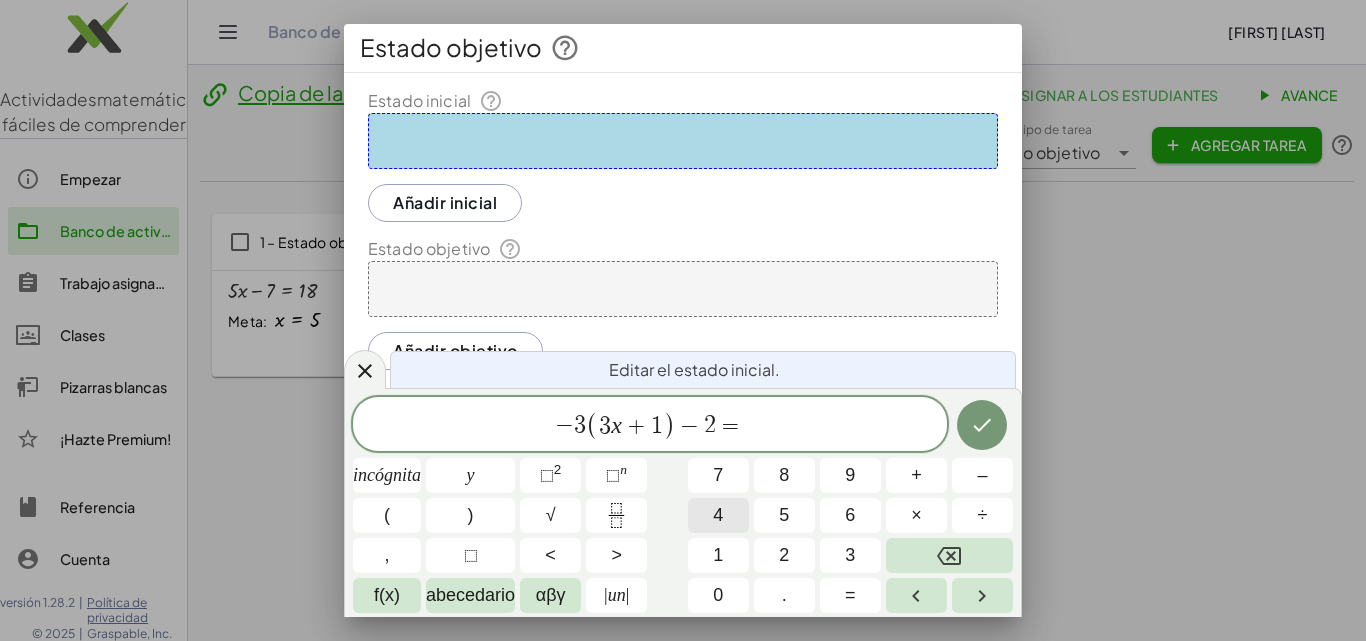 click on "4" at bounding box center (718, 515) 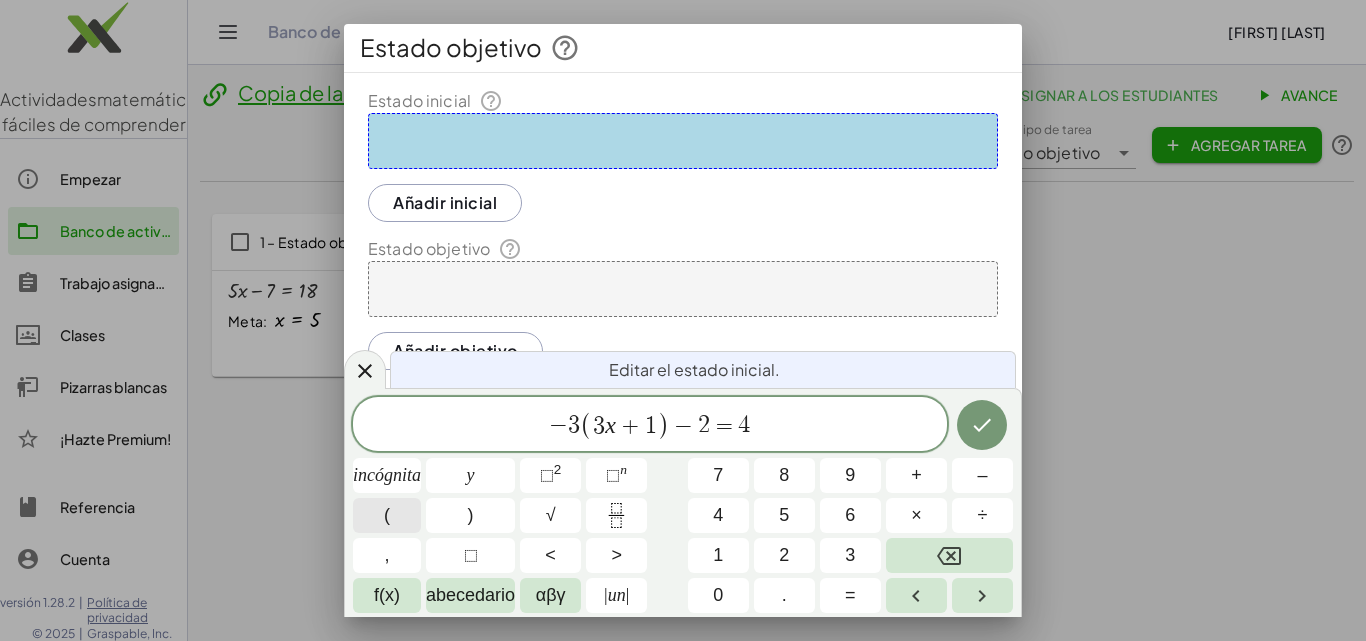 click on "(" at bounding box center (387, 515) 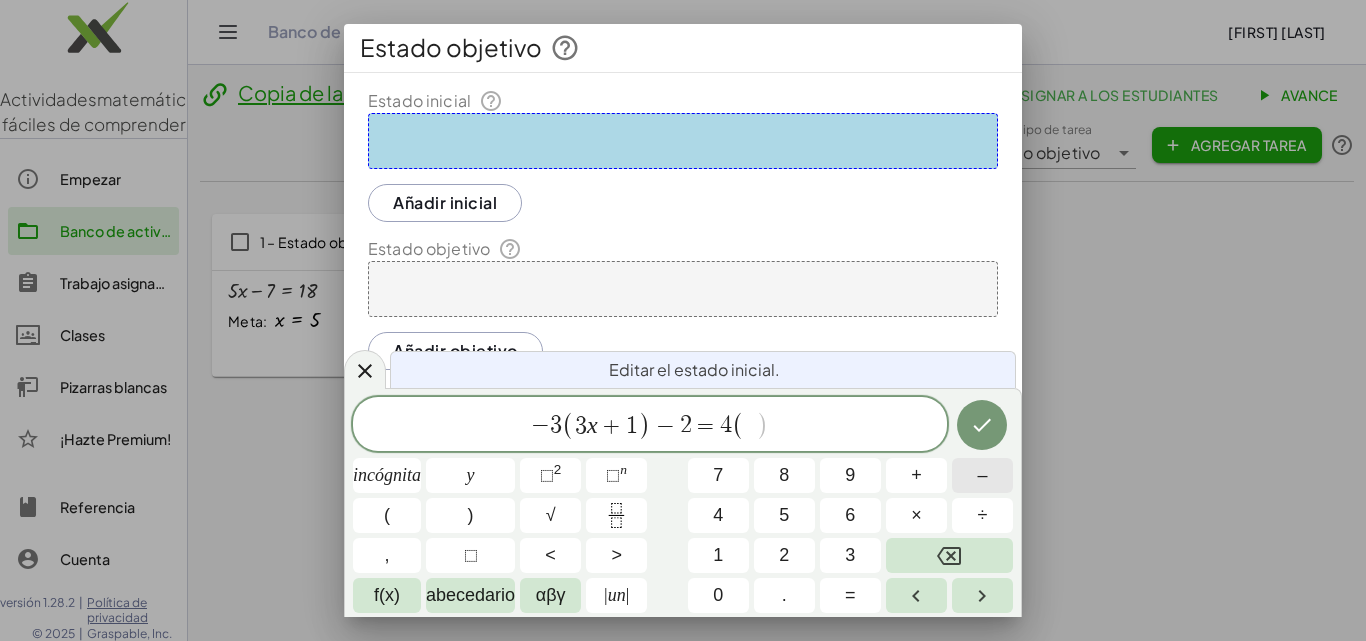 click on "–" at bounding box center (982, 475) 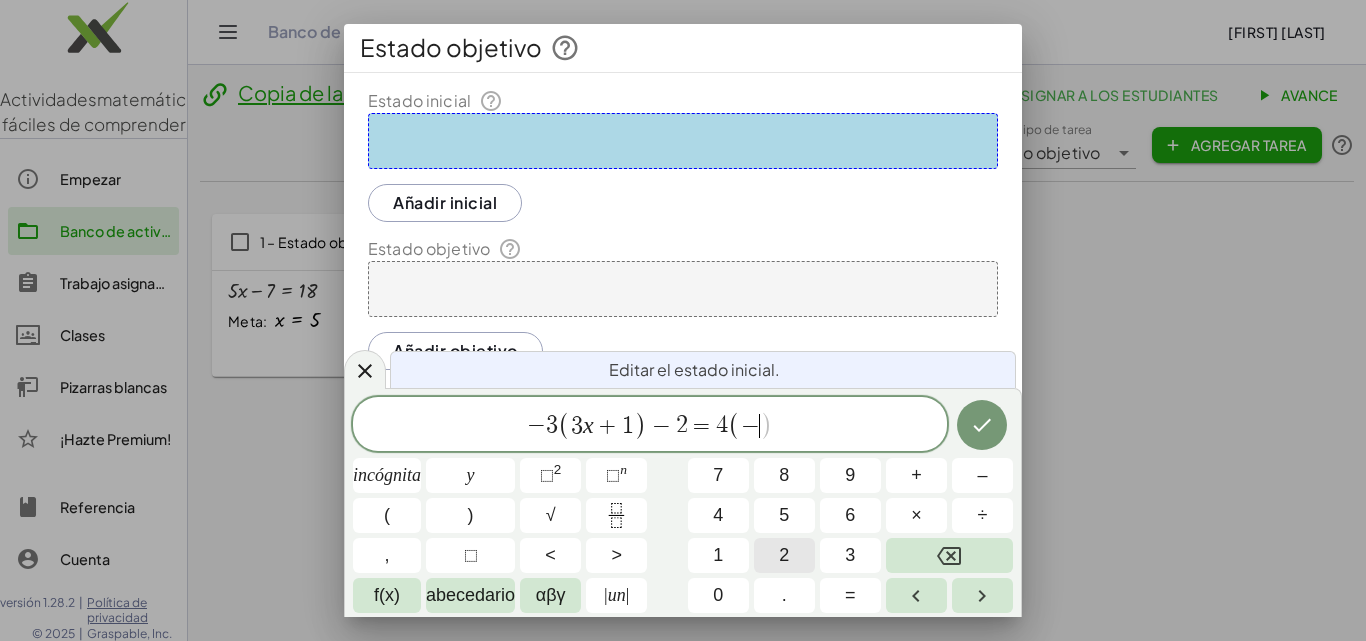 click on "2" at bounding box center (784, 555) 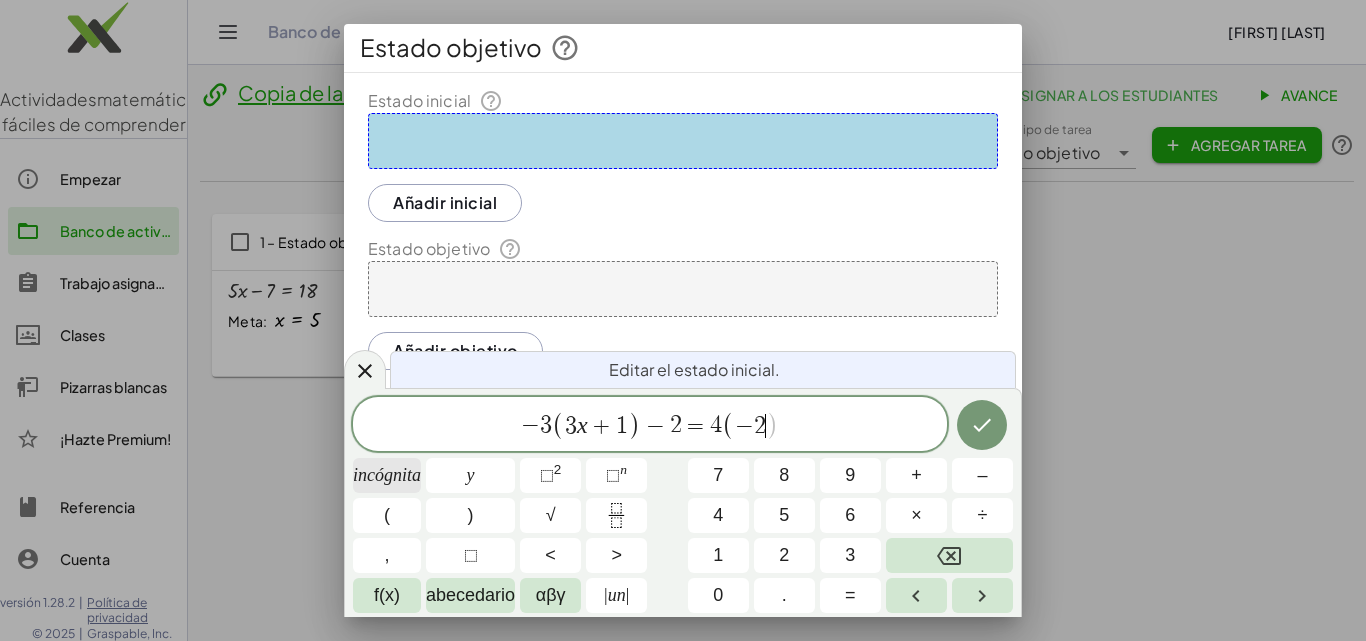 click on "incógnita" at bounding box center [387, 475] 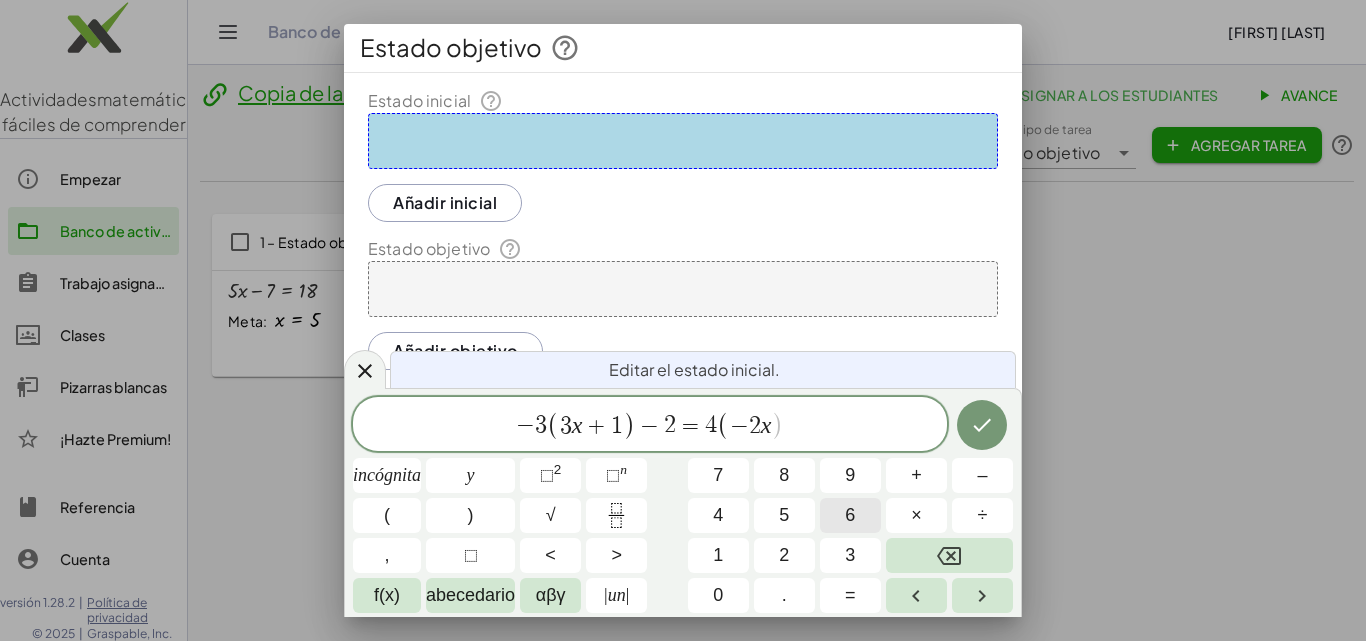 click on "–" at bounding box center (982, 475) 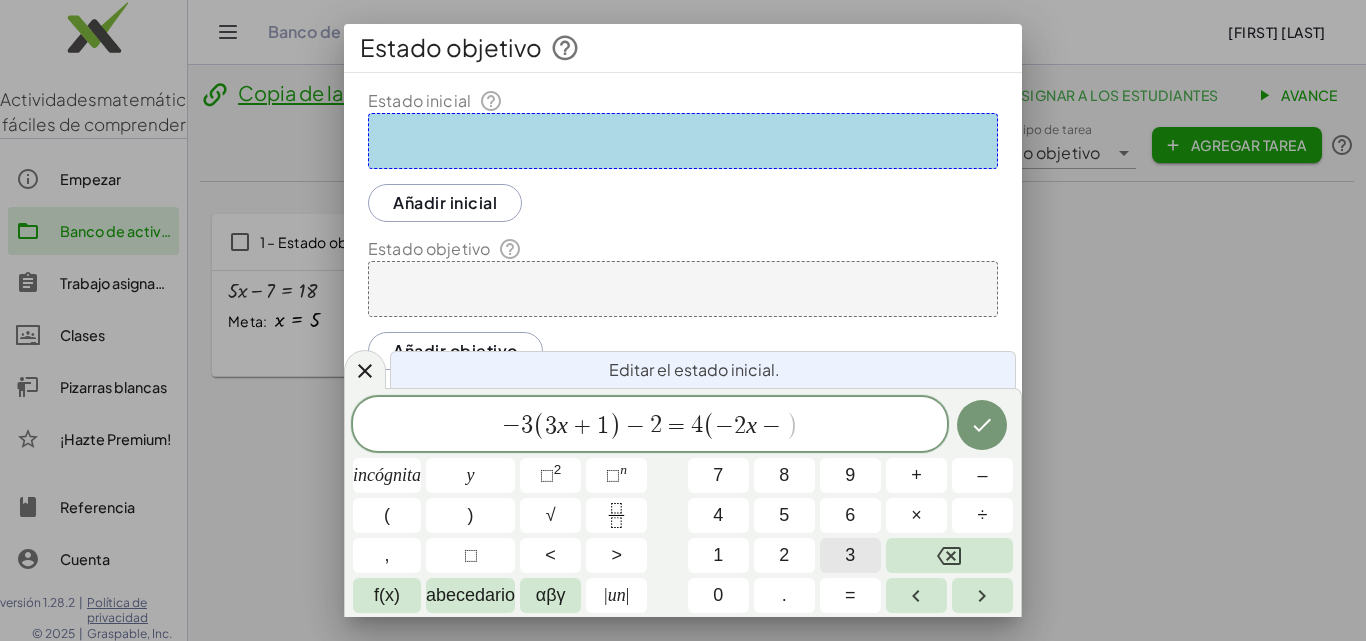 click on "3" at bounding box center [850, 555] 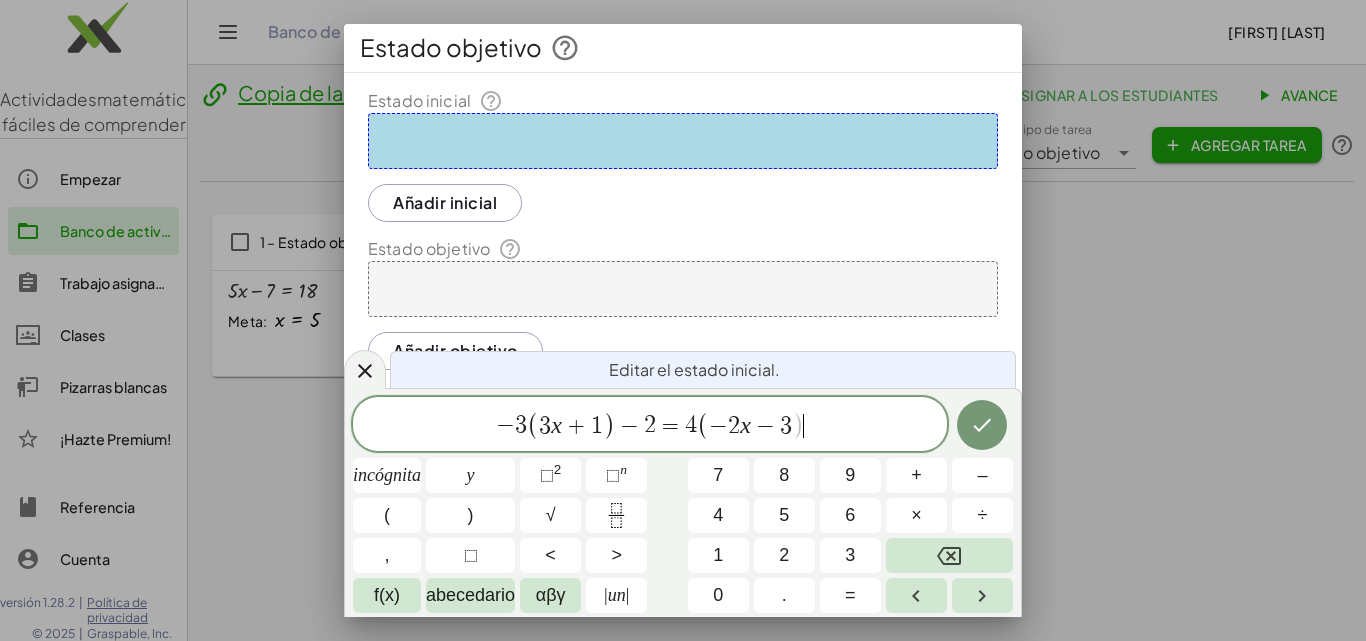 click on "− 3 ( 3 x + 1 ) − 2 = 4 ( − 2 x − 3 ) ​" at bounding box center (650, 425) 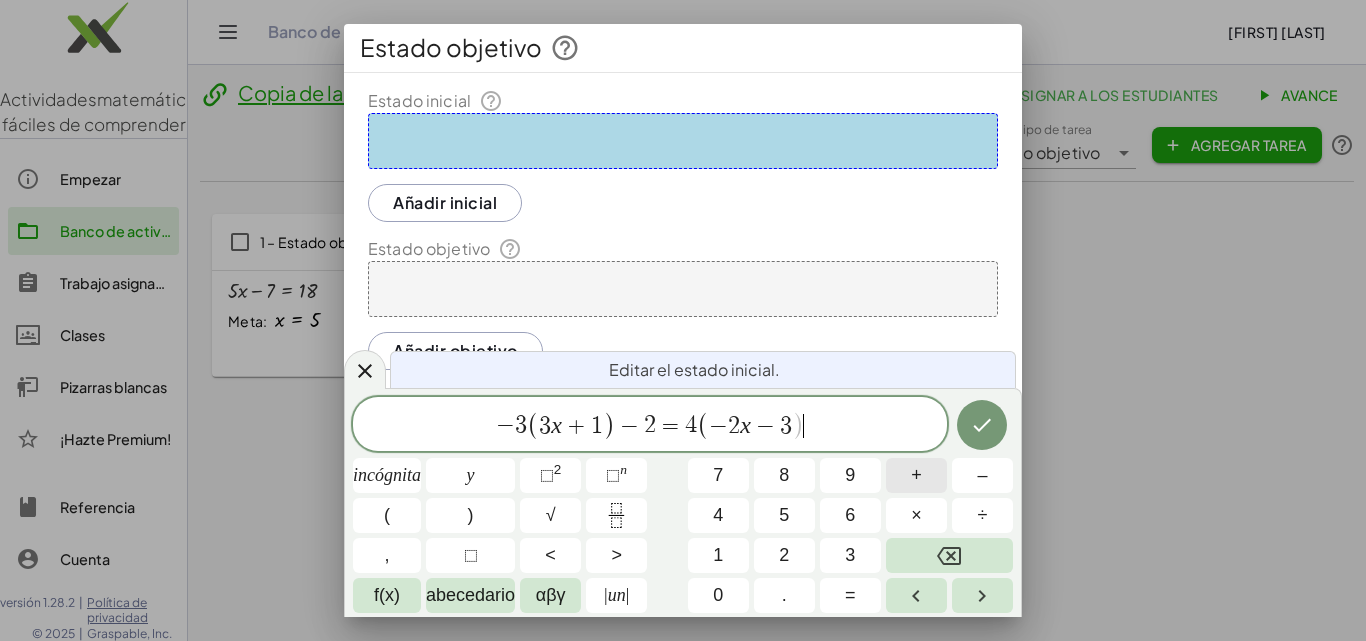 click on "+" at bounding box center [916, 475] 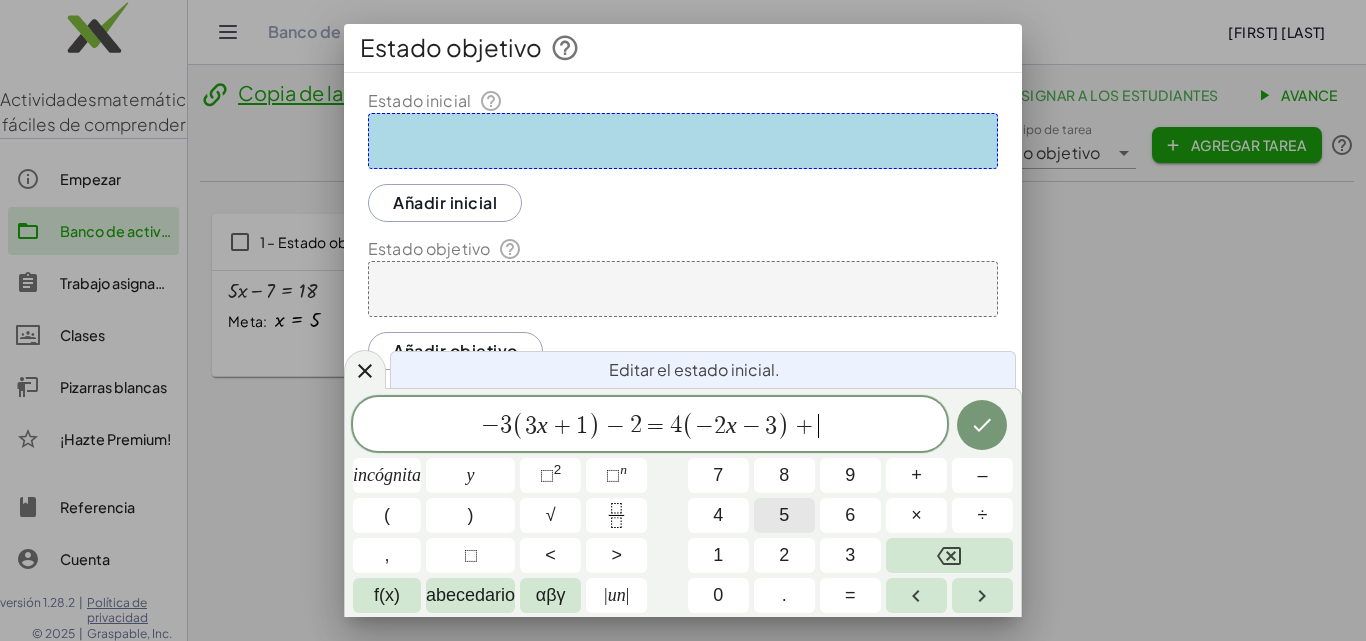 click on "5" at bounding box center [784, 515] 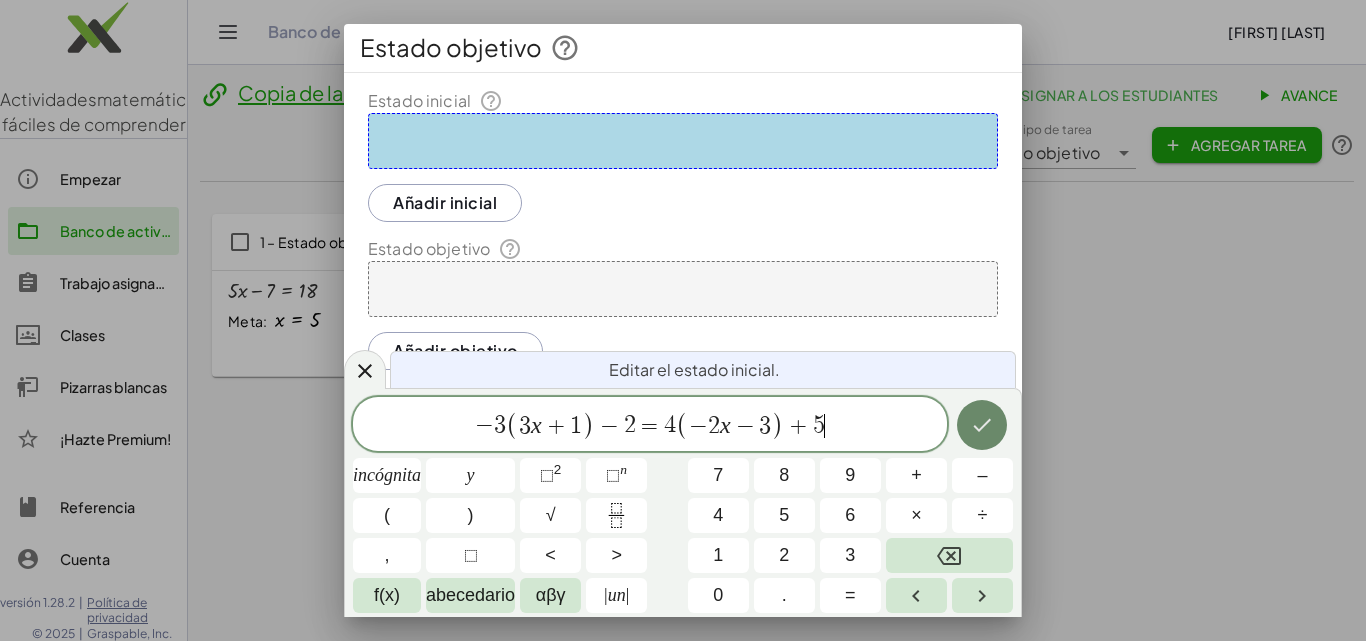 click 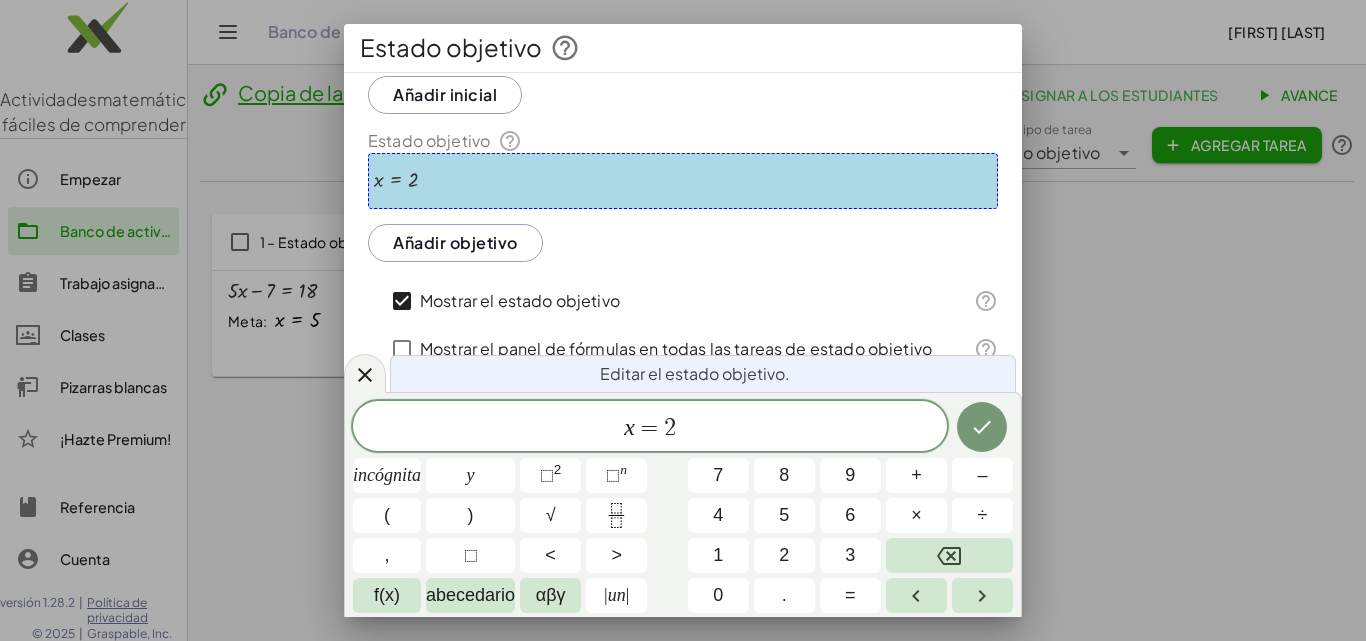 scroll, scrollTop: 130, scrollLeft: 0, axis: vertical 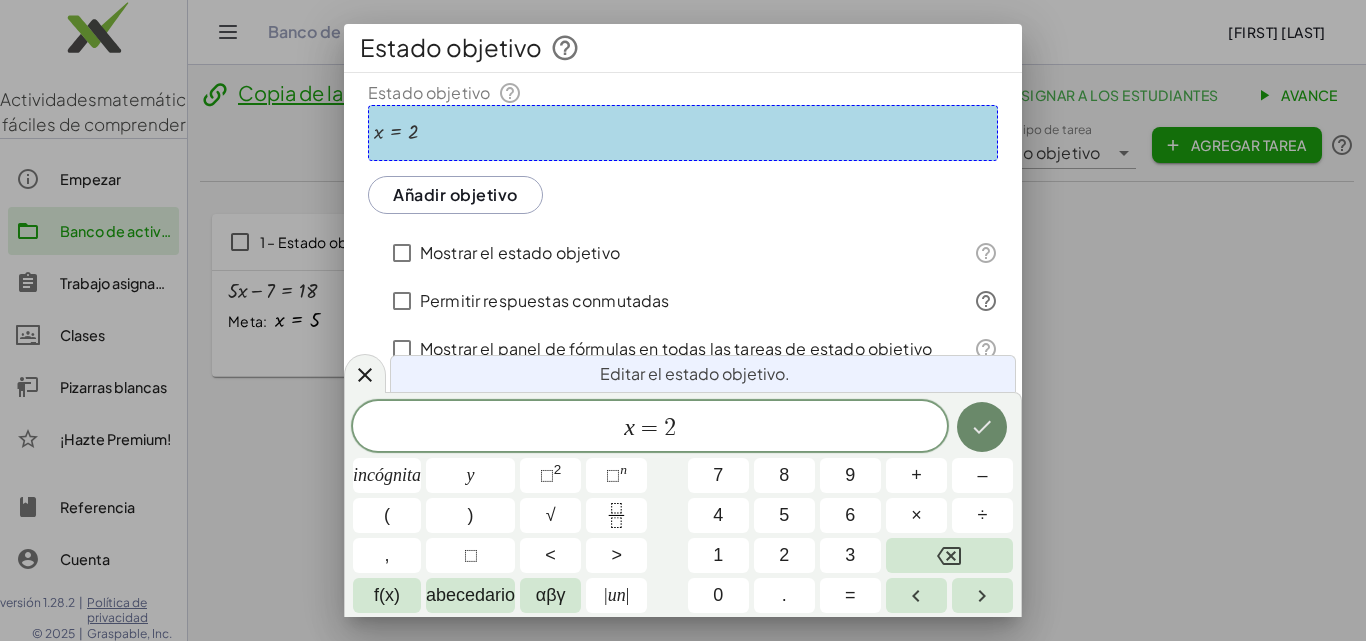click 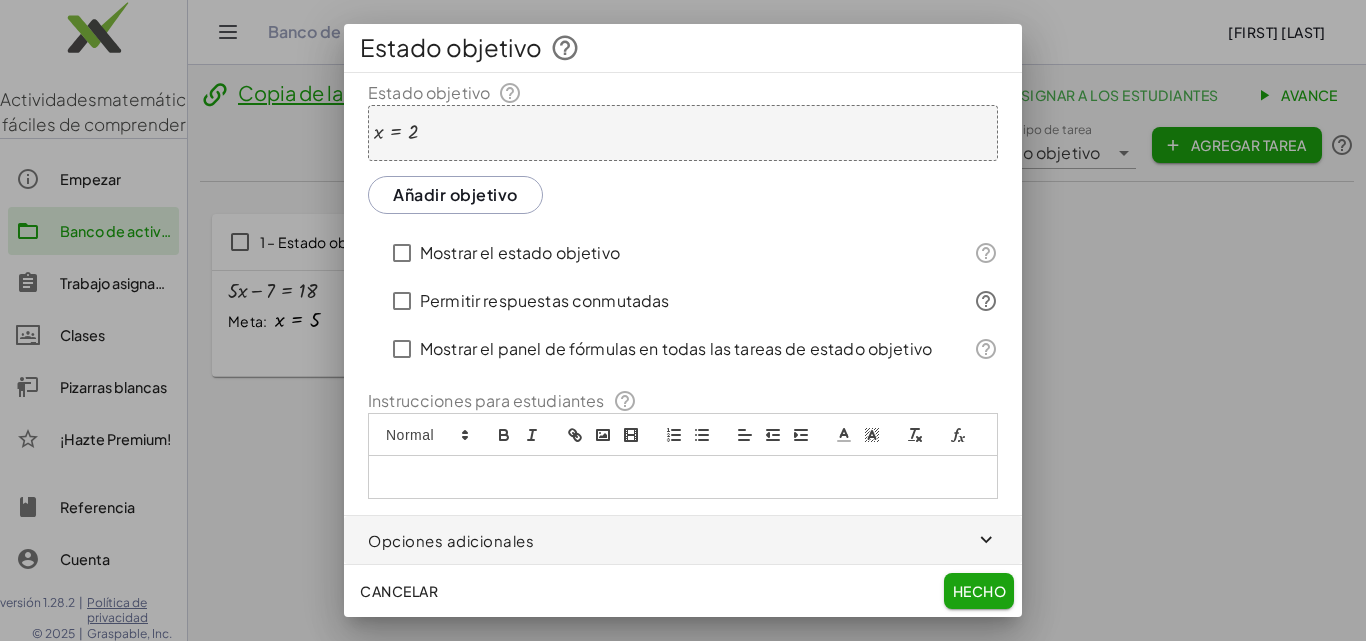 click on "Hecho" at bounding box center (979, 591) 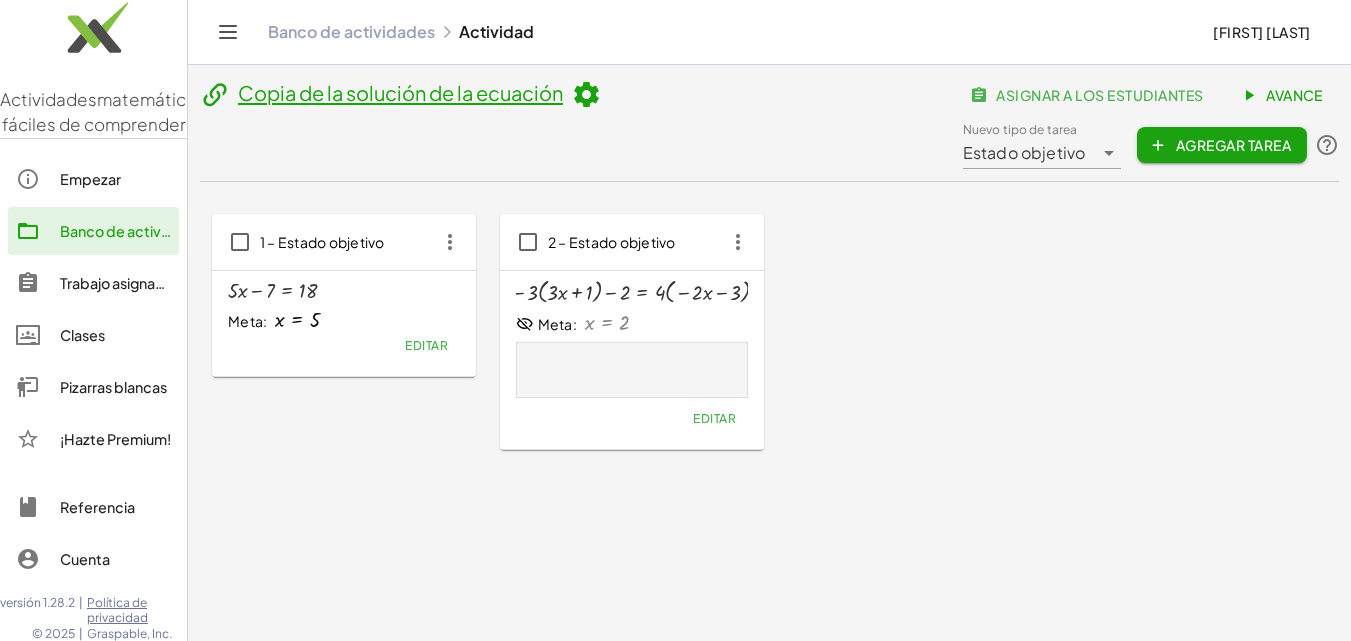 click 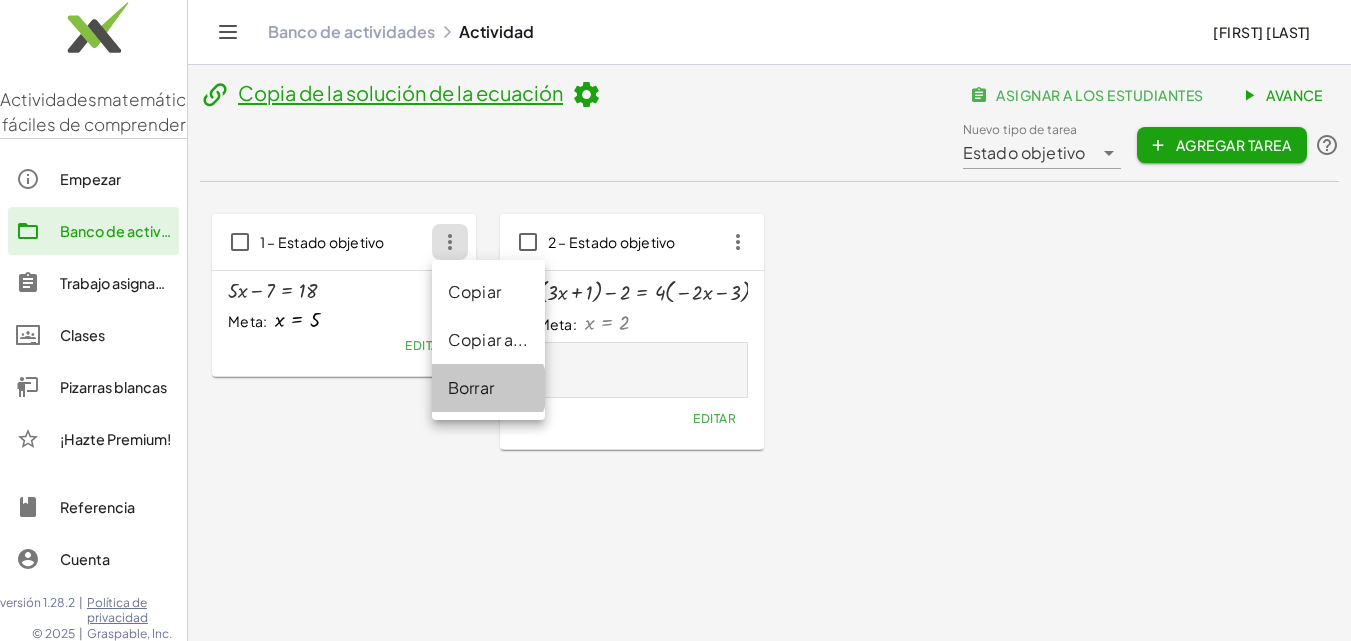 click on "Borrar" at bounding box center [471, 387] 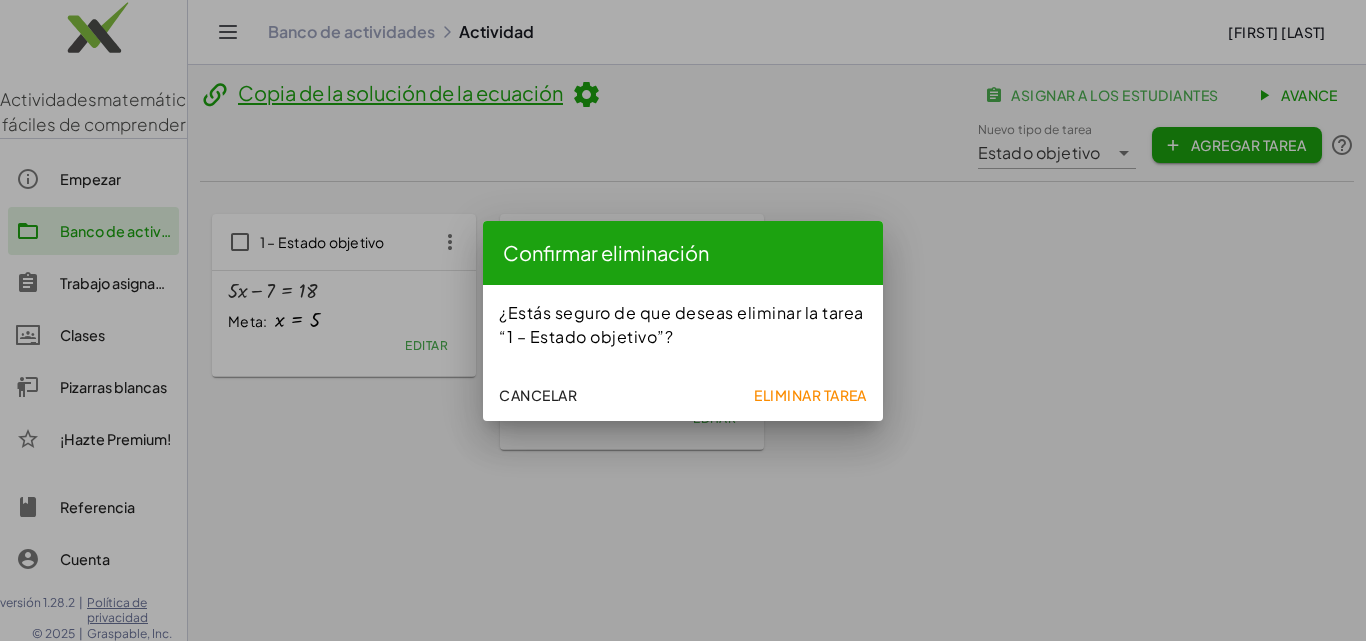 click on "Eliminar tarea" at bounding box center (810, 395) 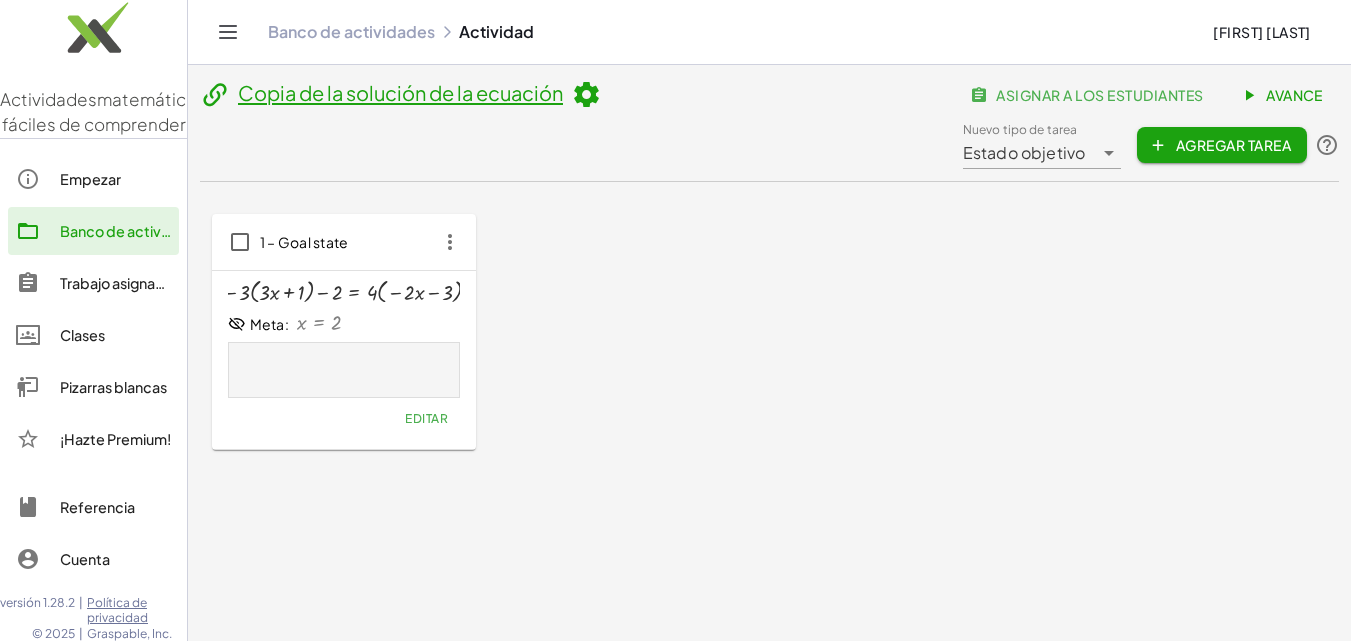 click on "1 – [STATE] − · 3 · ( + · 3 · x + 1 ) − 2 = + · 4 · ( − · 2 · x − 3 ) + 5 Meta: x = 2 Editar" at bounding box center (769, 332) 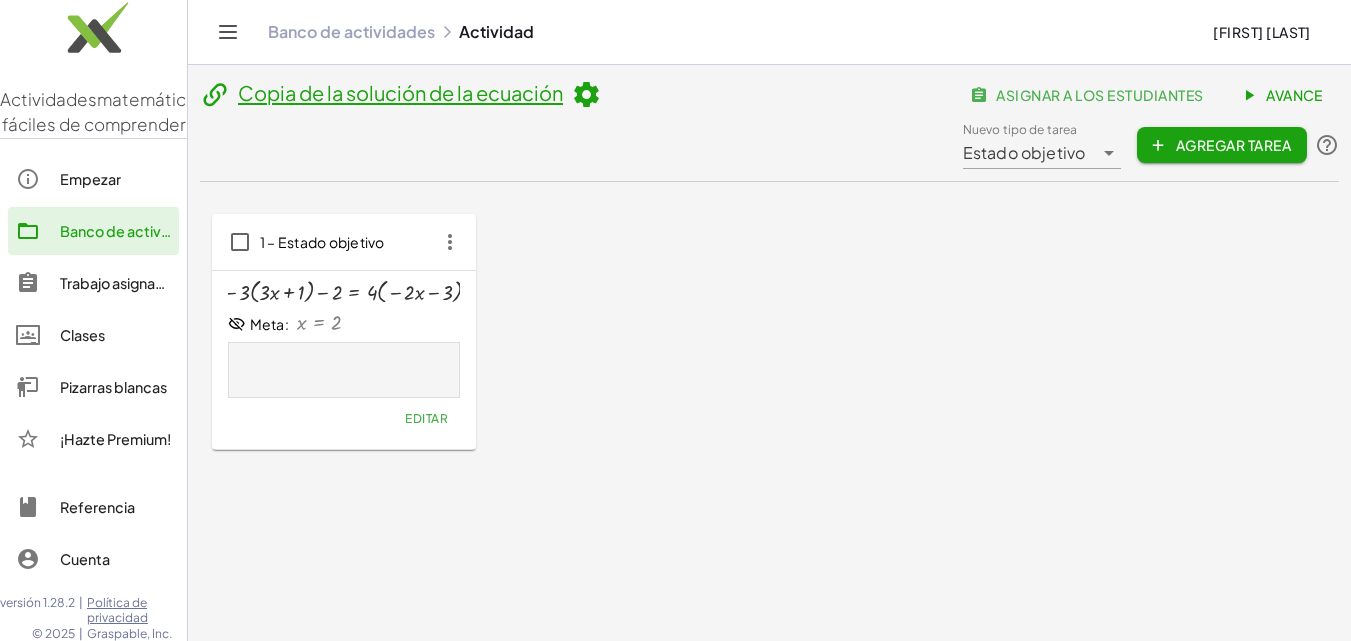 click on "Pizarras blancas" at bounding box center [113, 387] 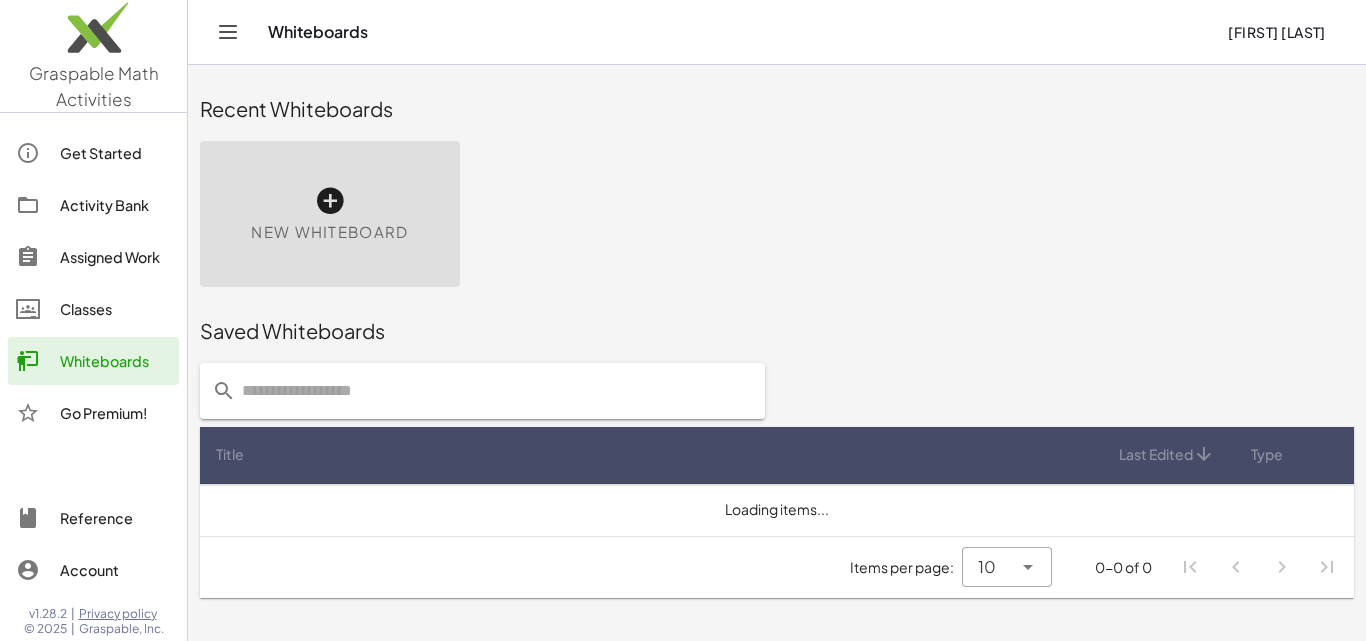 click at bounding box center [330, 201] 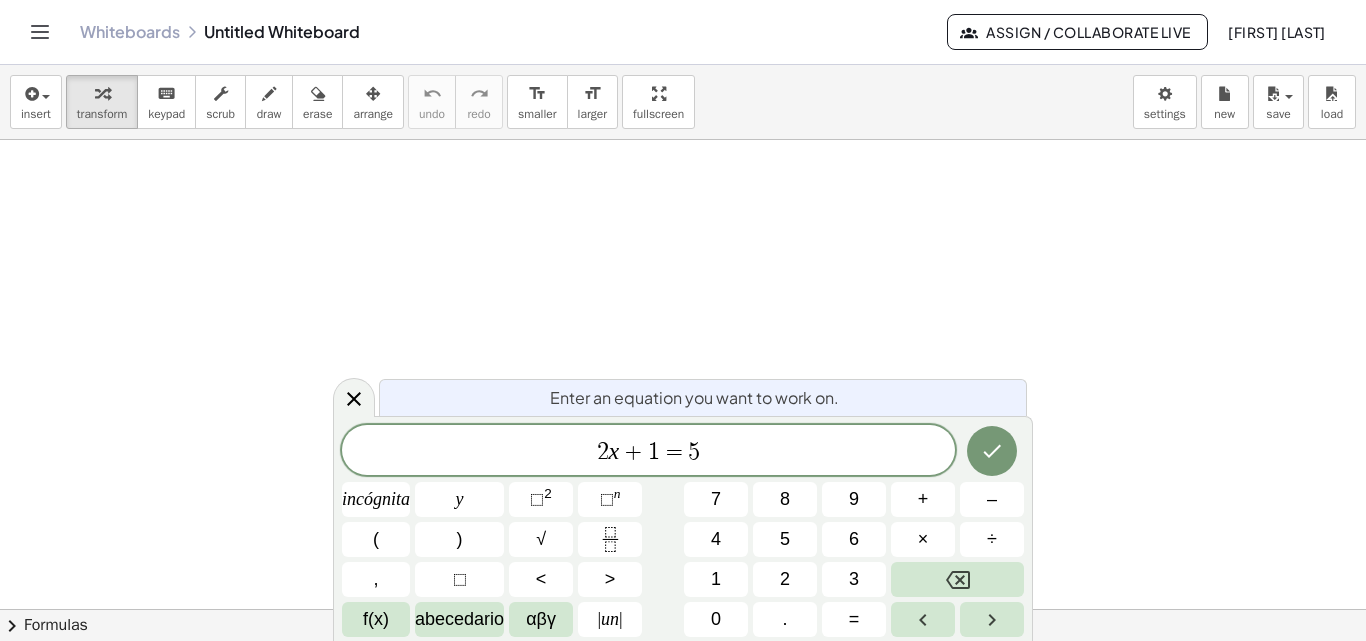click at bounding box center [683, 609] 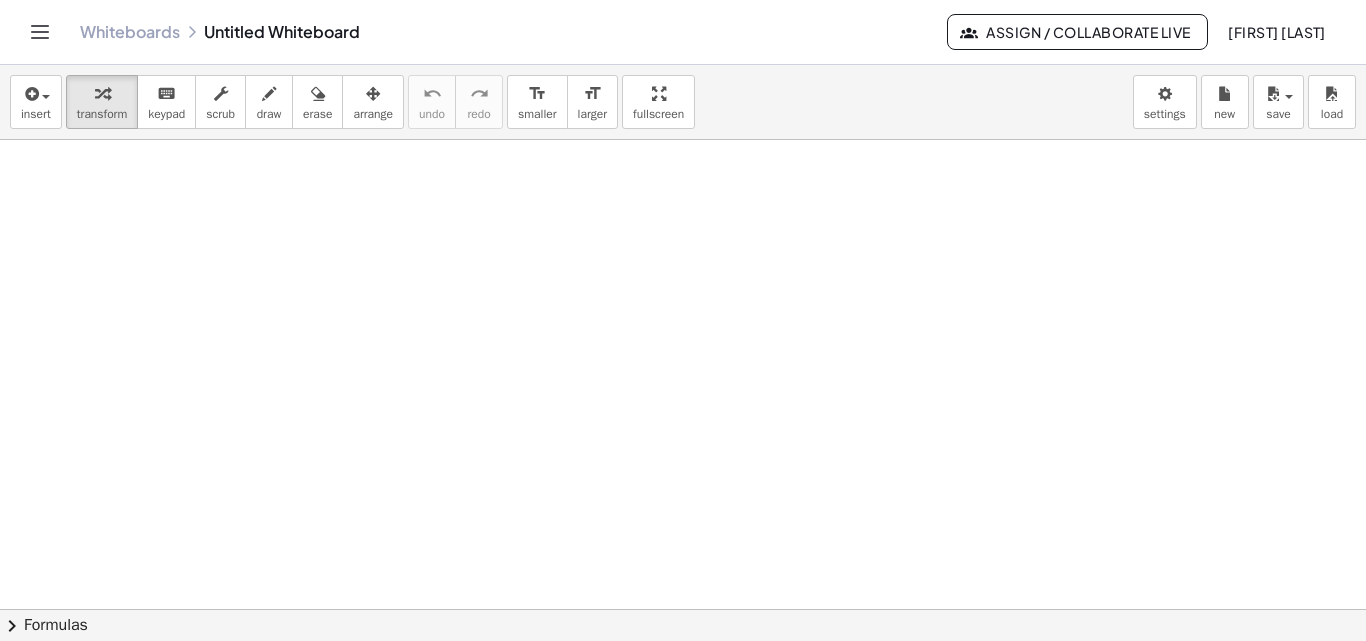 click at bounding box center [683, 609] 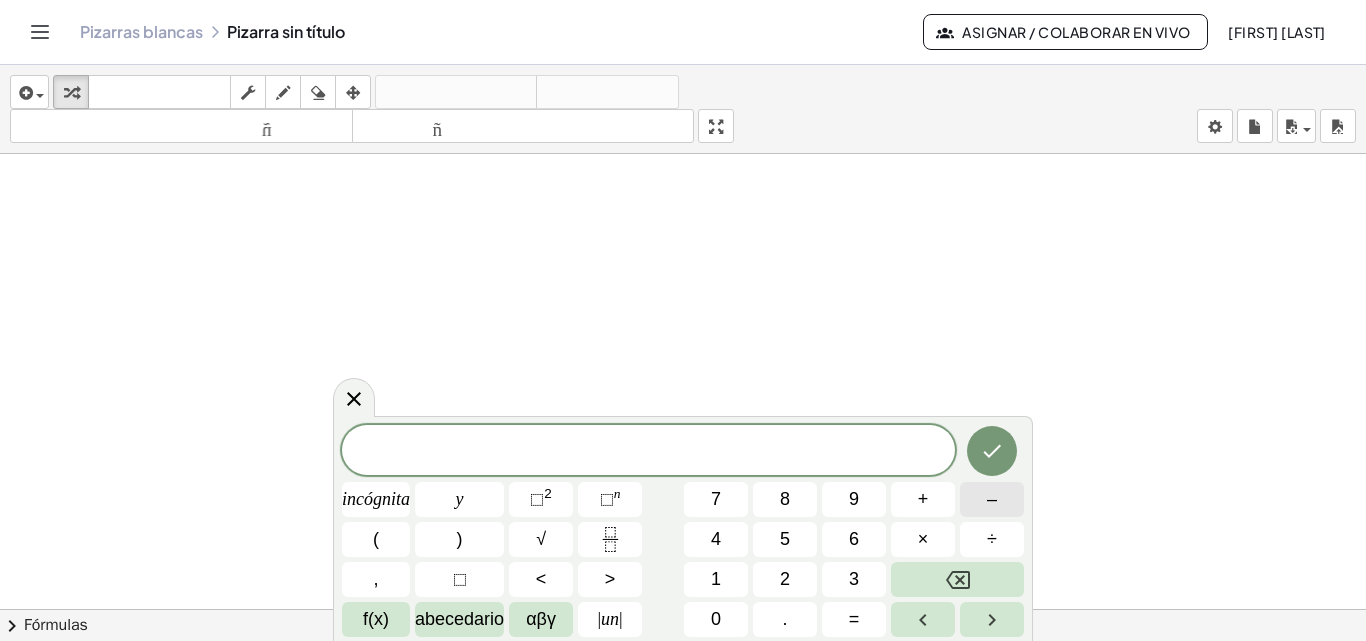 click on "–" at bounding box center (992, 499) 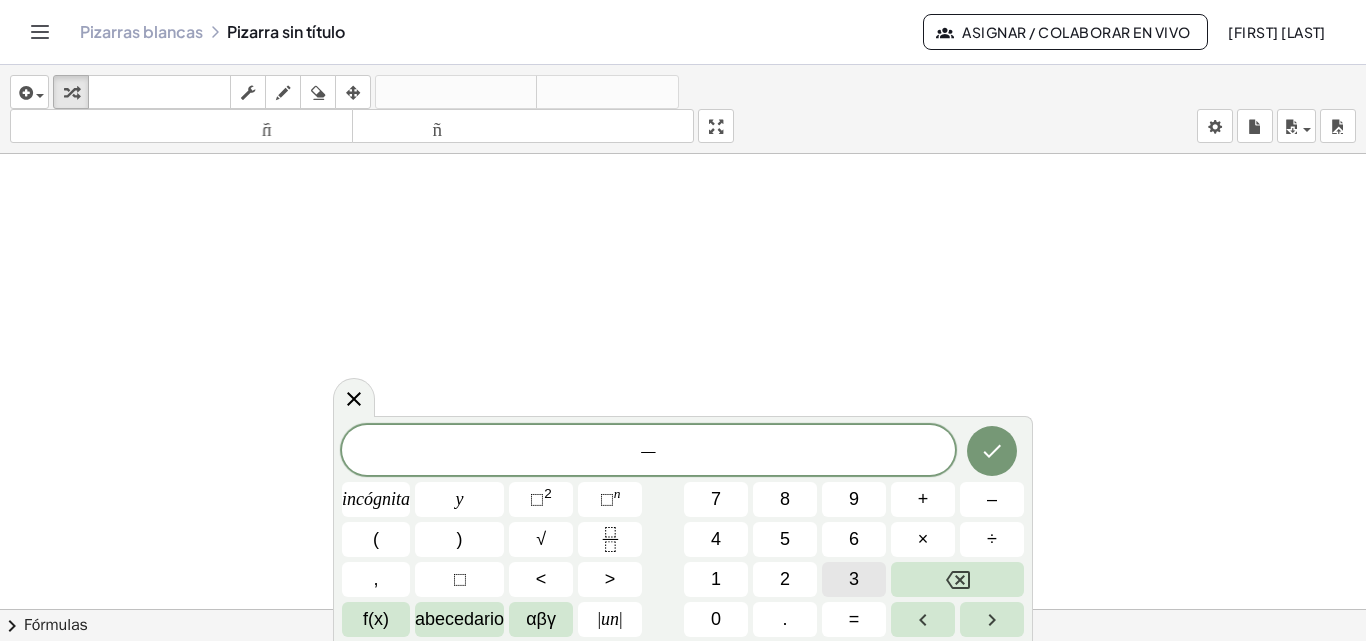 click on "3" at bounding box center (854, 579) 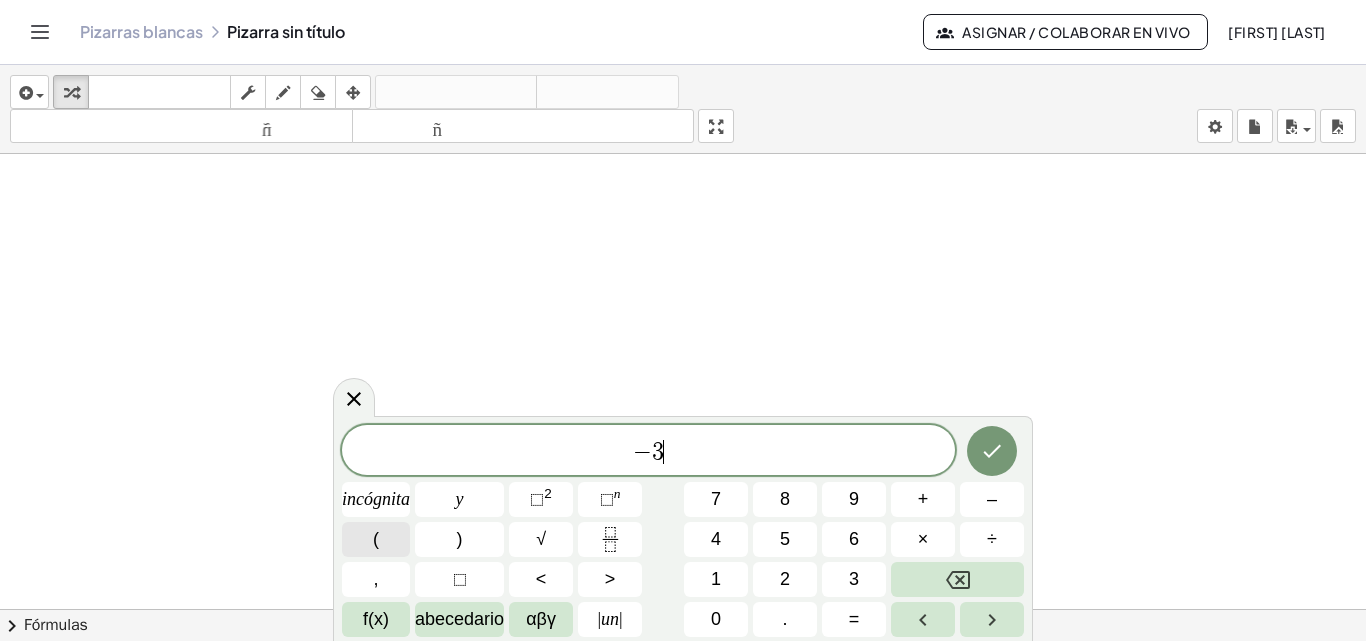 click on "(" at bounding box center (376, 539) 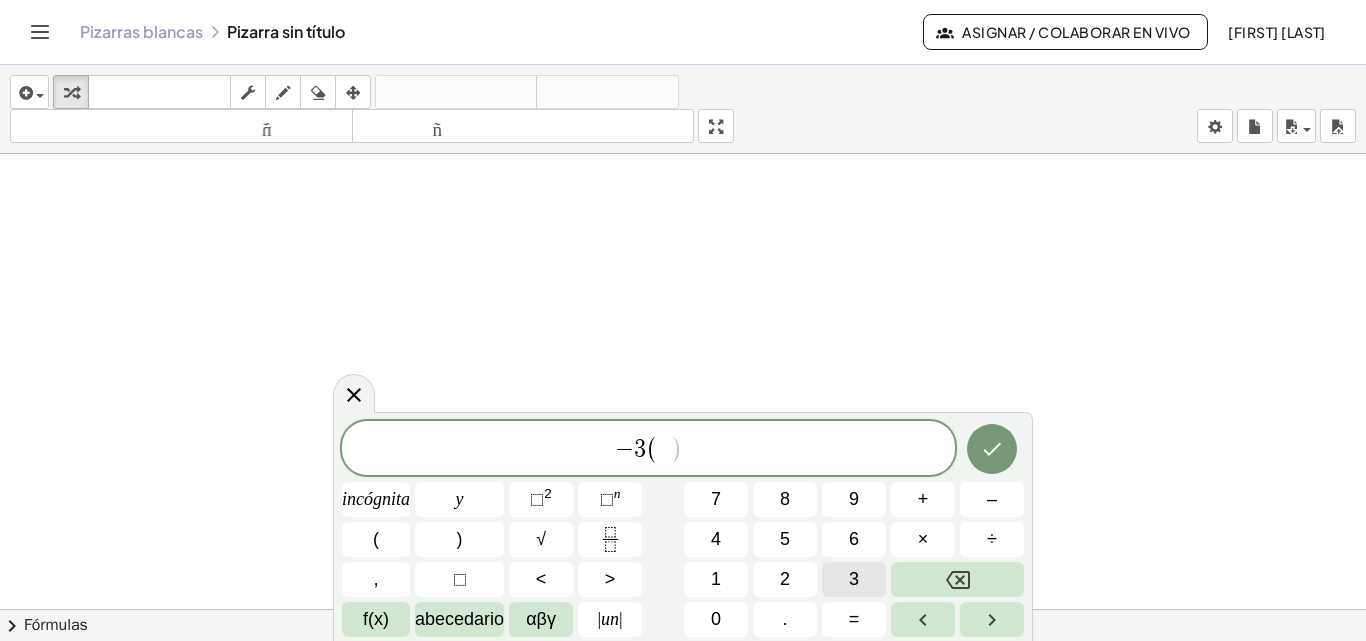 click on "3" at bounding box center [854, 579] 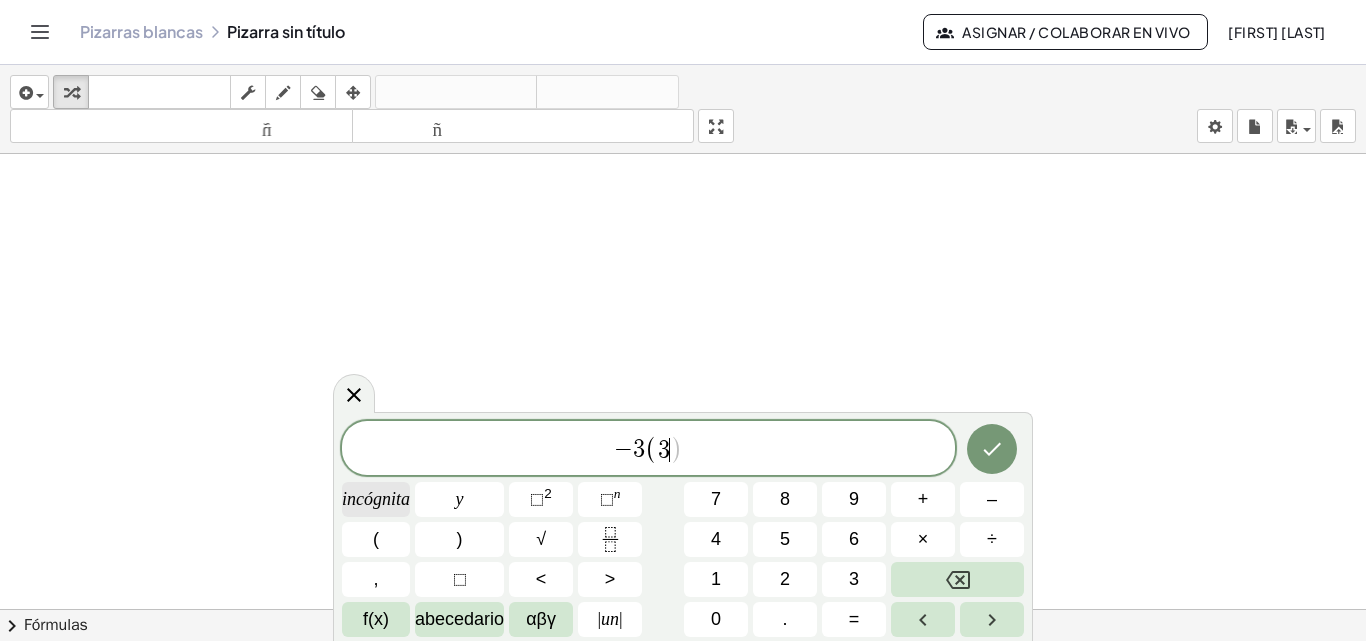 click on "incógnita" at bounding box center (376, 499) 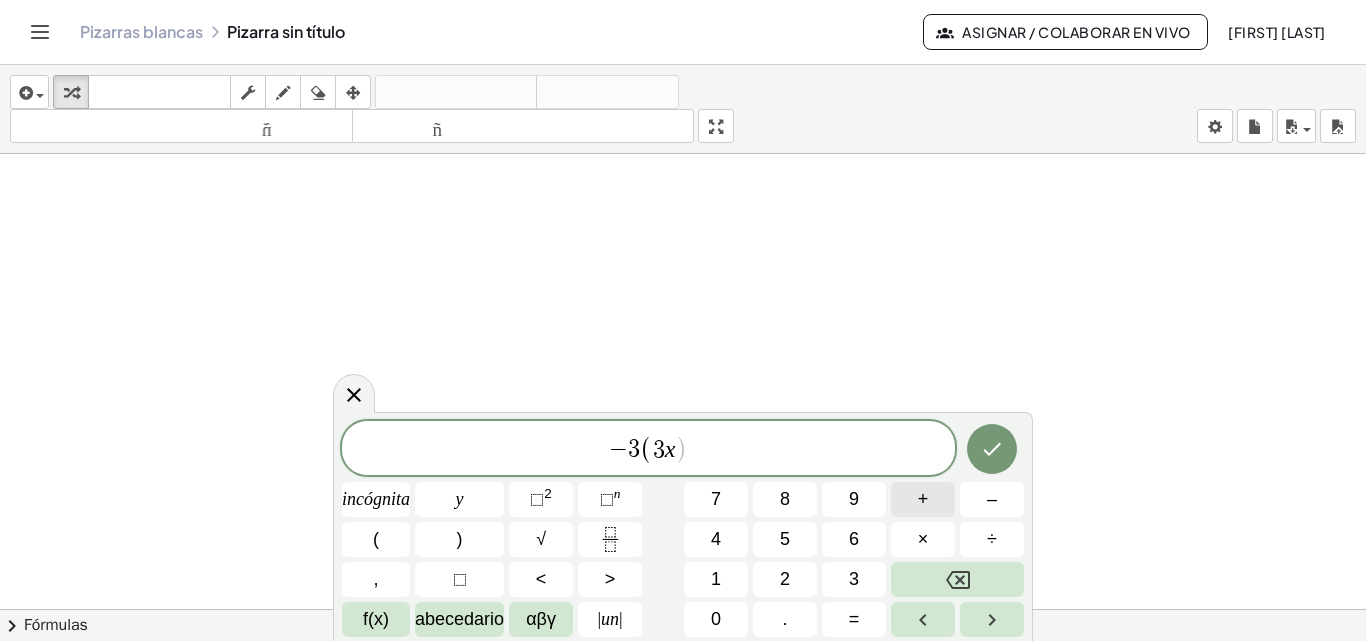 click on "+" at bounding box center (923, 499) 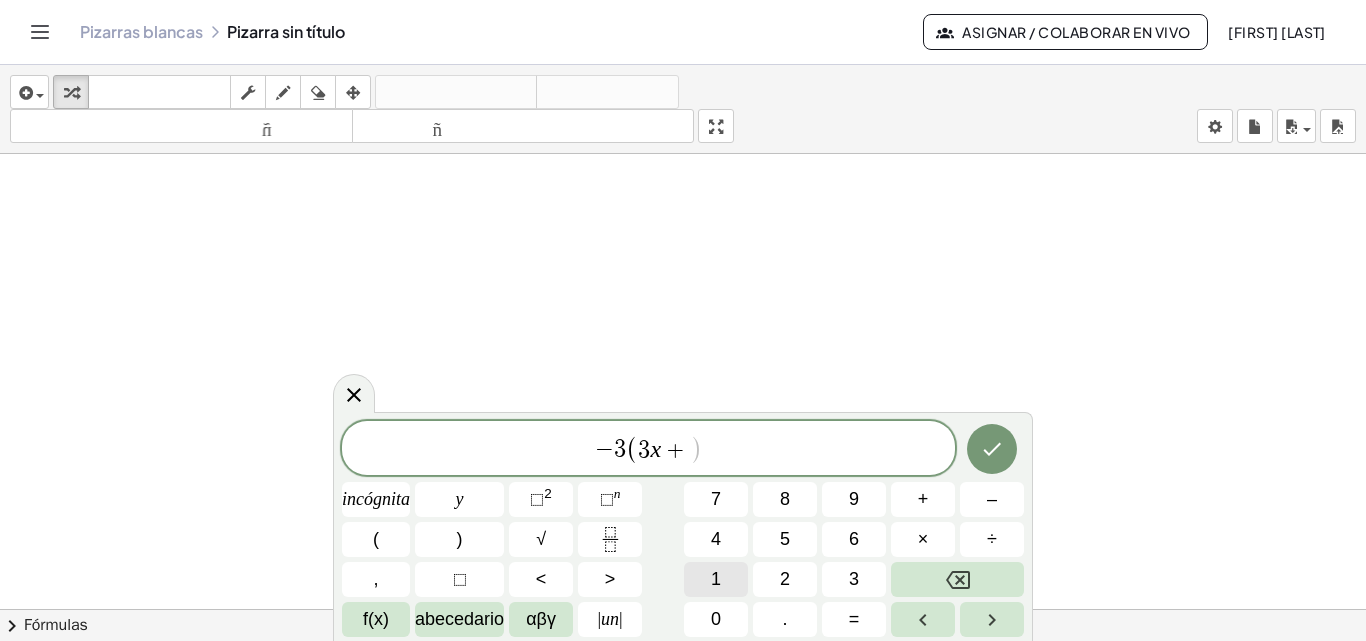 click on "1" at bounding box center (716, 579) 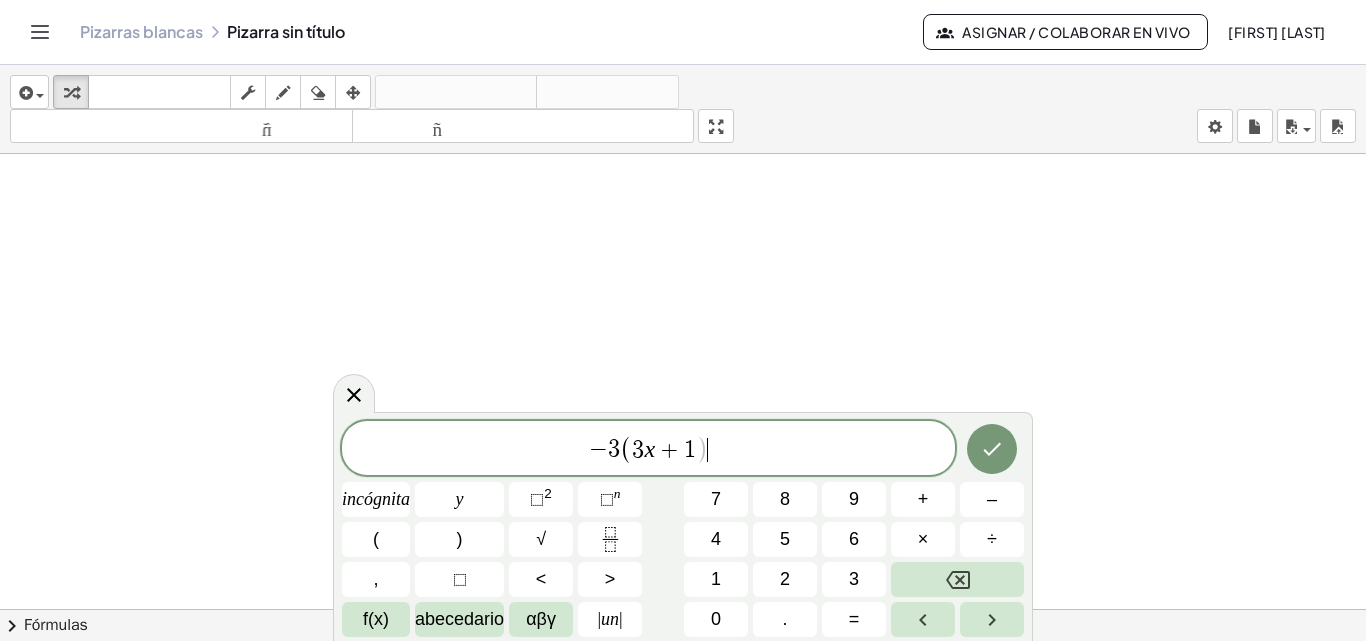 click on "− 3 ( 3 x + 1 ) ​" 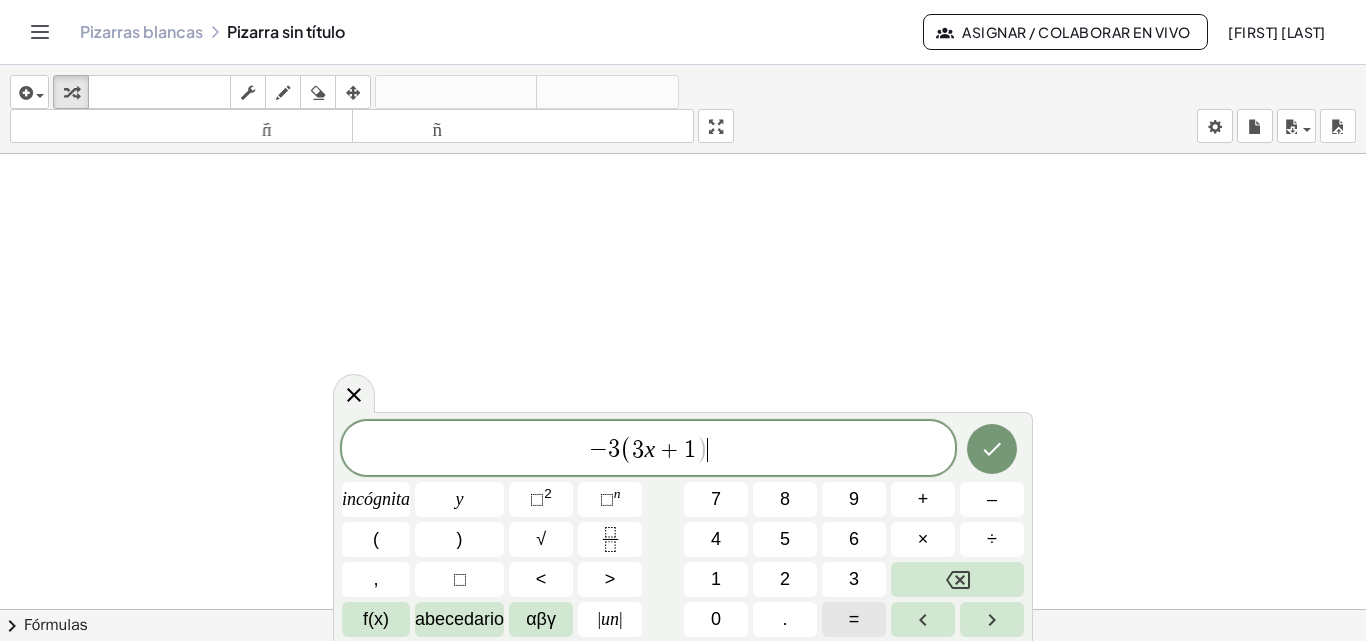 click on "=" at bounding box center [854, 619] 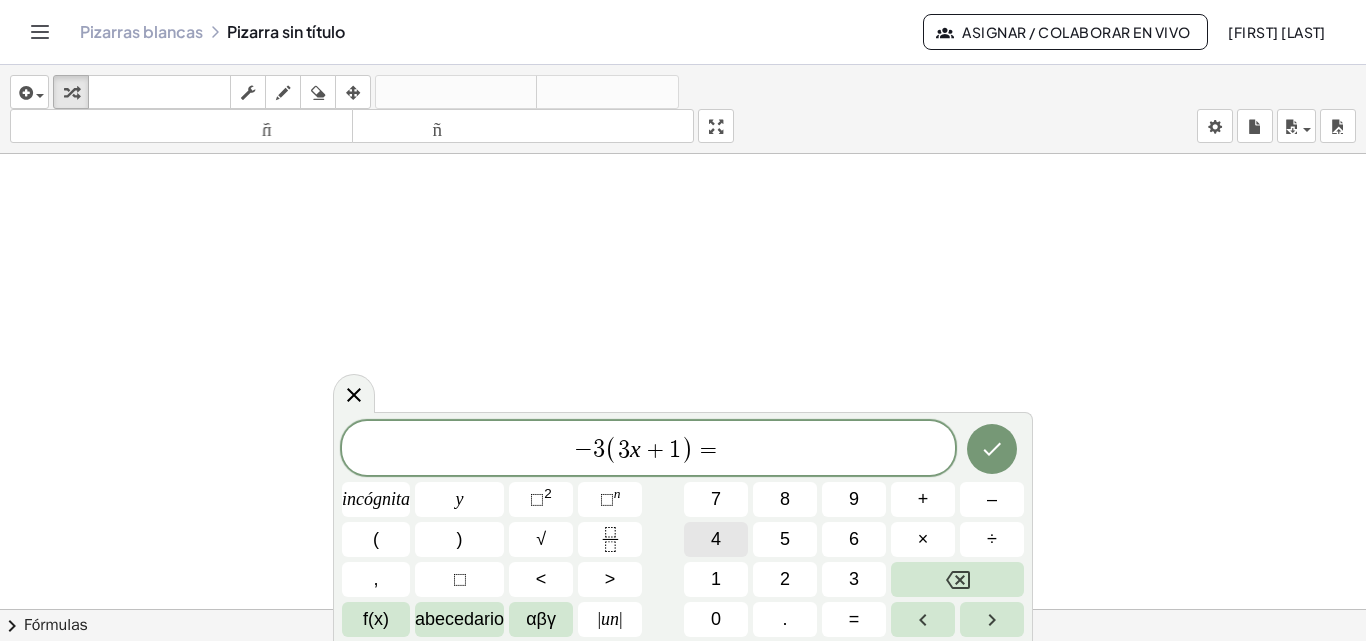 click on "4" at bounding box center [716, 539] 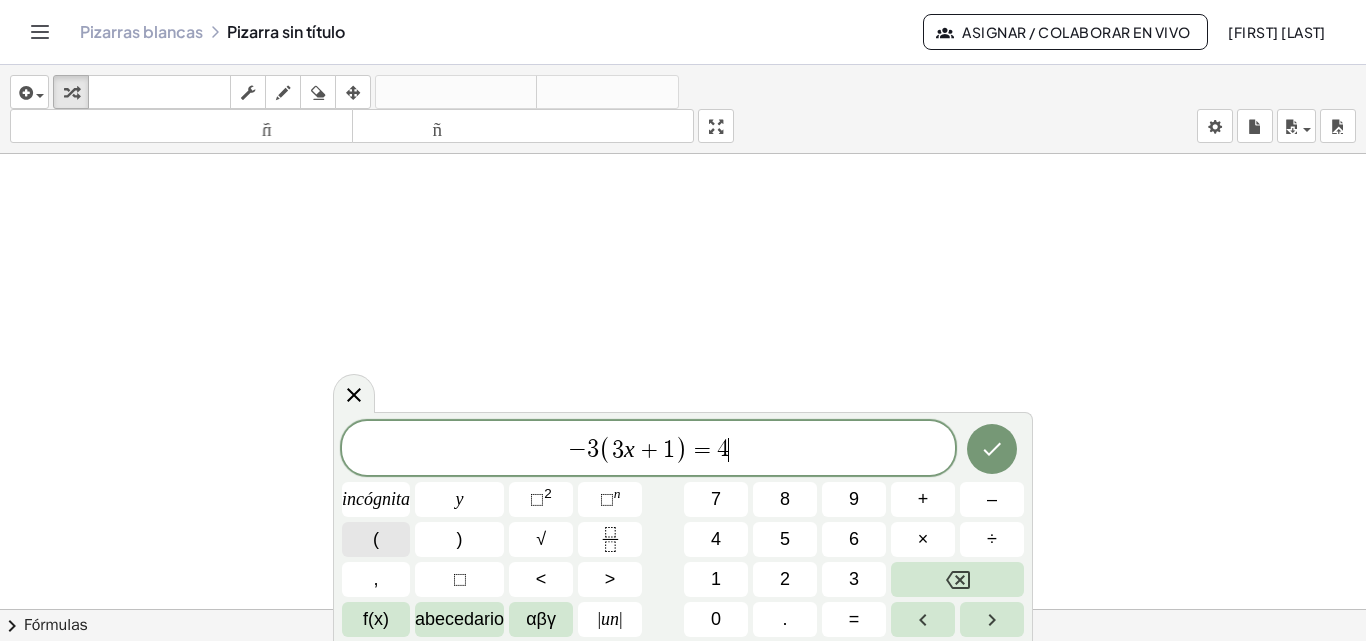 click on "(" at bounding box center [376, 539] 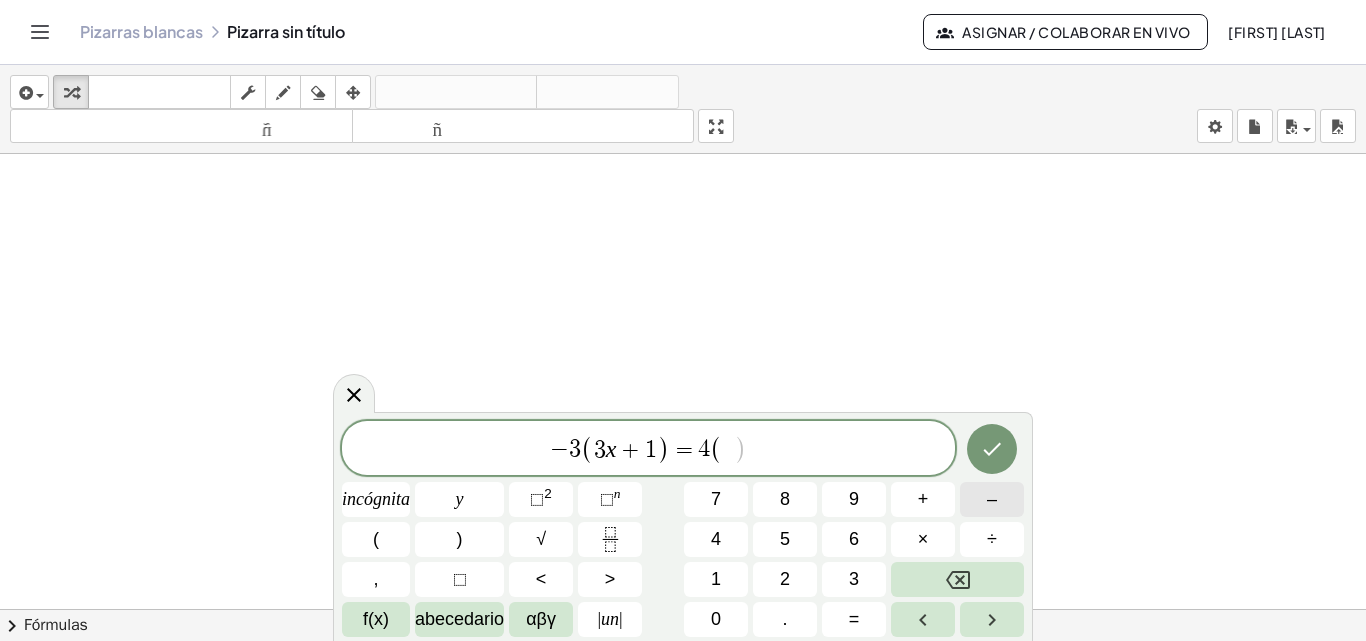 click on "–" at bounding box center (992, 499) 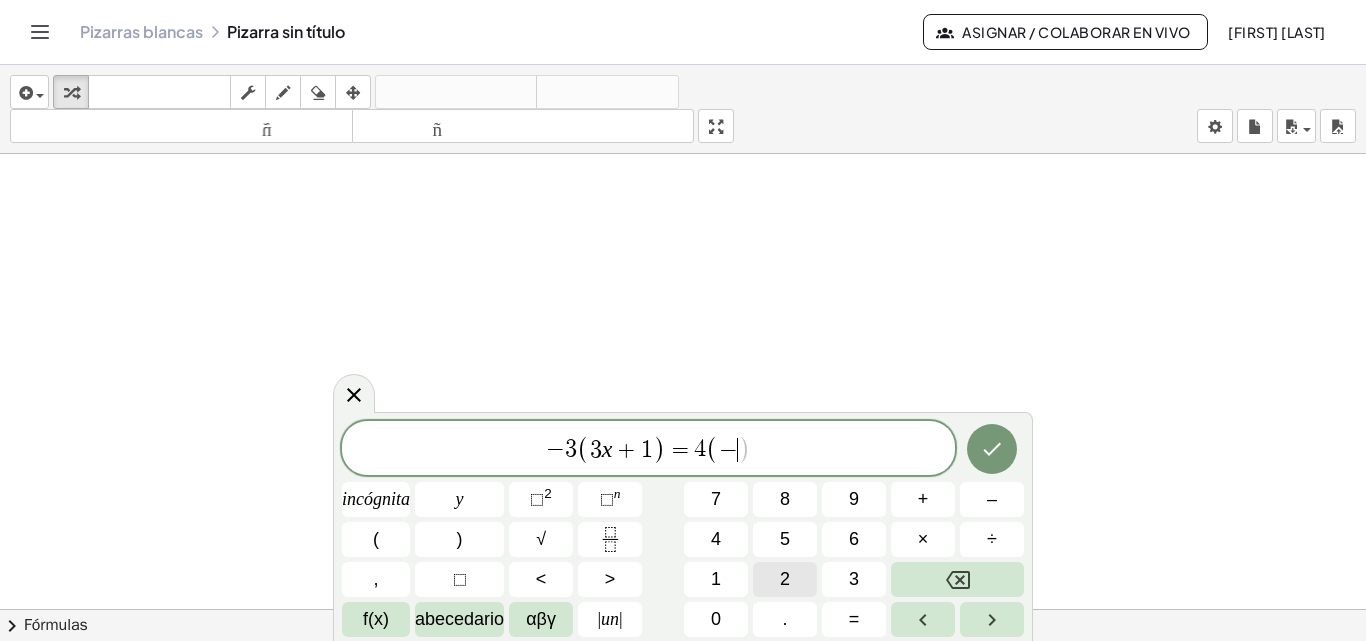 click on "2" at bounding box center [785, 579] 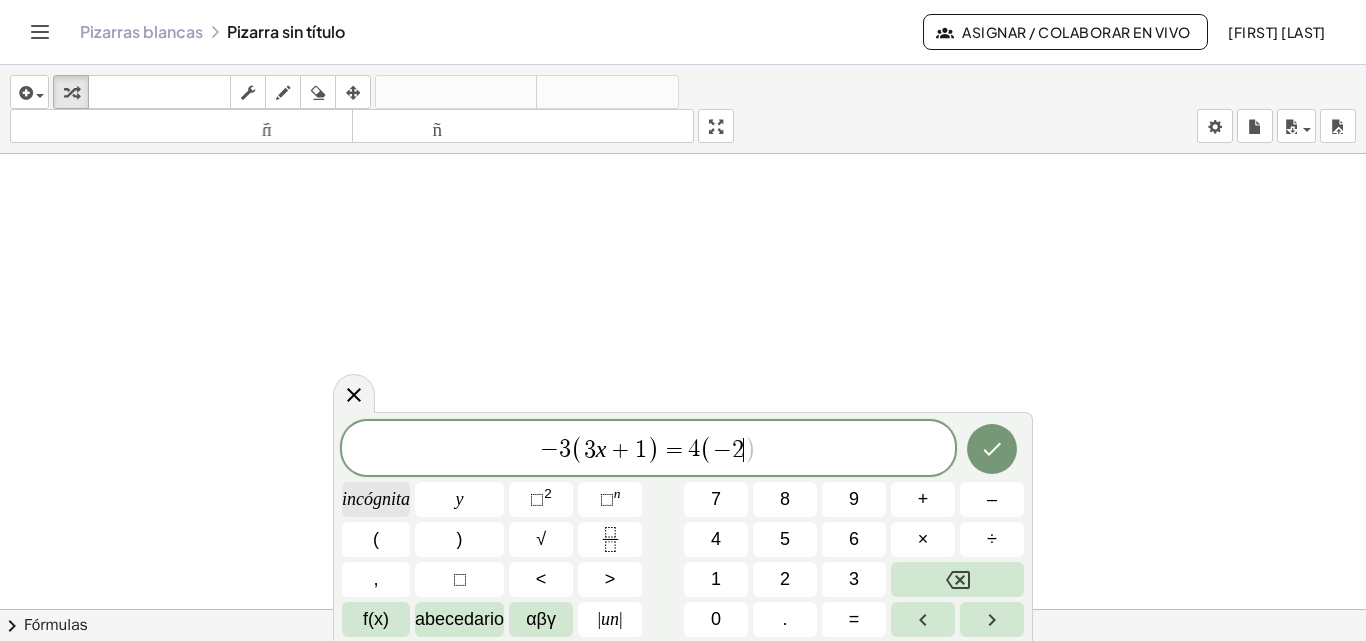 click on "incógnita" at bounding box center (376, 499) 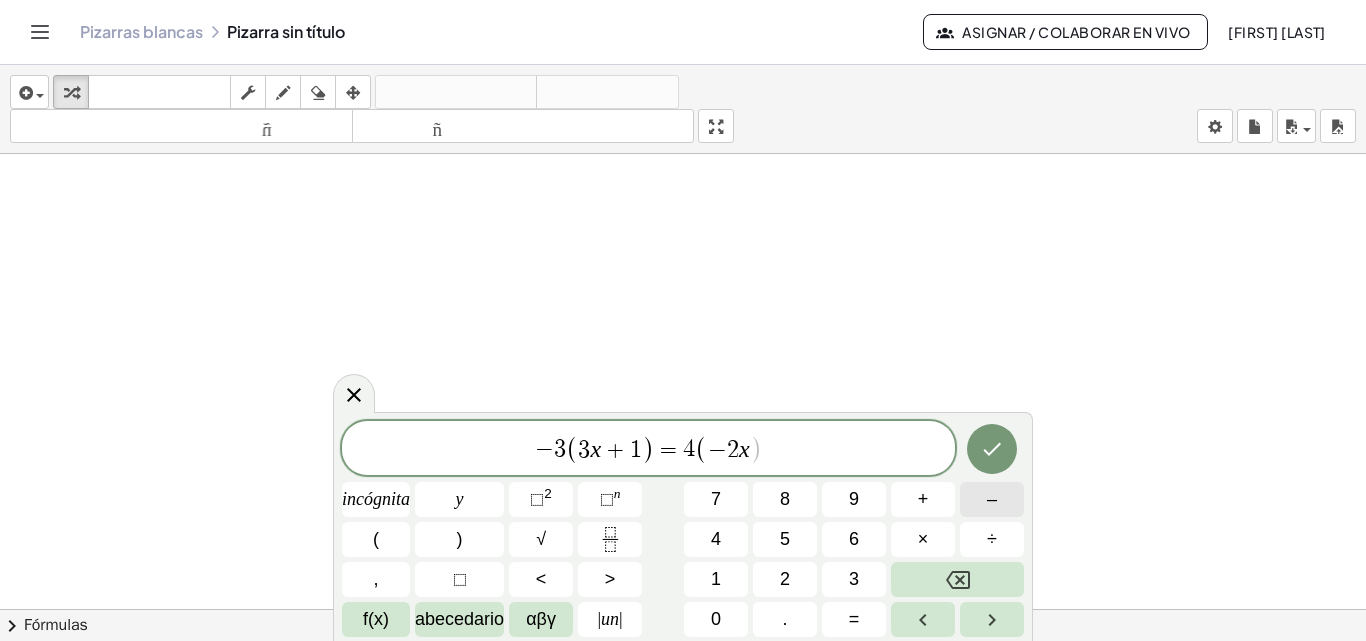 click on "–" at bounding box center (992, 499) 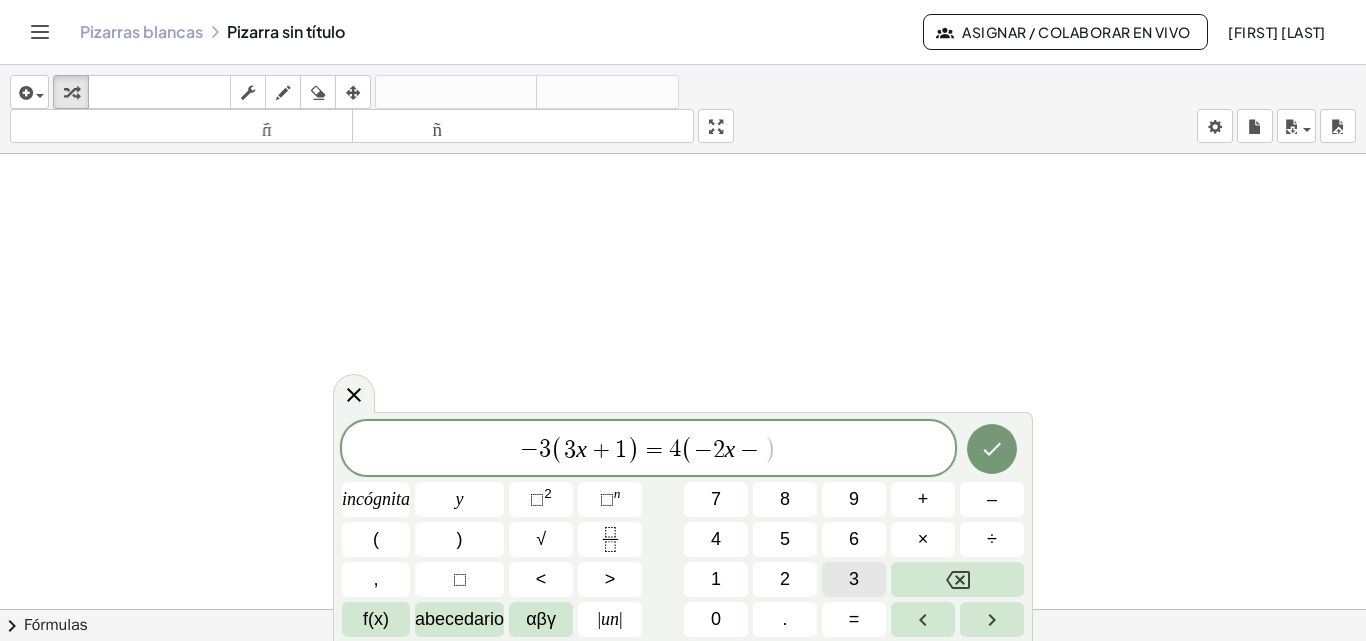 click on "3" at bounding box center [854, 579] 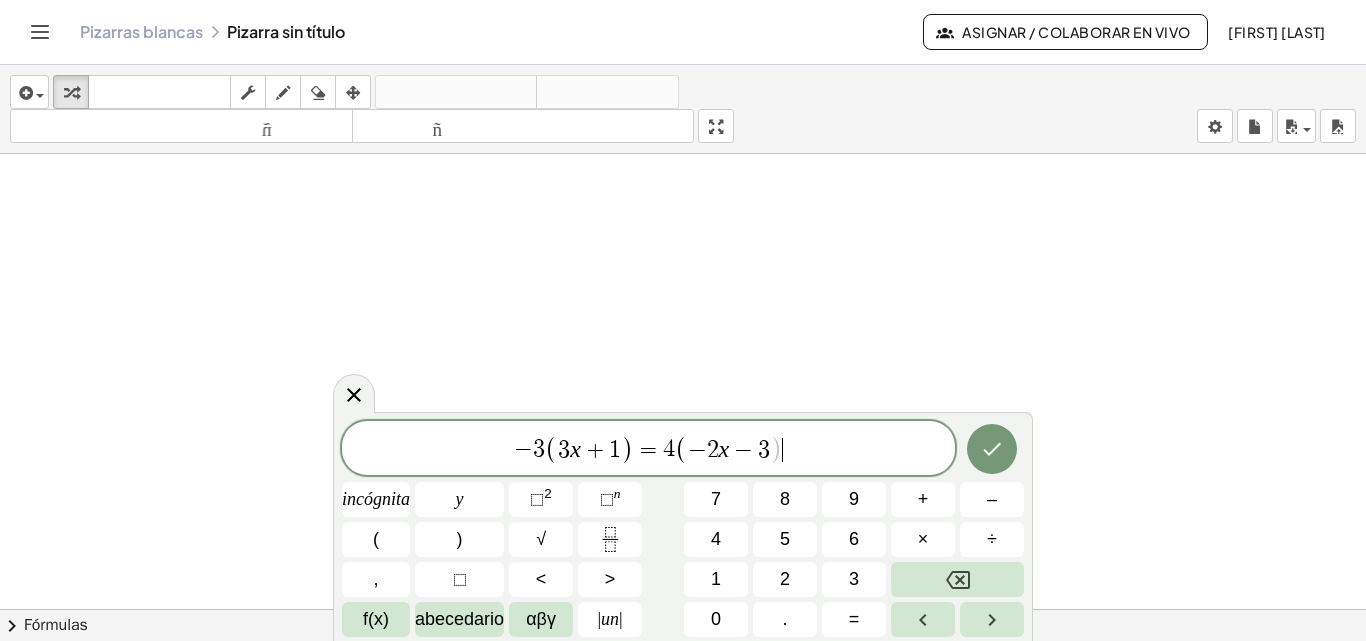click on "− 3 ( 3 x + 1 ) = 4 ( − 2 x − 3 ) ​" at bounding box center (648, 449) 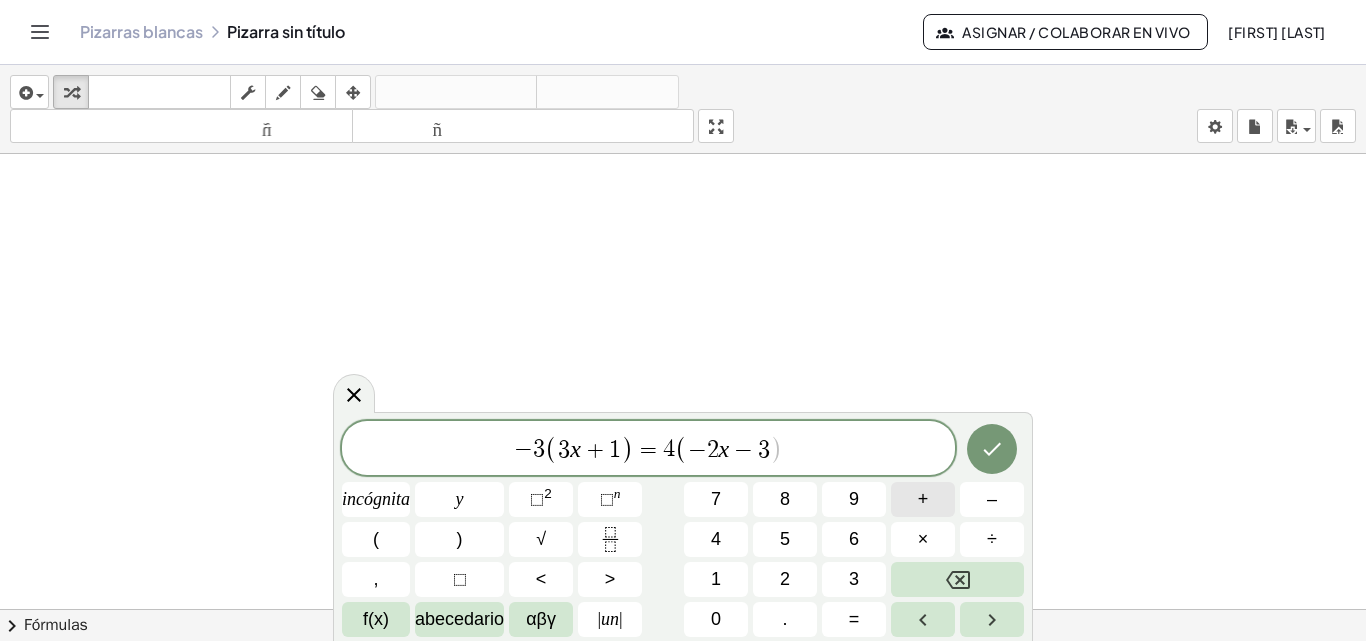 click on "+" at bounding box center (923, 499) 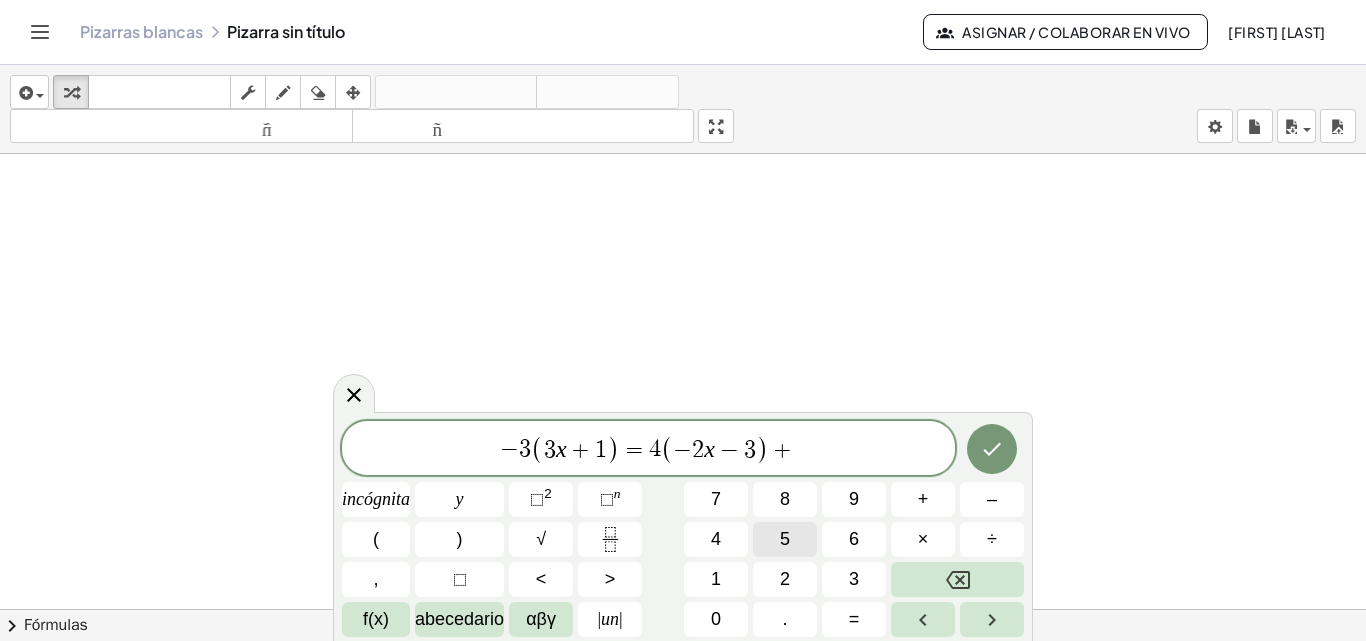 click on "5" at bounding box center [785, 539] 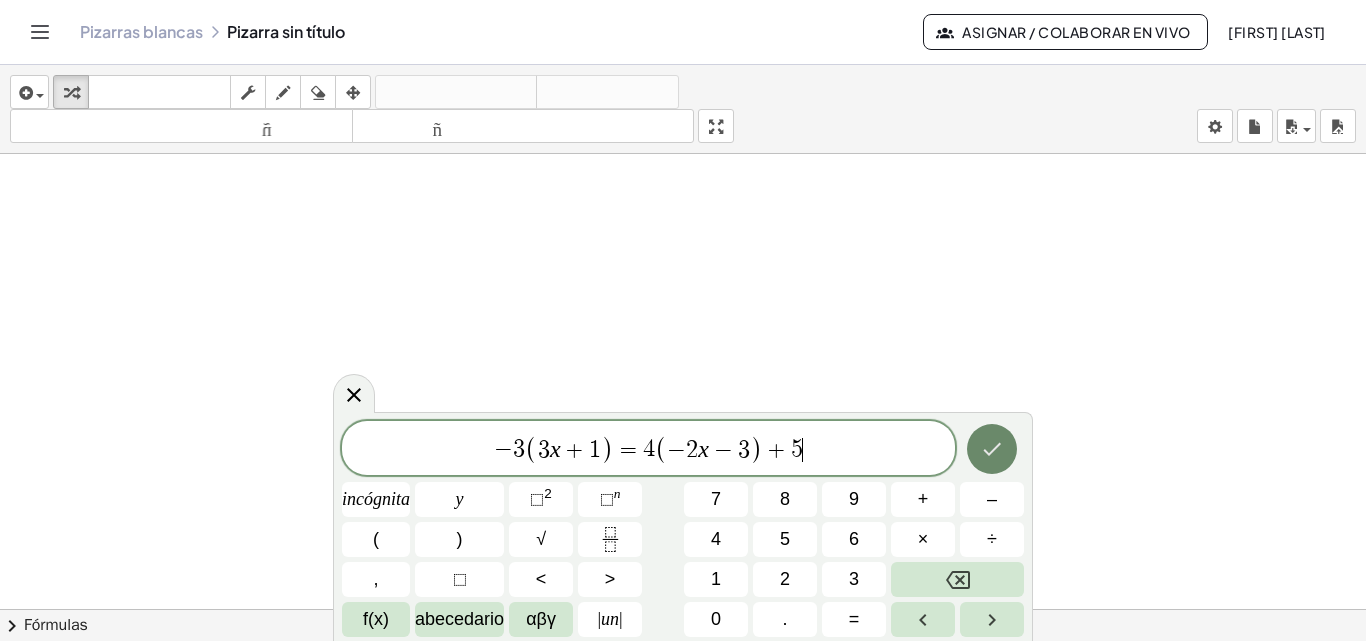 click 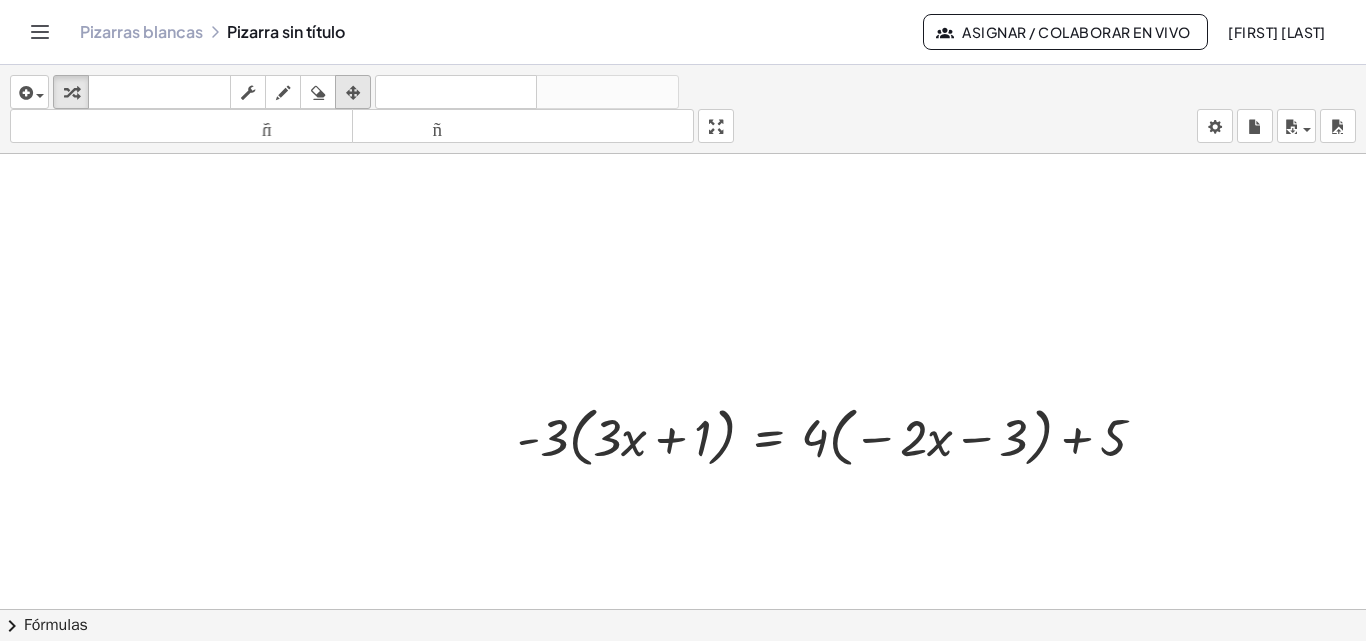 click at bounding box center [353, 93] 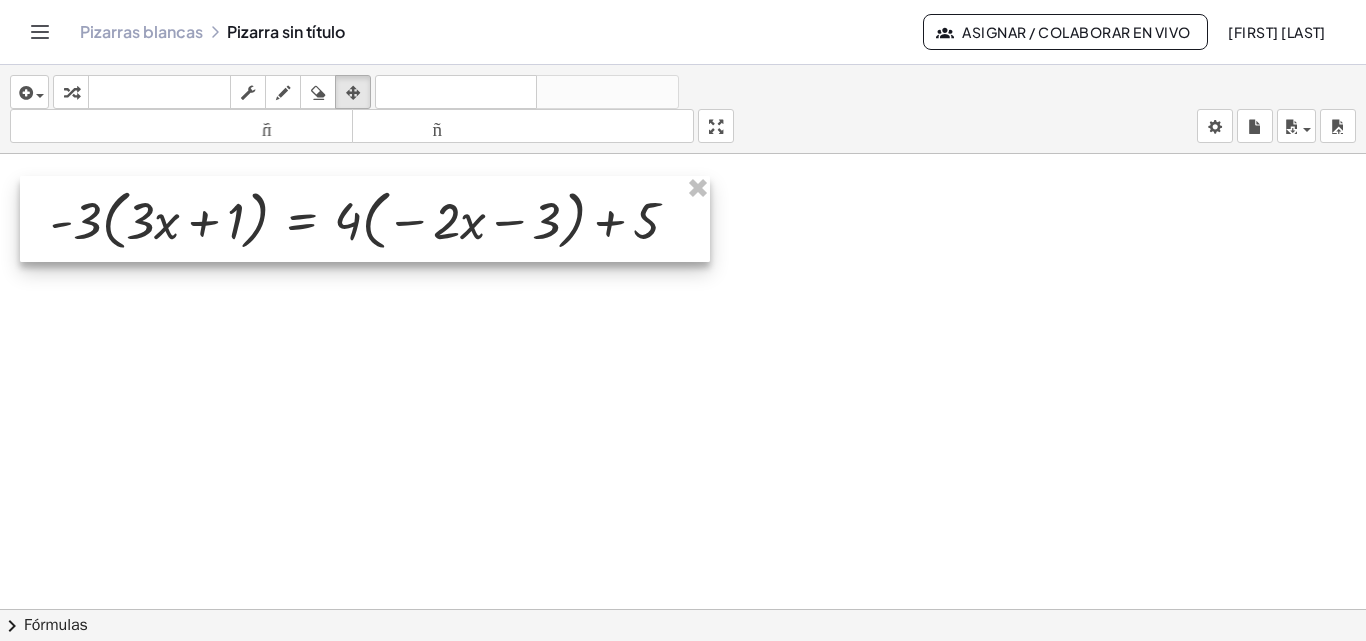 drag, startPoint x: 760, startPoint y: 430, endPoint x: 353, endPoint y: 223, distance: 456.6158 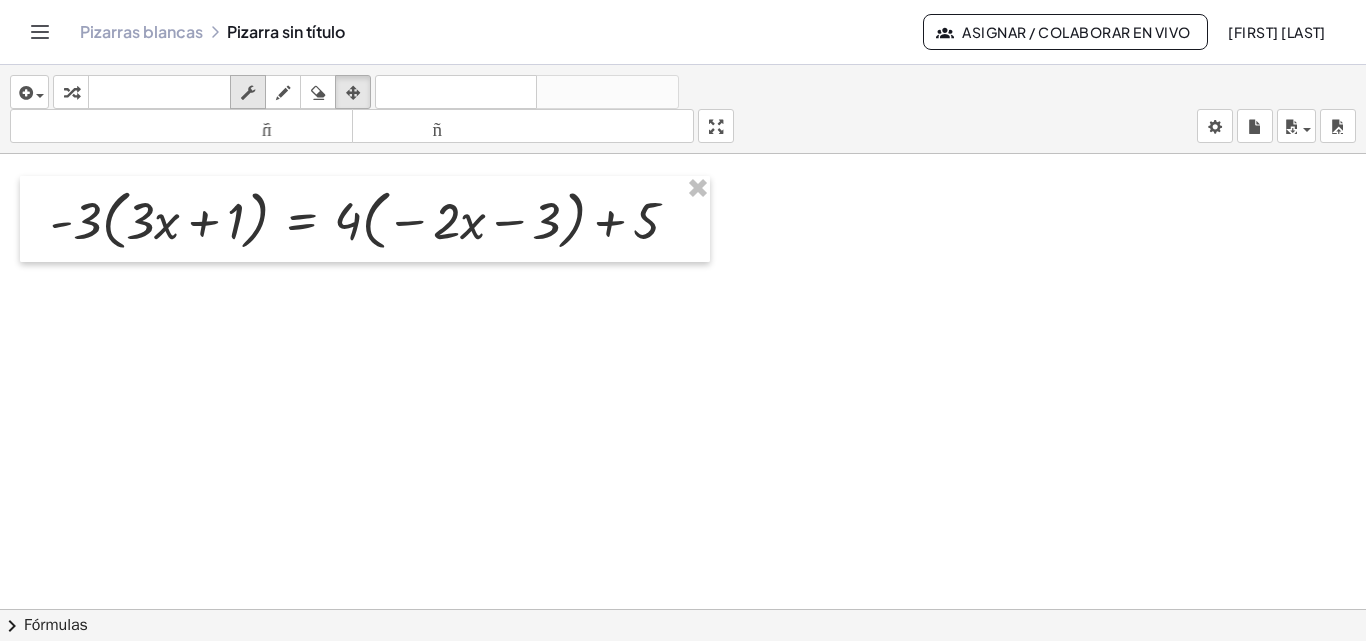 click at bounding box center (248, 92) 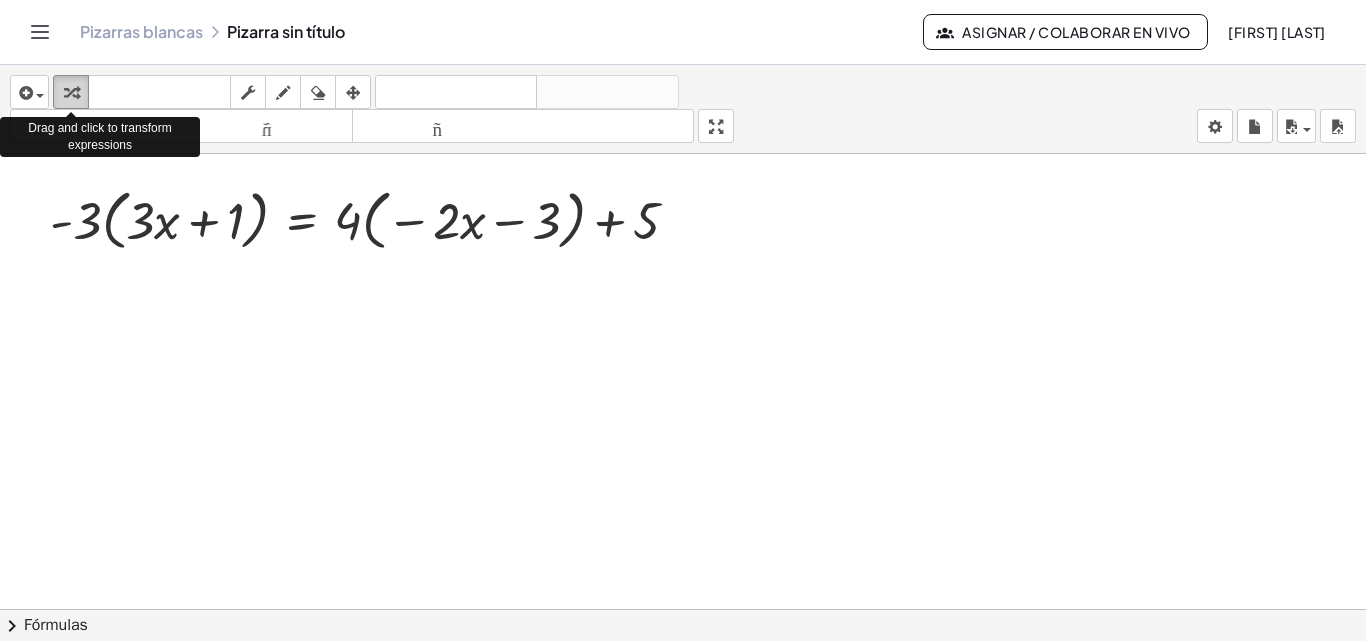 click at bounding box center [71, 93] 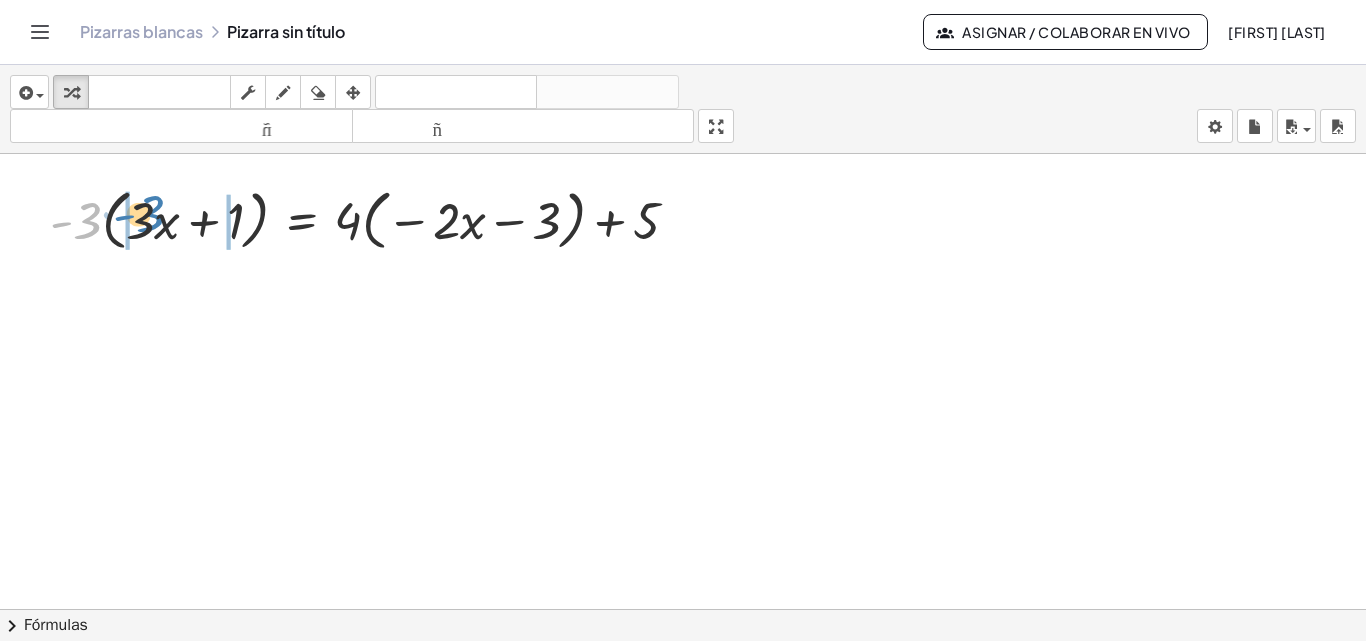 drag, startPoint x: 86, startPoint y: 231, endPoint x: 149, endPoint y: 224, distance: 63.387695 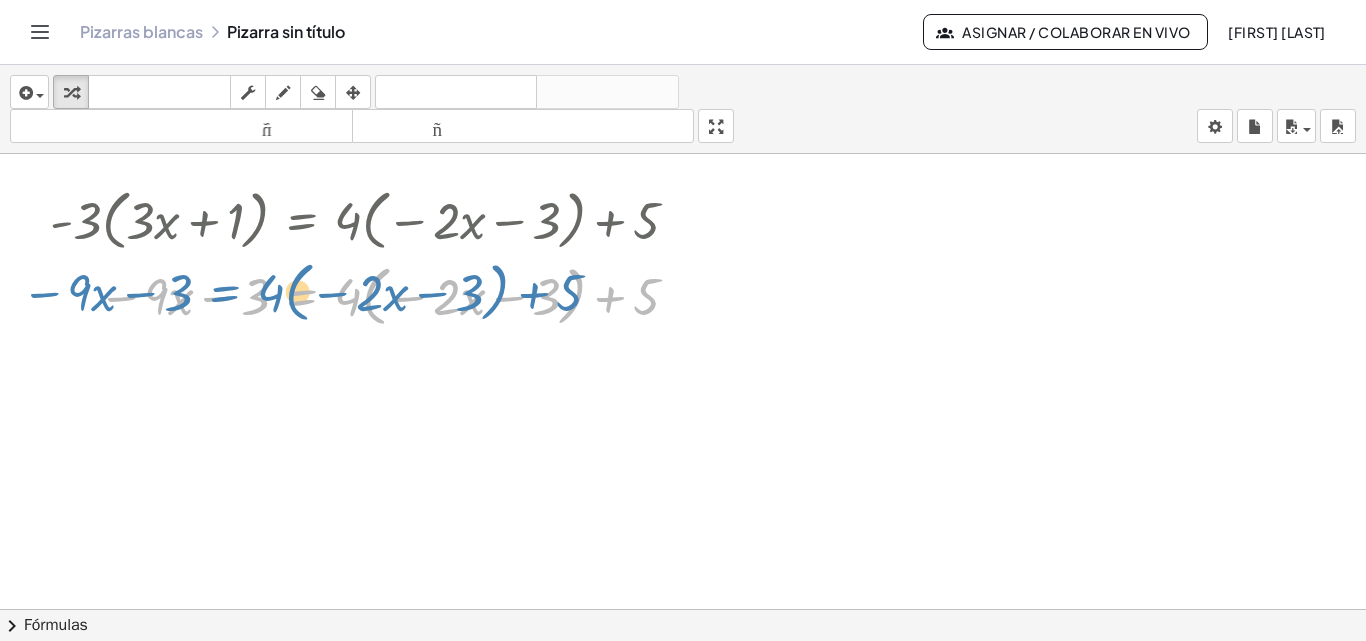 drag, startPoint x: 332, startPoint y: 297, endPoint x: 256, endPoint y: 293, distance: 76.105194 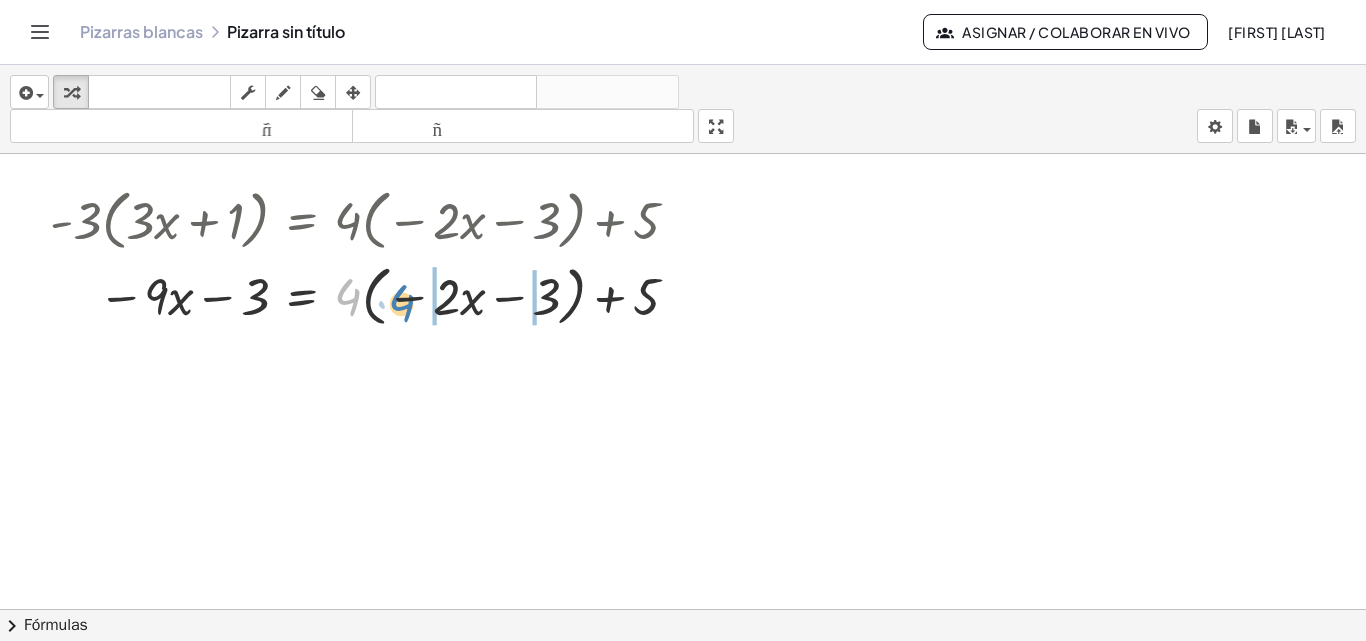 drag, startPoint x: 353, startPoint y: 304, endPoint x: 407, endPoint y: 306, distance: 54.037025 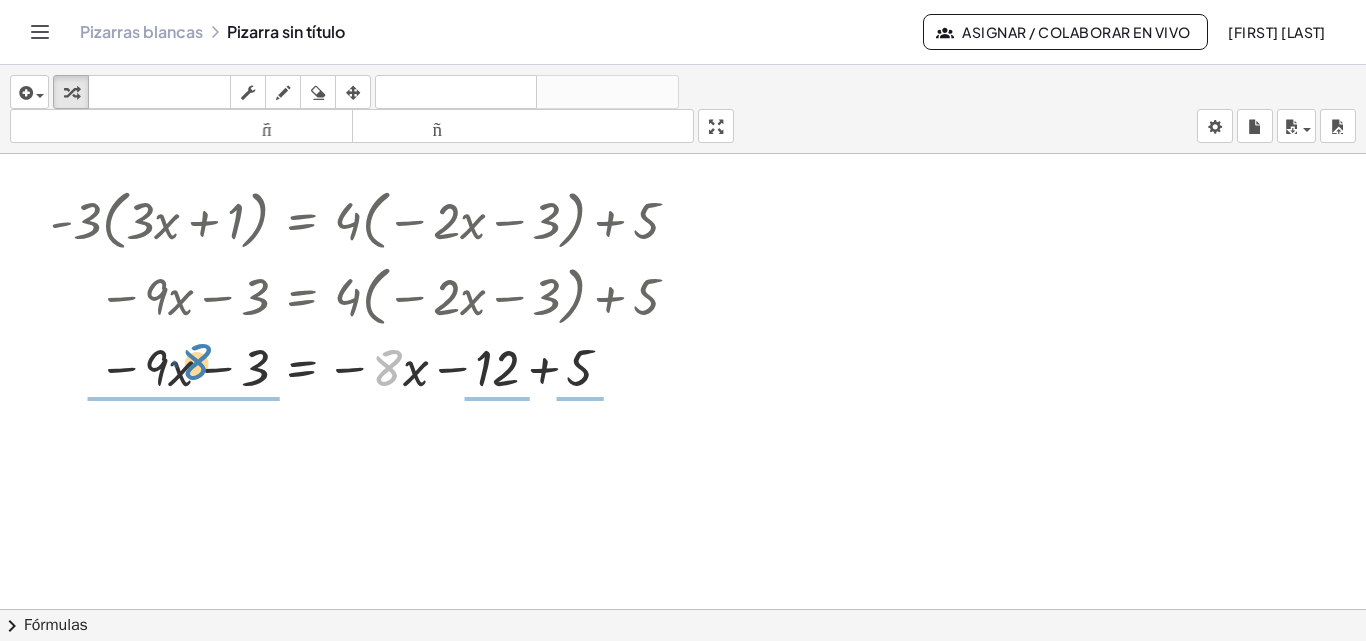 drag, startPoint x: 314, startPoint y: 356, endPoint x: 205, endPoint y: 365, distance: 109.370926 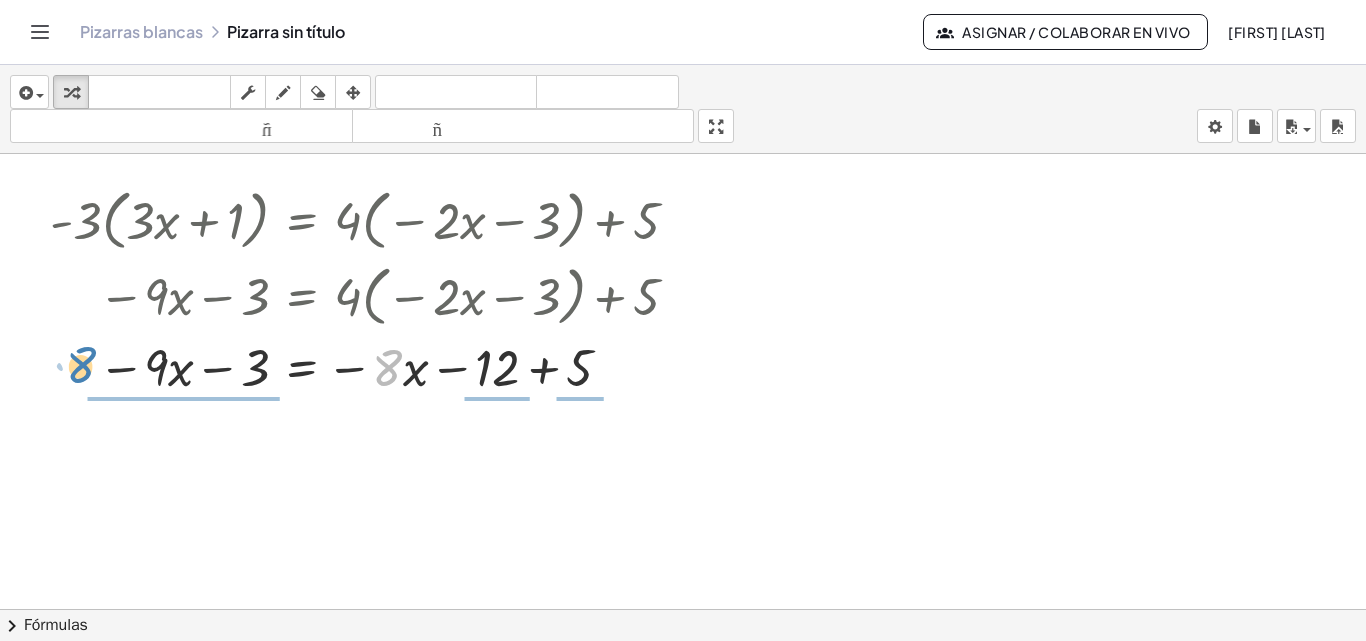 drag, startPoint x: 393, startPoint y: 369, endPoint x: 86, endPoint y: 367, distance: 307.0065 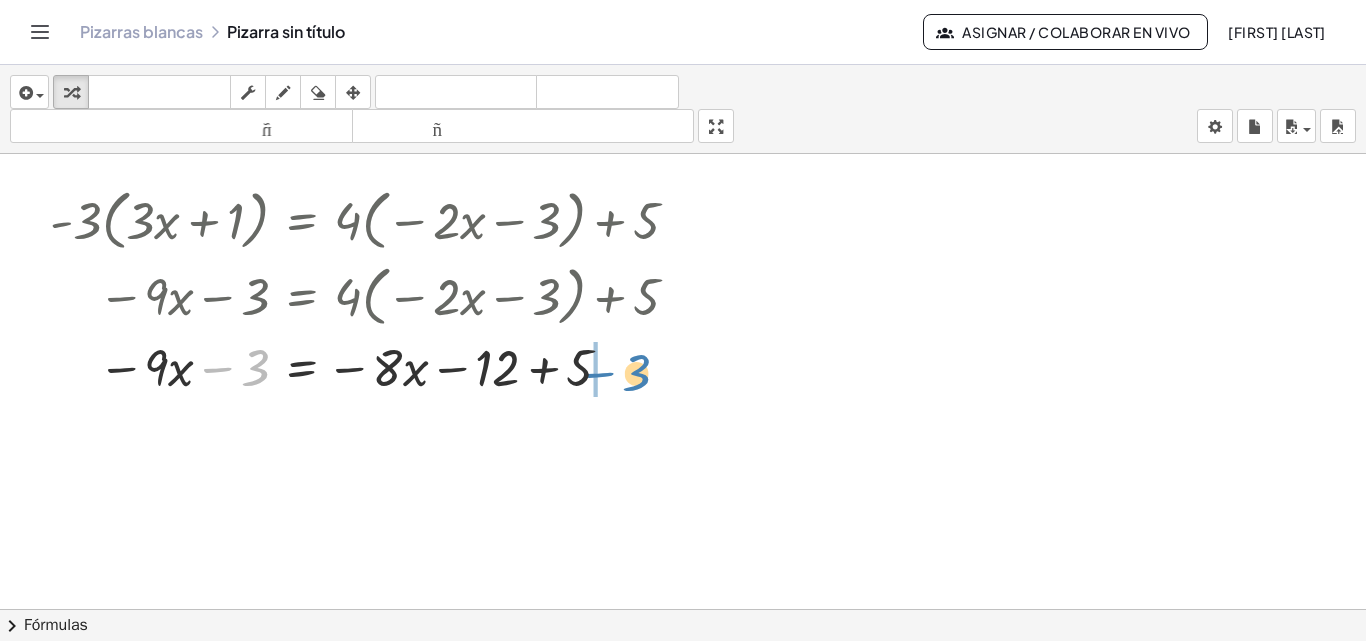 drag, startPoint x: 215, startPoint y: 366, endPoint x: 599, endPoint y: 371, distance: 384.03256 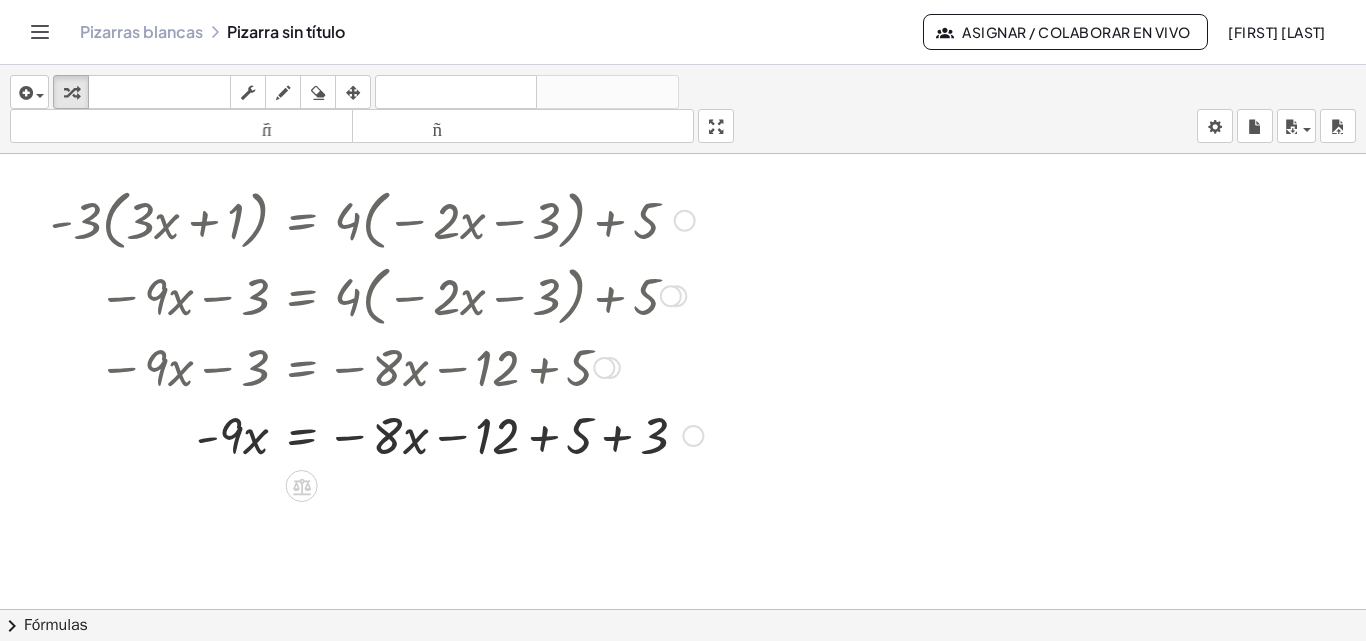 click at bounding box center [376, 434] 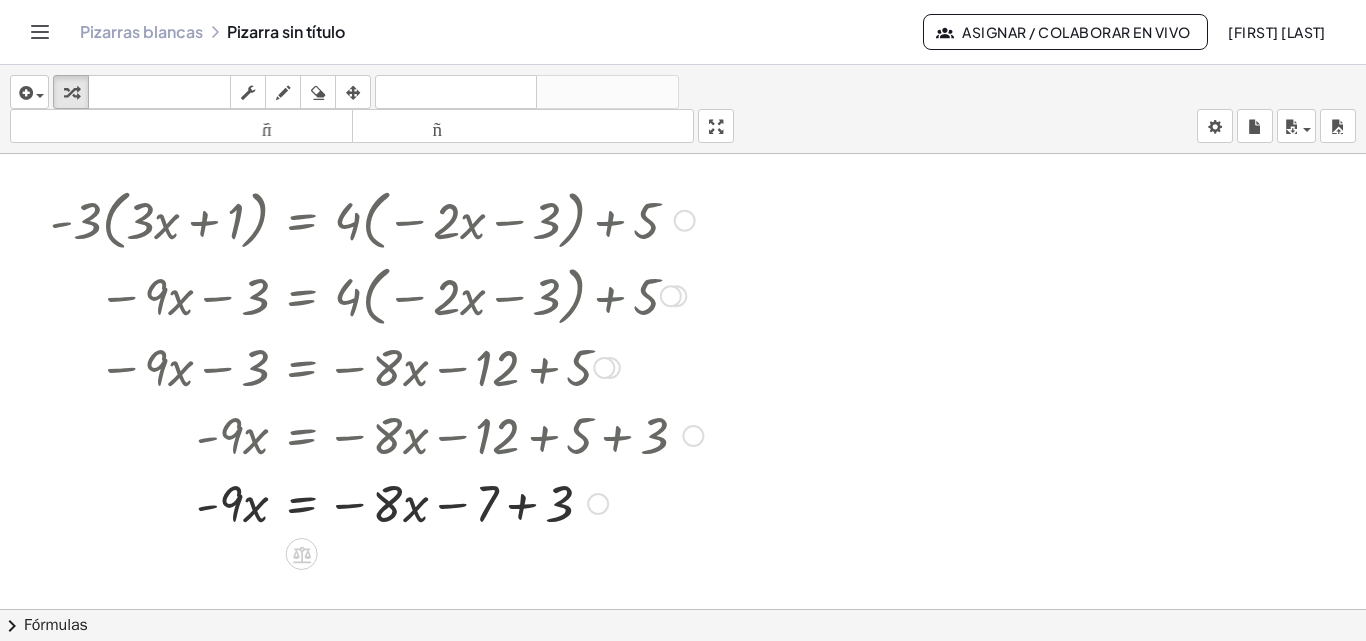click at bounding box center [376, 502] 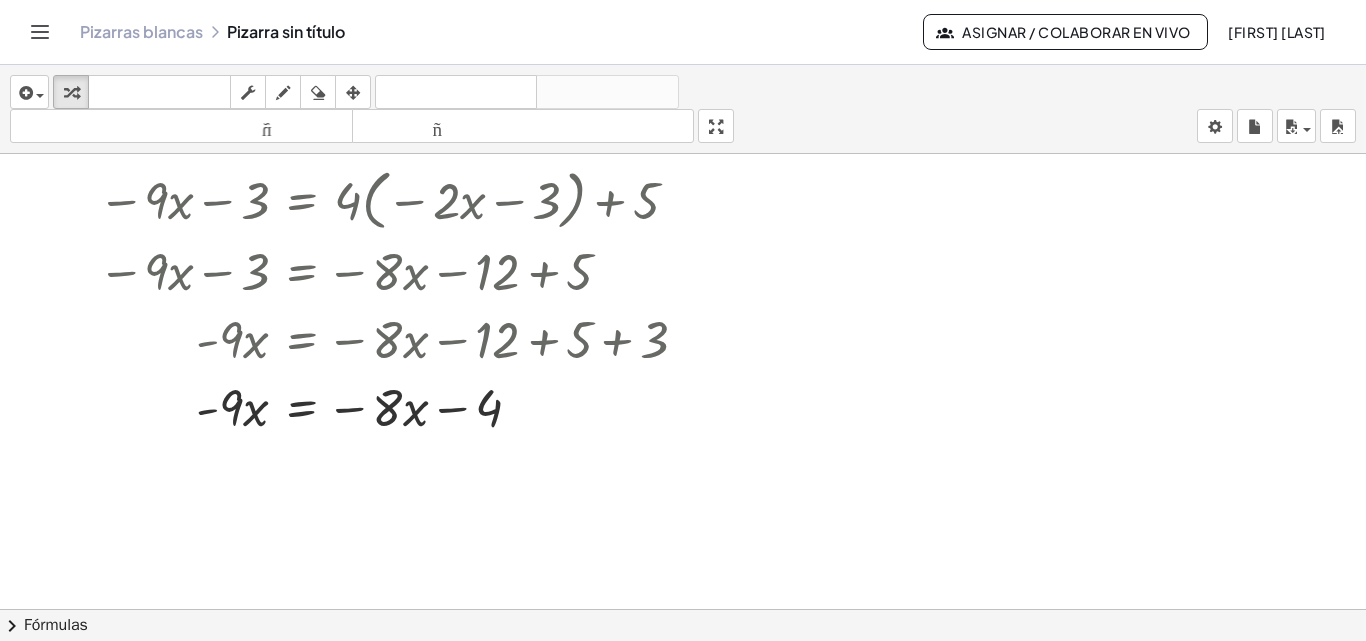 scroll, scrollTop: 123, scrollLeft: 0, axis: vertical 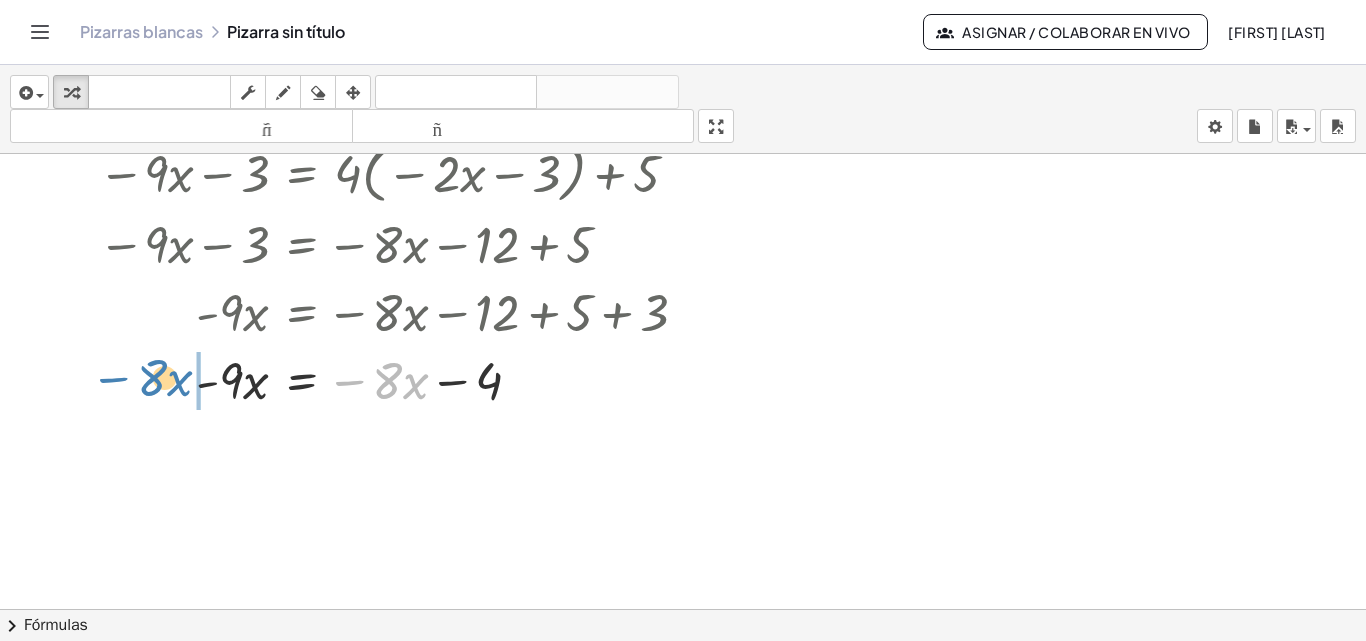 drag, startPoint x: 351, startPoint y: 384, endPoint x: 115, endPoint y: 380, distance: 236.03389 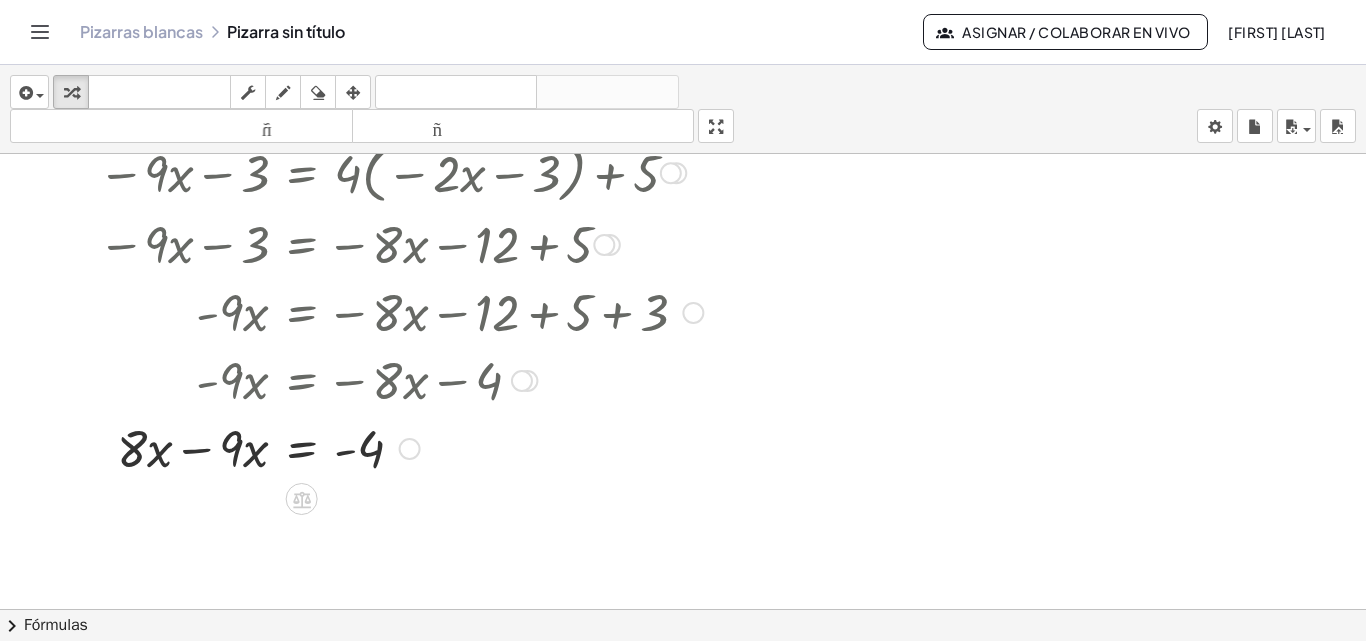 click at bounding box center (376, 447) 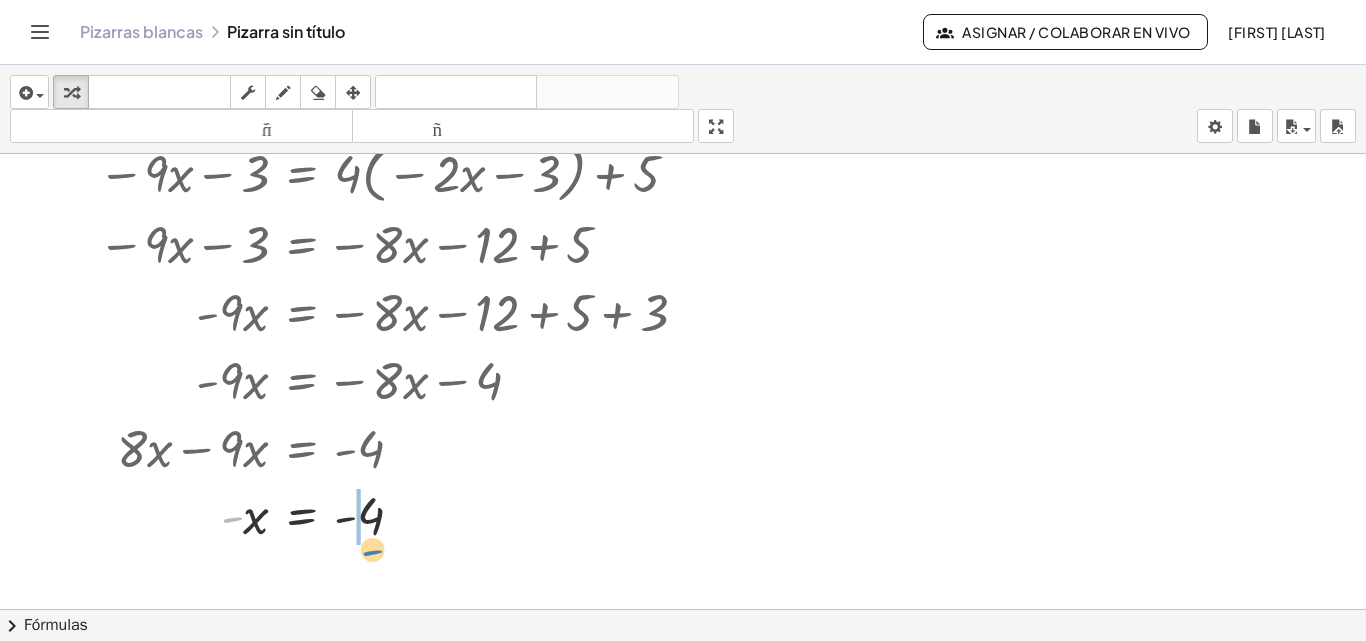 drag, startPoint x: 234, startPoint y: 517, endPoint x: 370, endPoint y: 550, distance: 139.94641 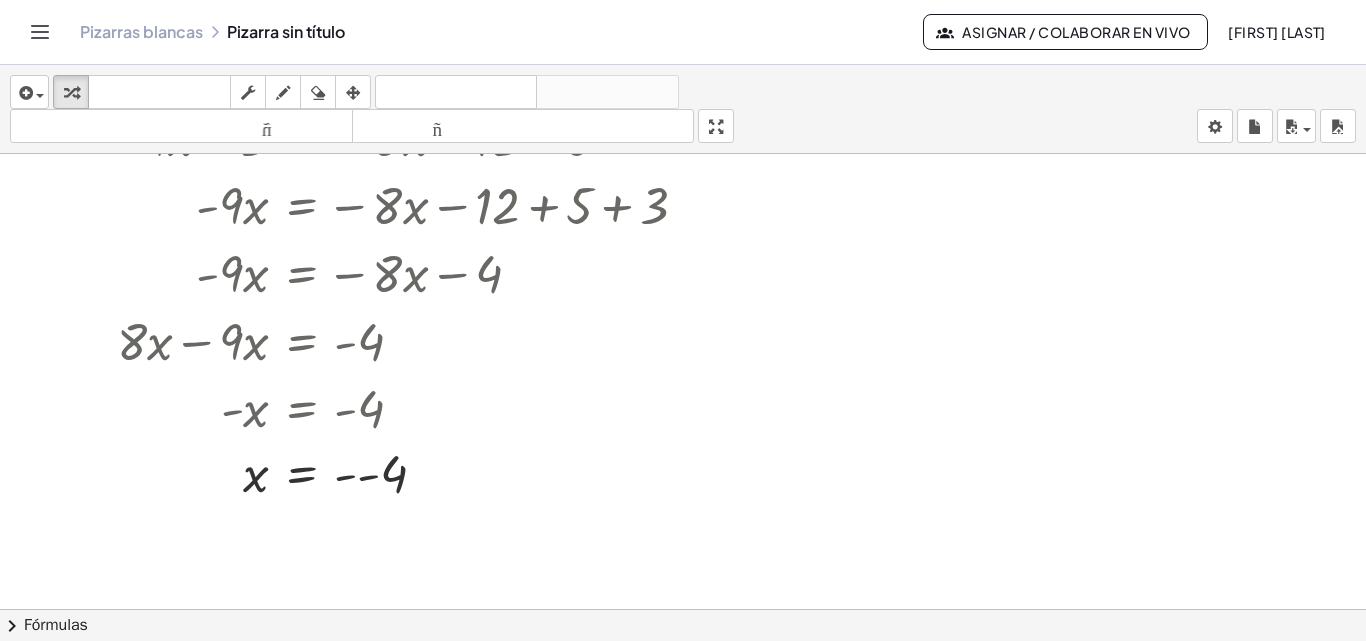 scroll, scrollTop: 242, scrollLeft: 0, axis: vertical 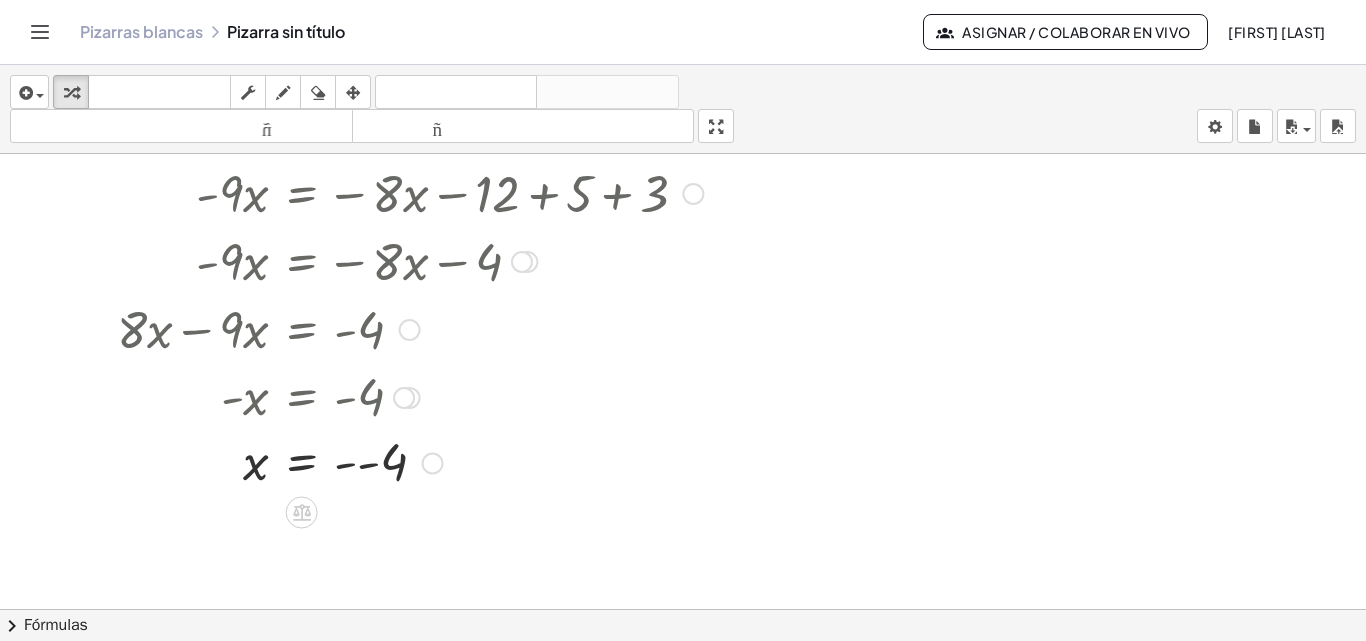 click at bounding box center (376, 462) 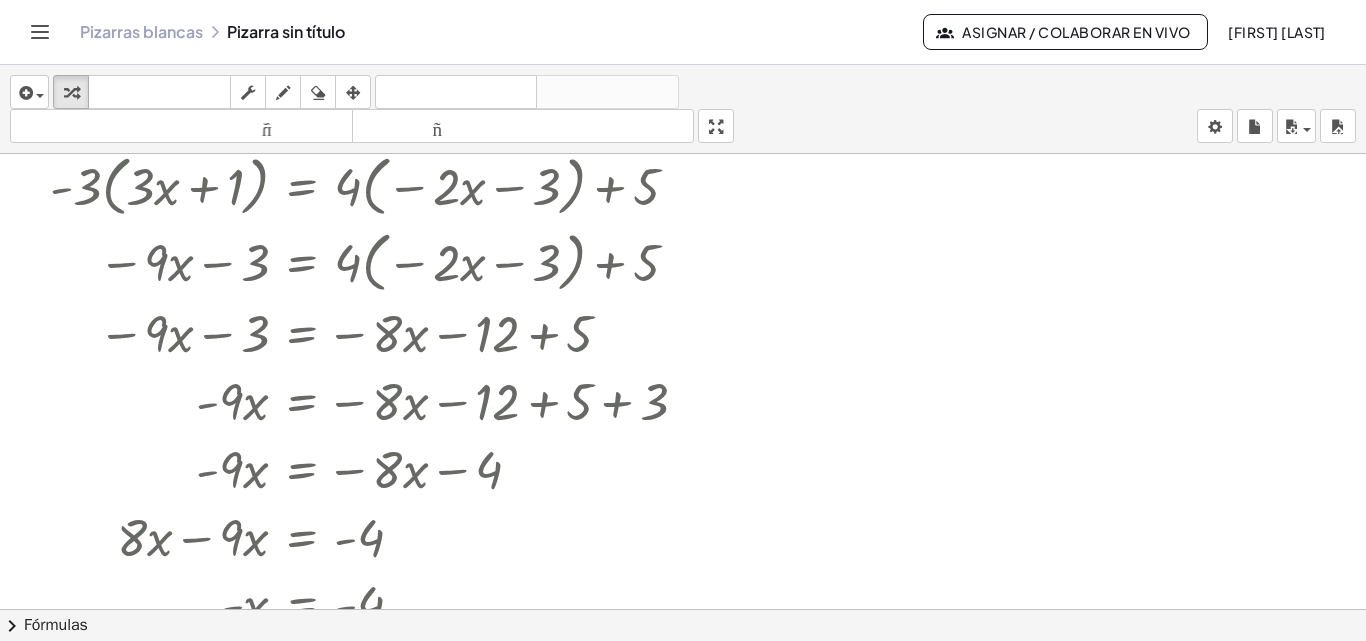 scroll, scrollTop: 0, scrollLeft: 0, axis: both 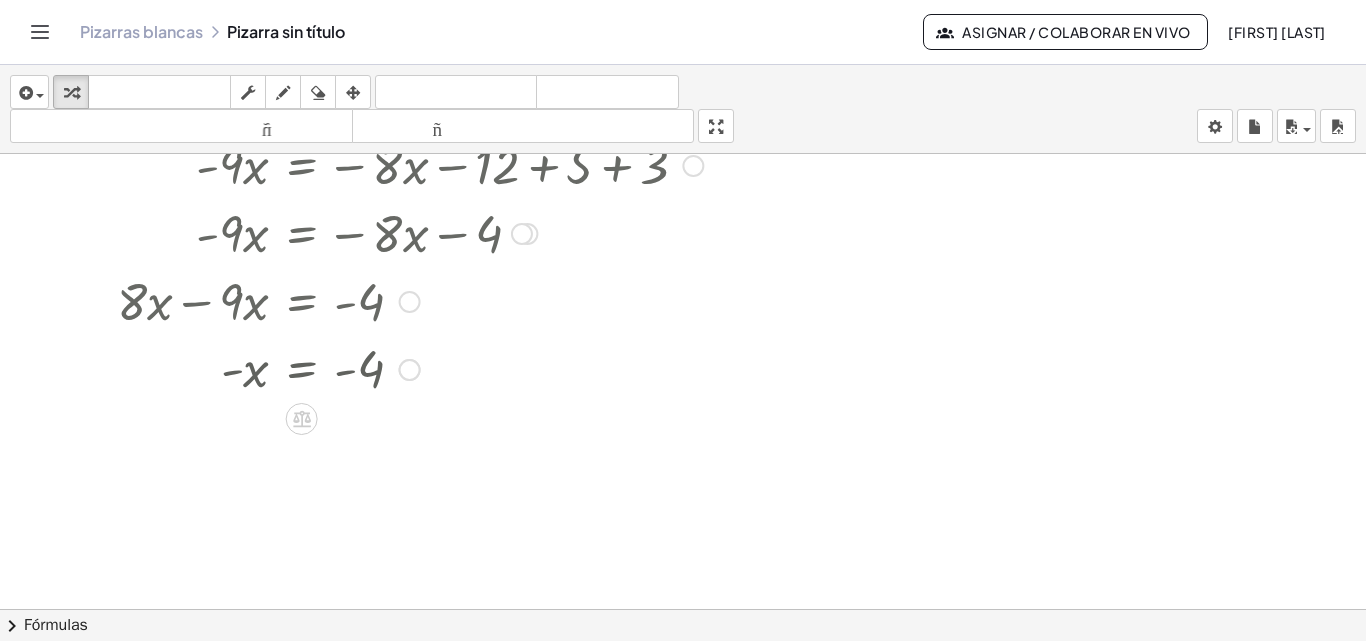click at bounding box center (683, 339) 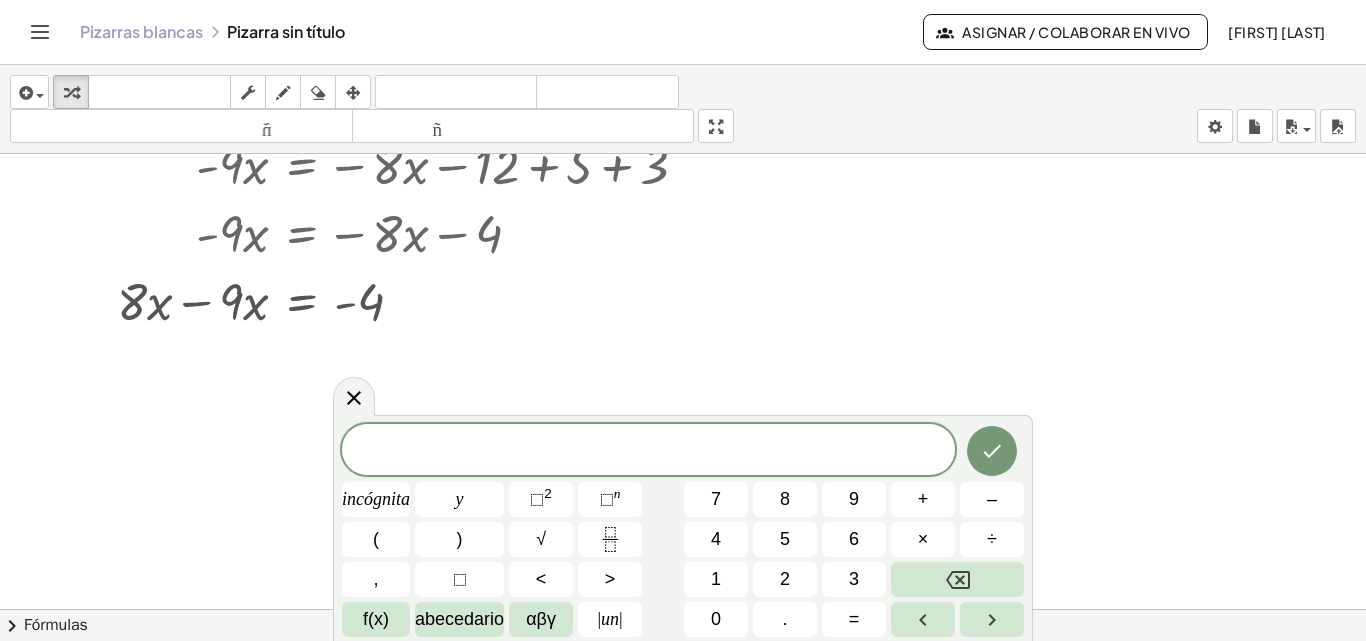 click on "incógnita" at bounding box center [376, 499] 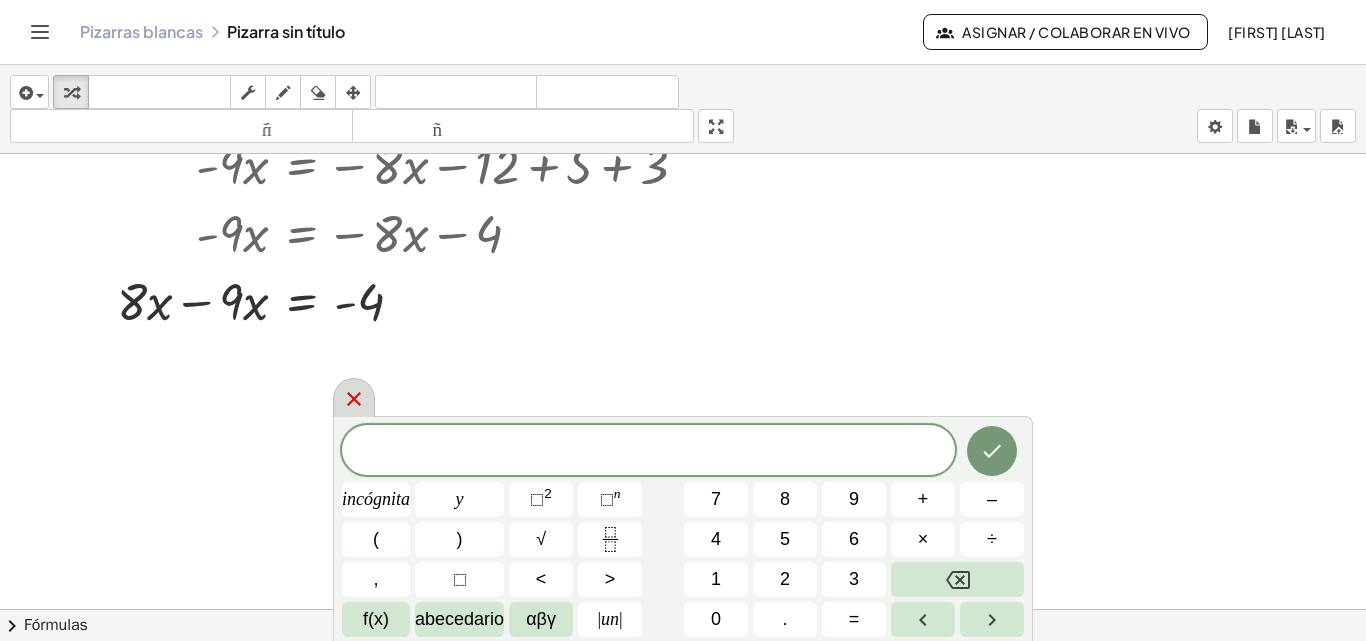click 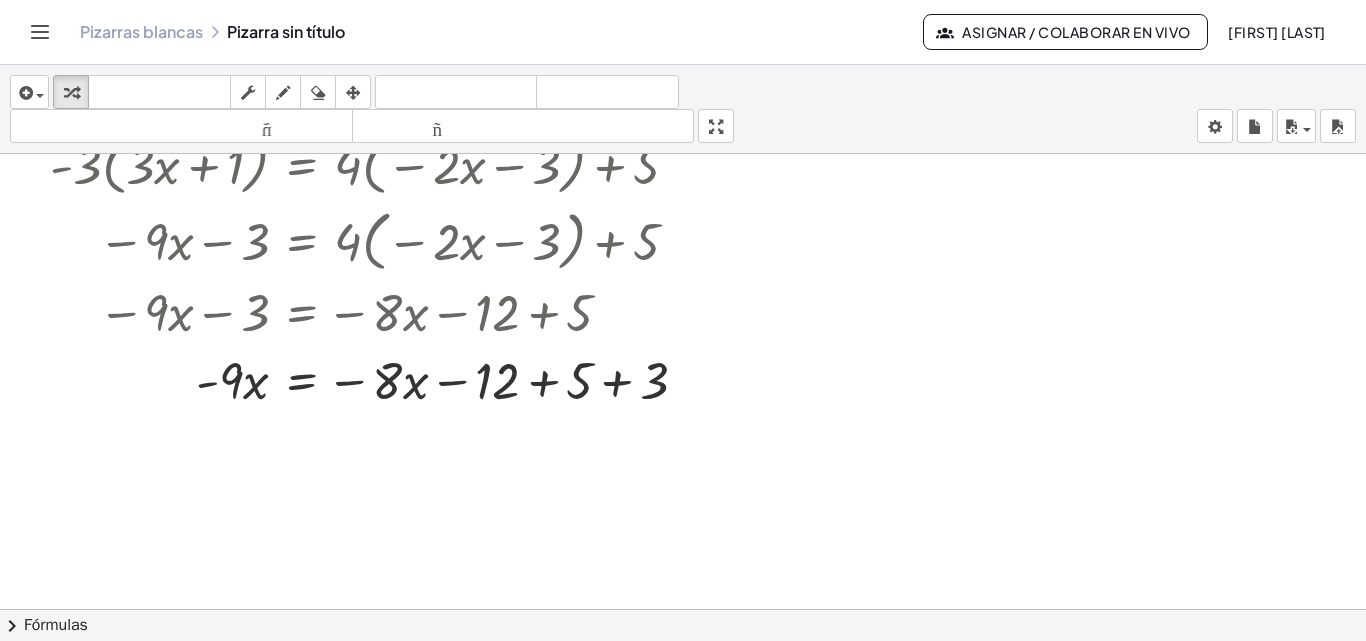 scroll, scrollTop: 0, scrollLeft: 0, axis: both 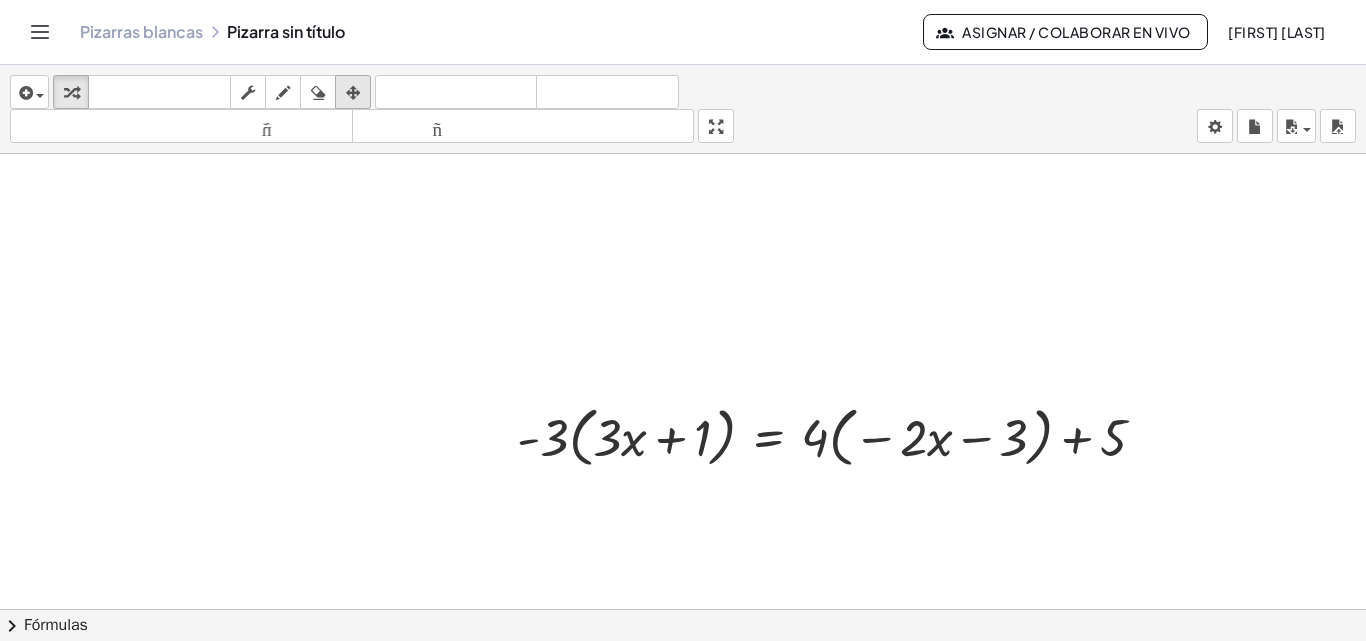 click at bounding box center (353, 92) 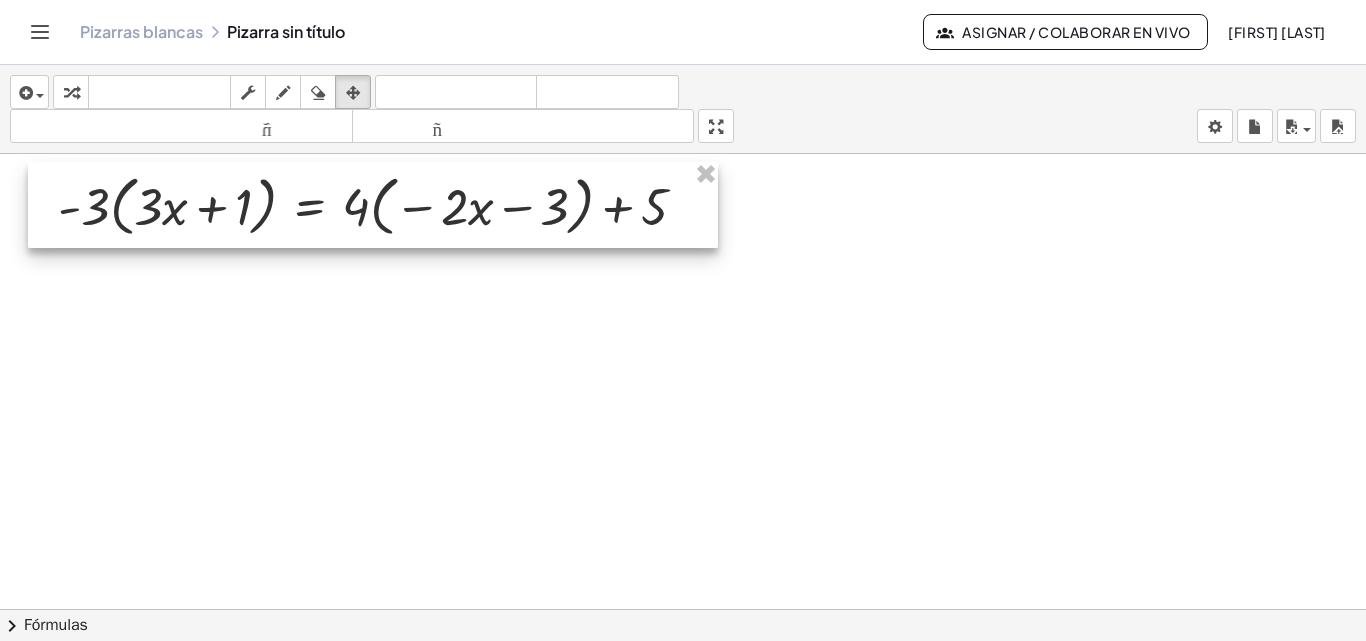 drag, startPoint x: 886, startPoint y: 429, endPoint x: 438, endPoint y: 194, distance: 505.89426 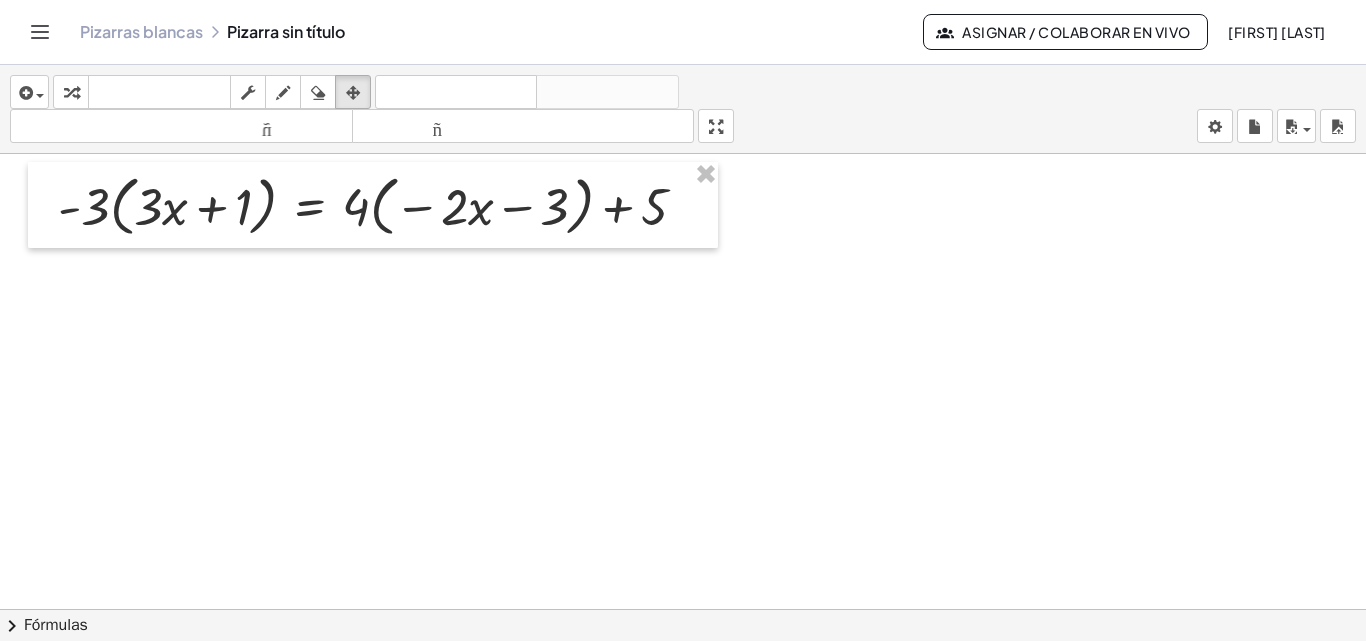 click at bounding box center (683, 609) 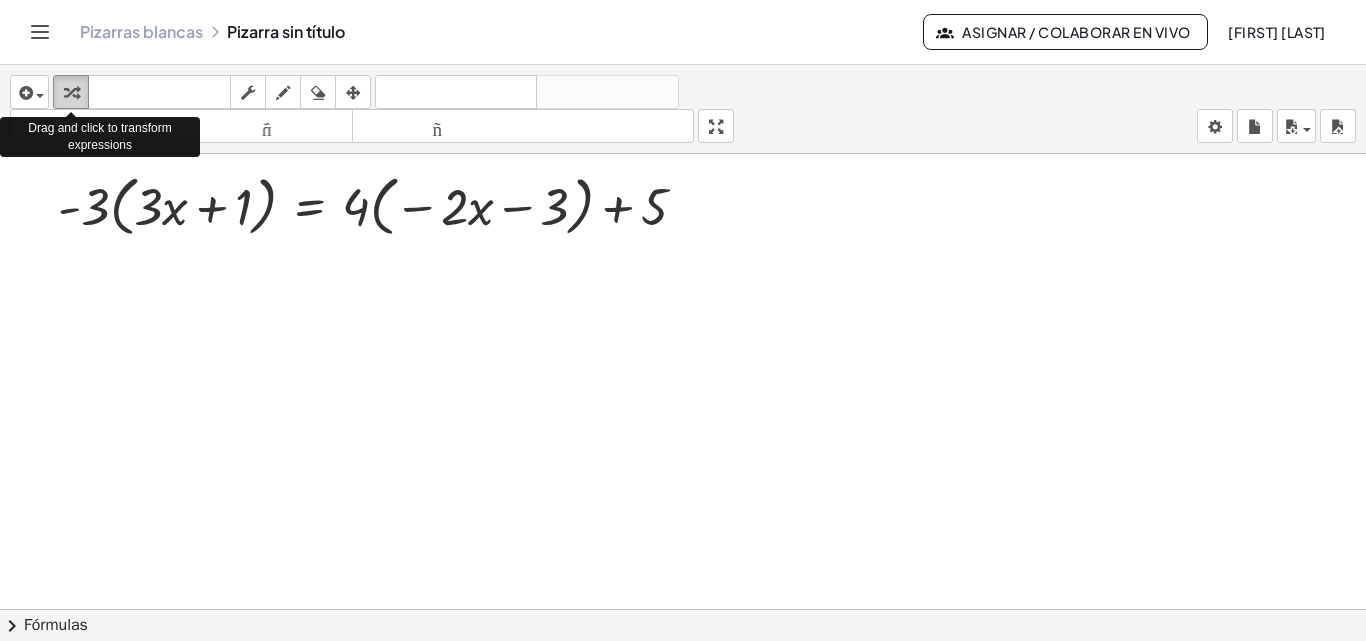 click at bounding box center [71, 93] 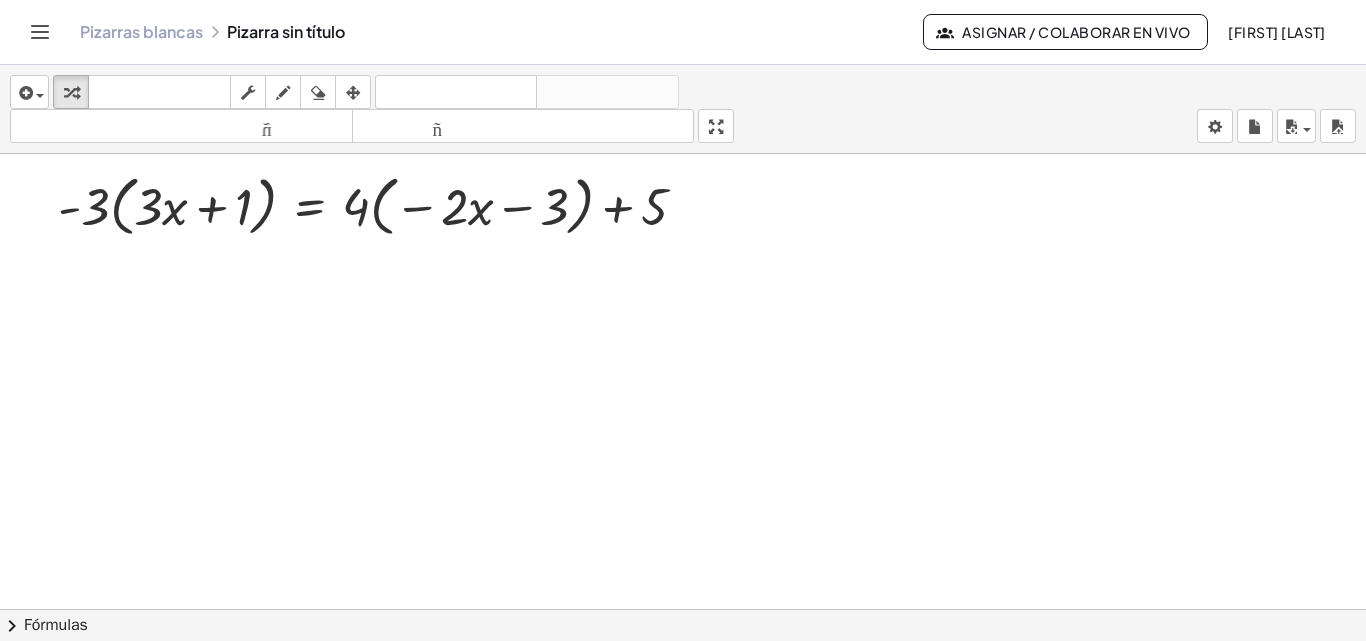 click at bounding box center [683, 609] 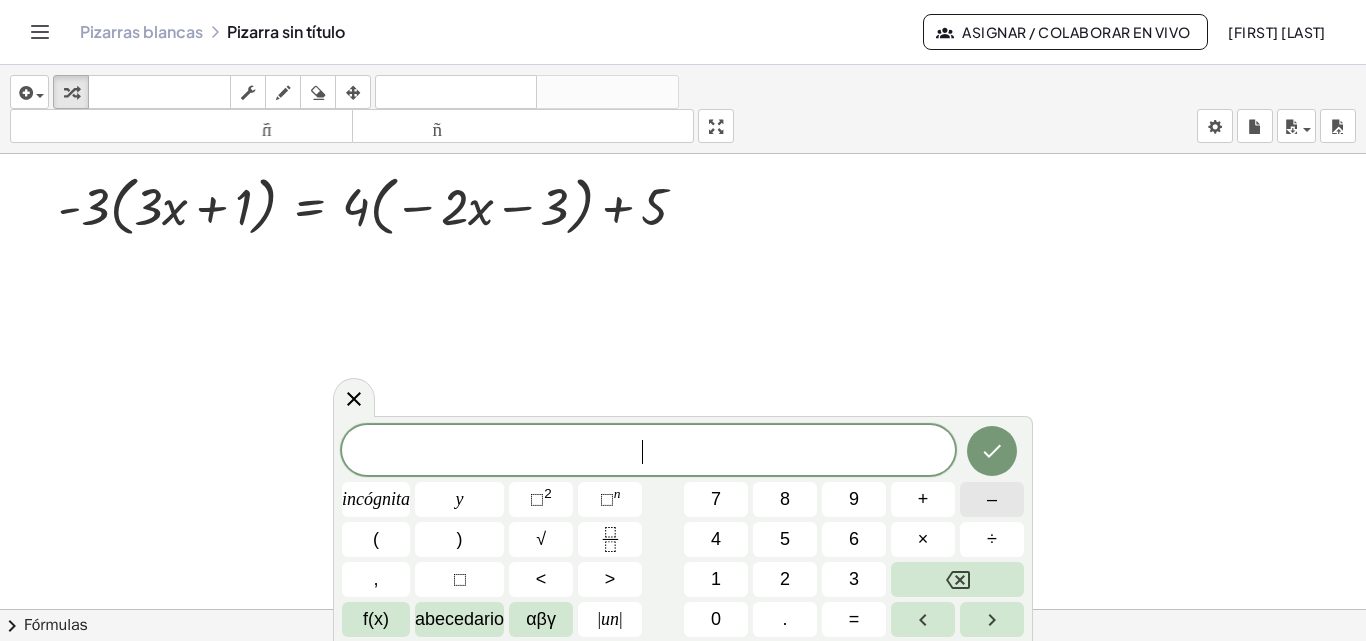 click on "–" at bounding box center (992, 499) 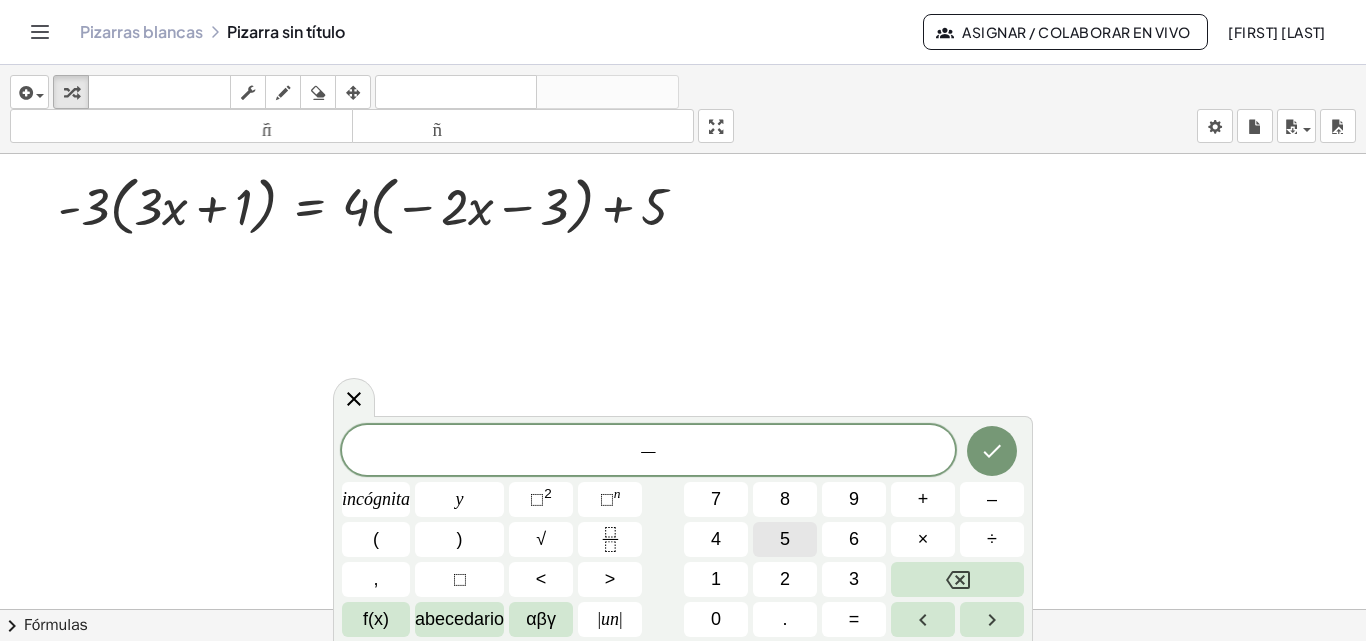 click on "5" at bounding box center (785, 539) 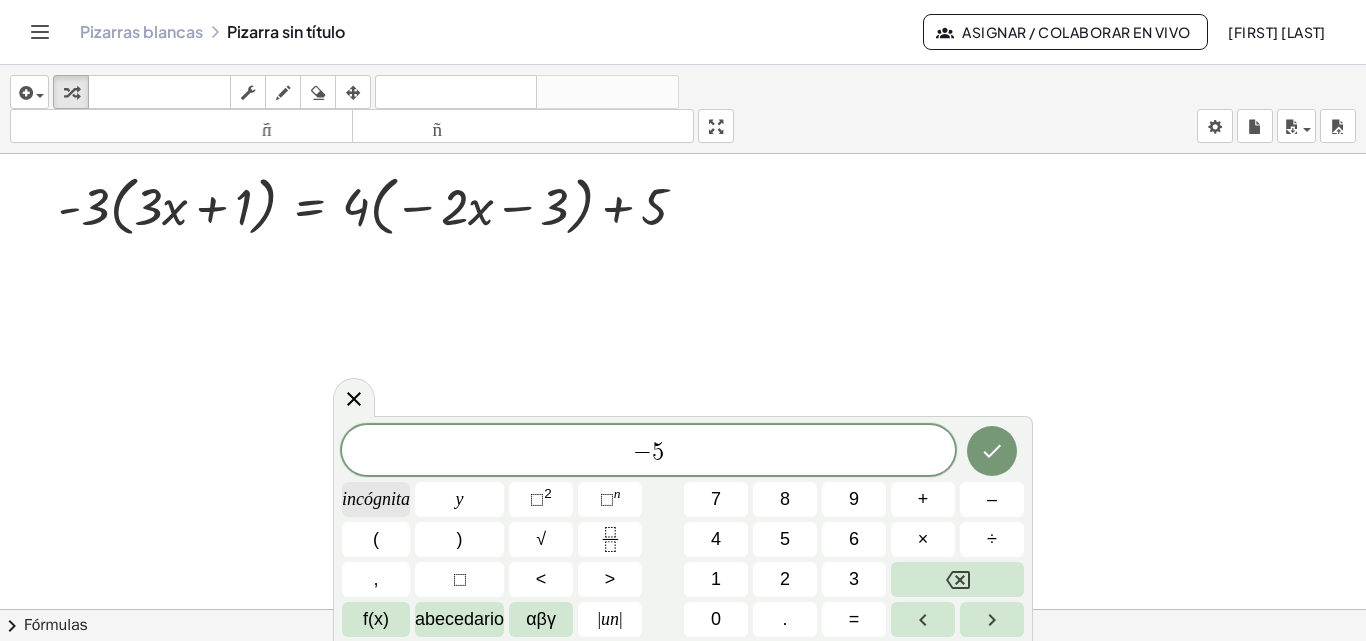 click on "incógnita" at bounding box center (376, 499) 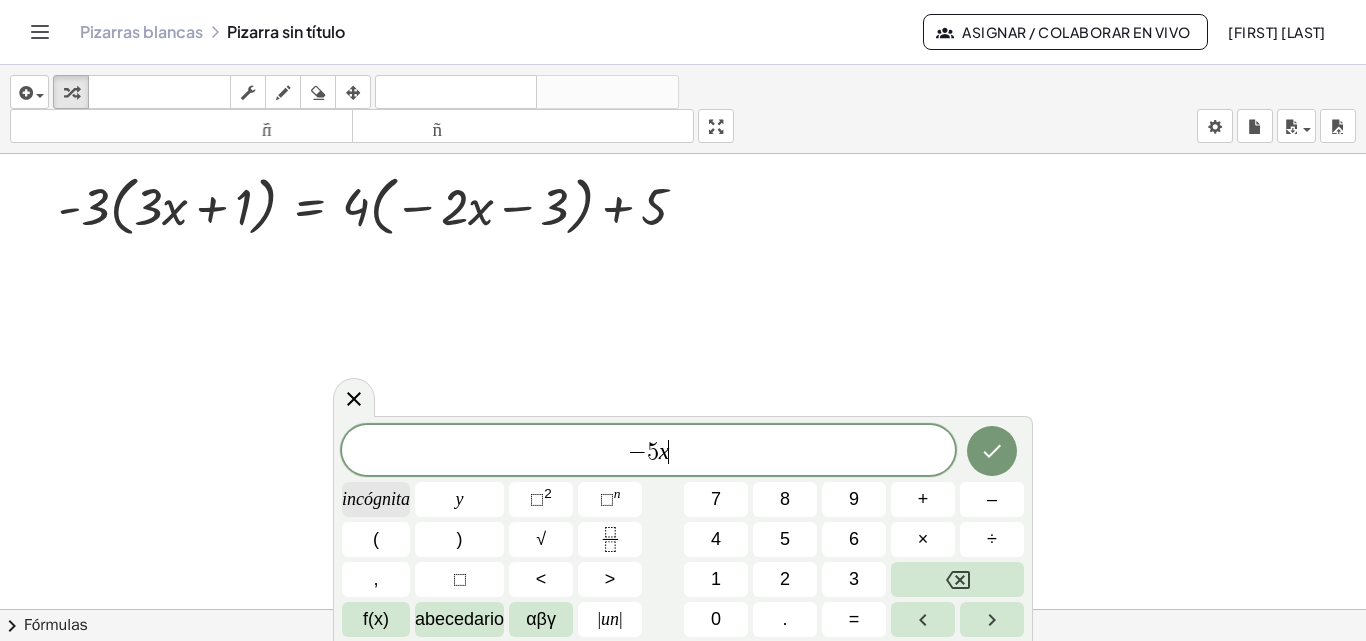 click on "incógnita" at bounding box center (376, 499) 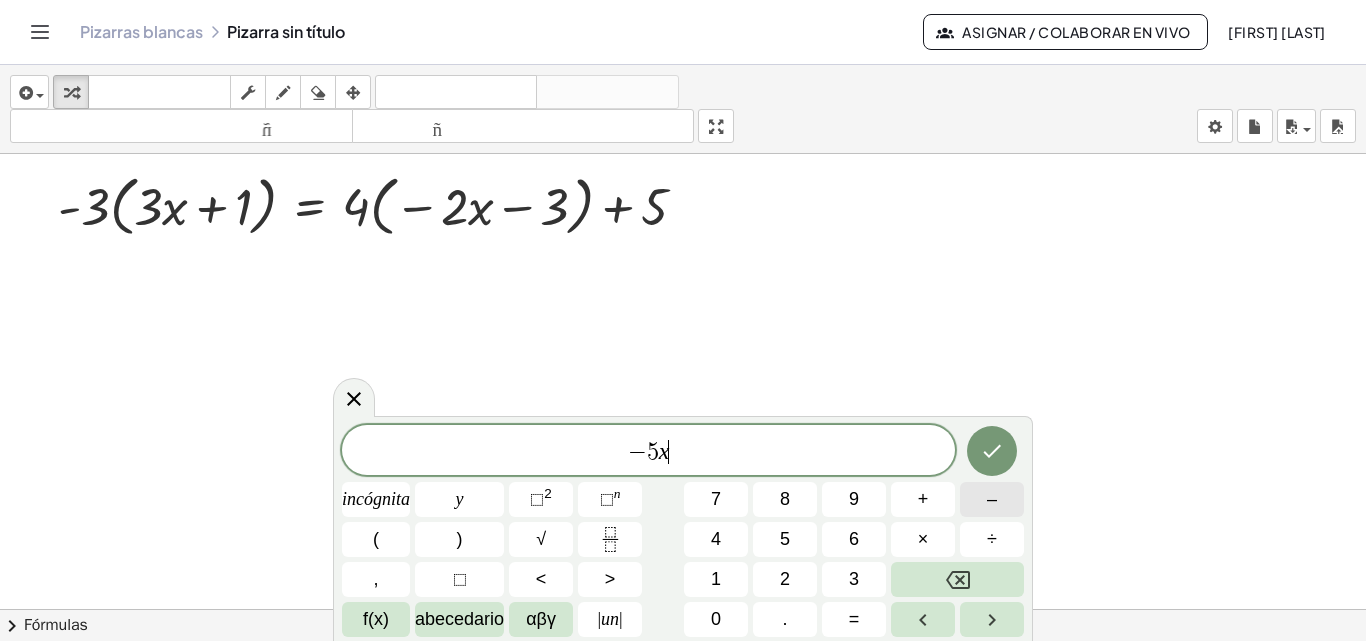 click on "–" at bounding box center (992, 499) 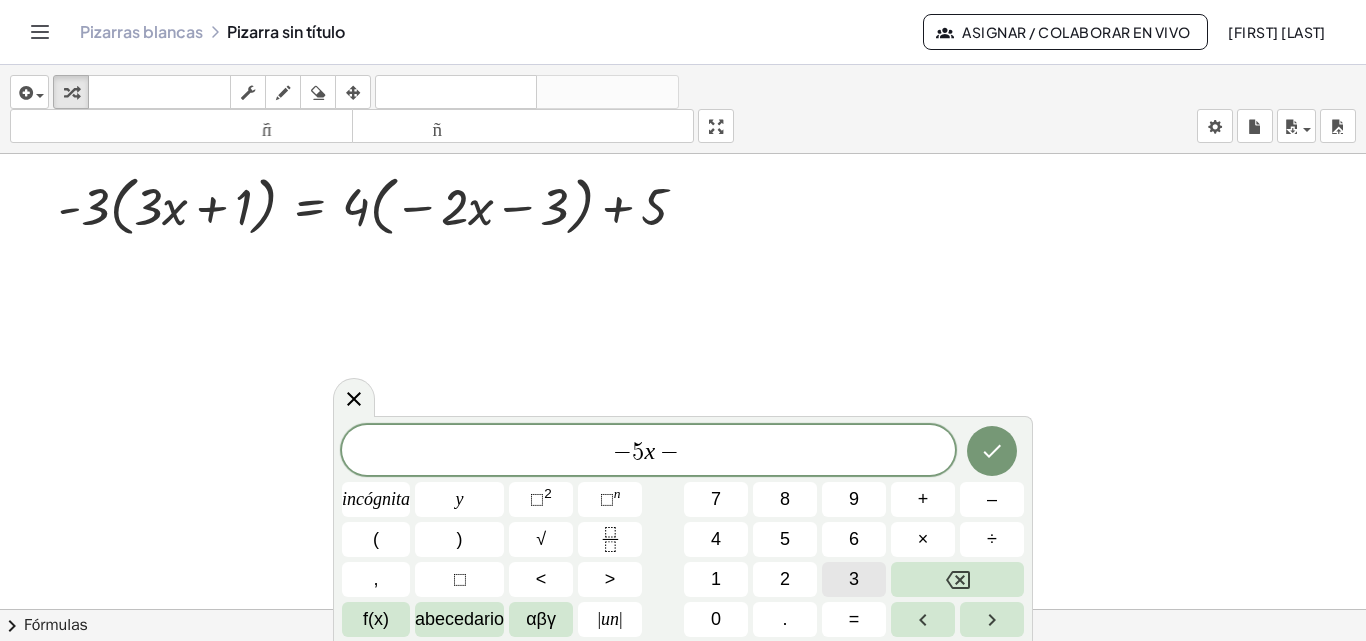 click on "3" at bounding box center (854, 579) 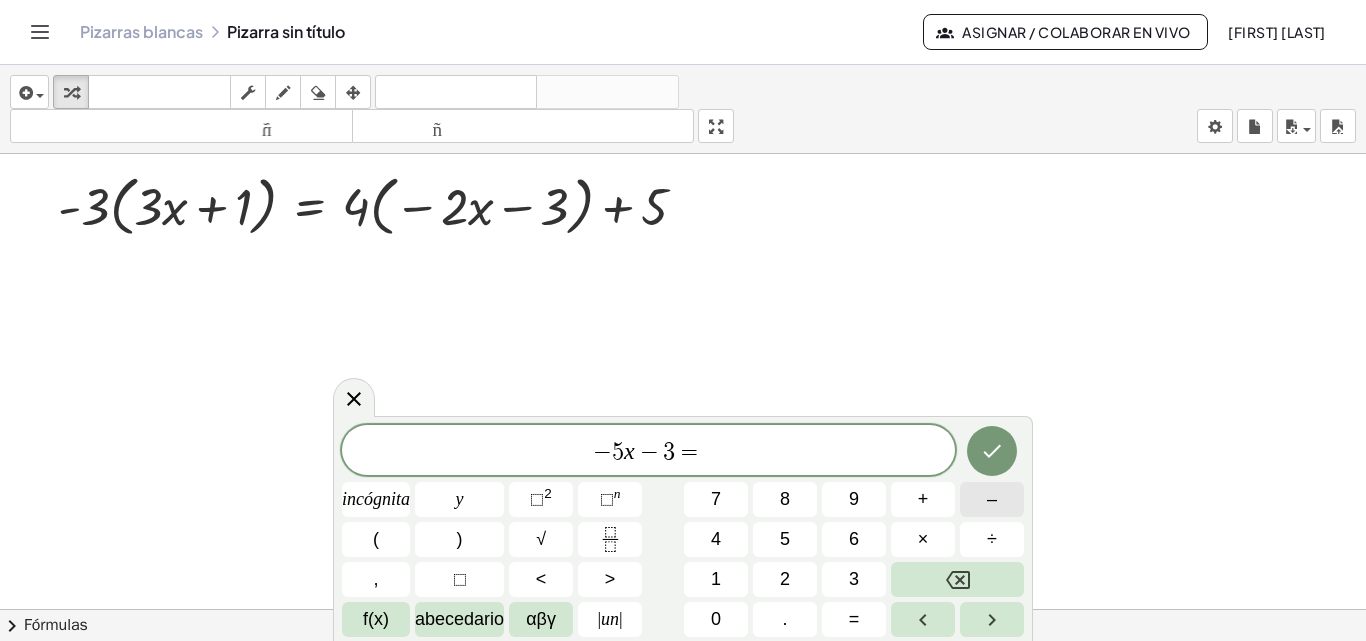 click on "–" at bounding box center (992, 499) 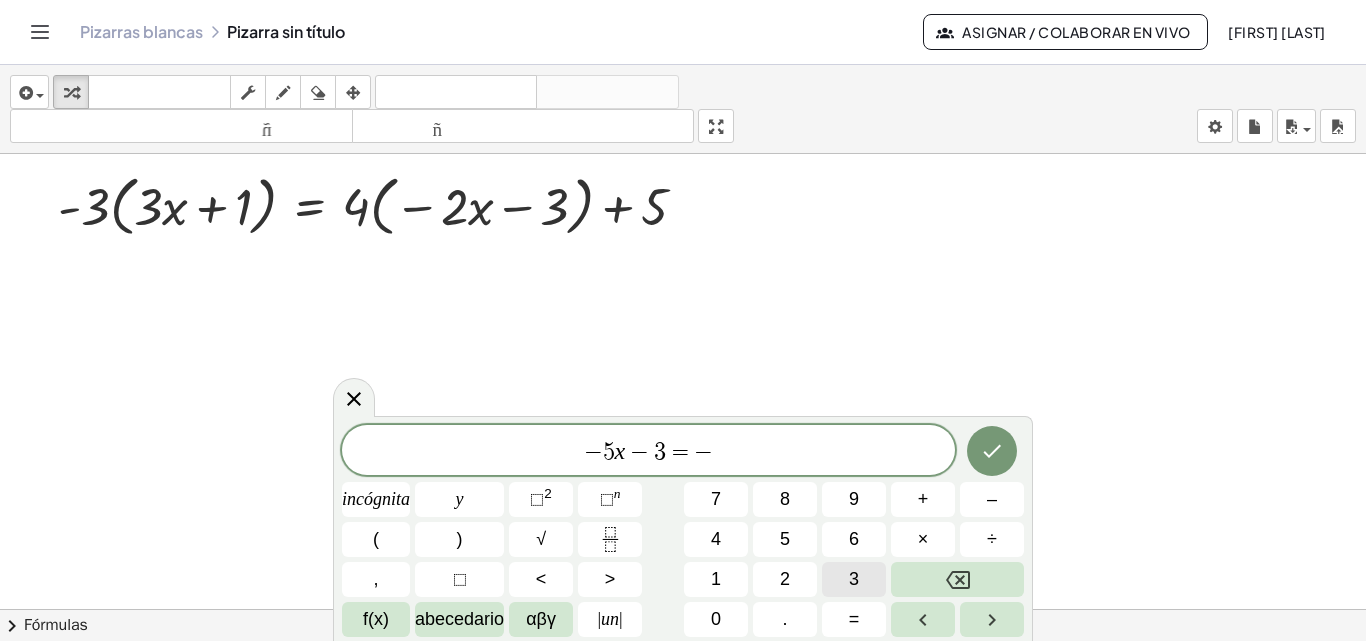 click on "3" at bounding box center (854, 579) 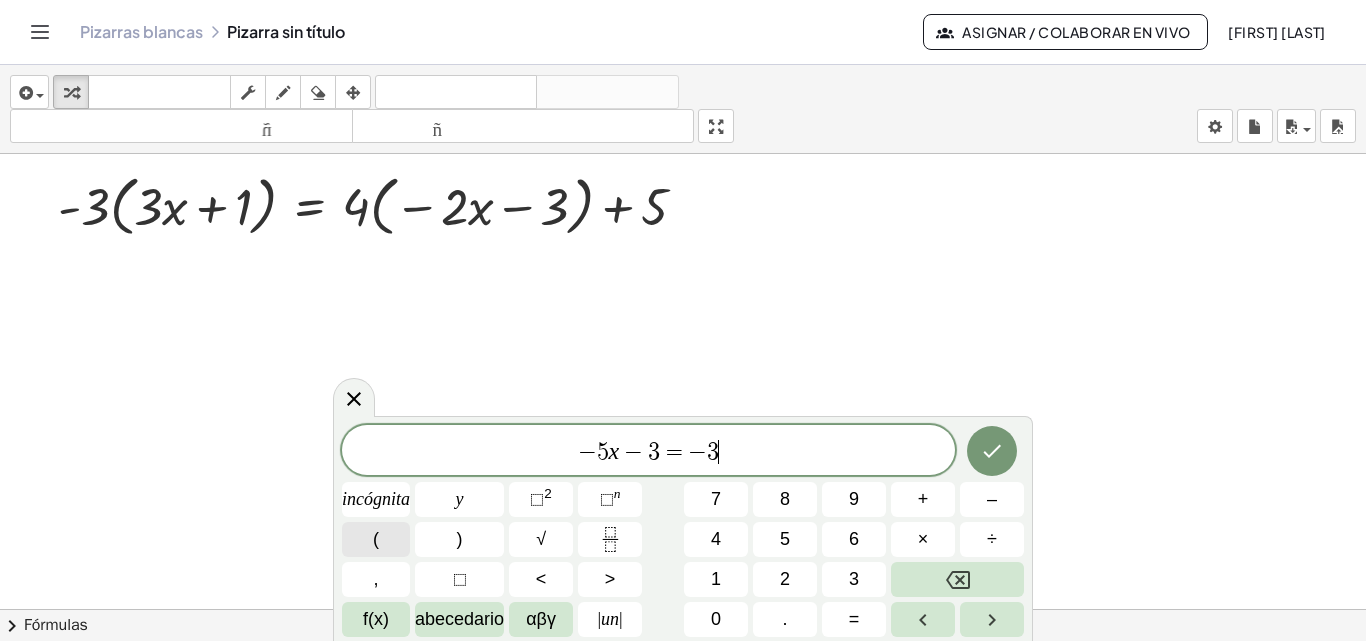 click on "(" at bounding box center (376, 539) 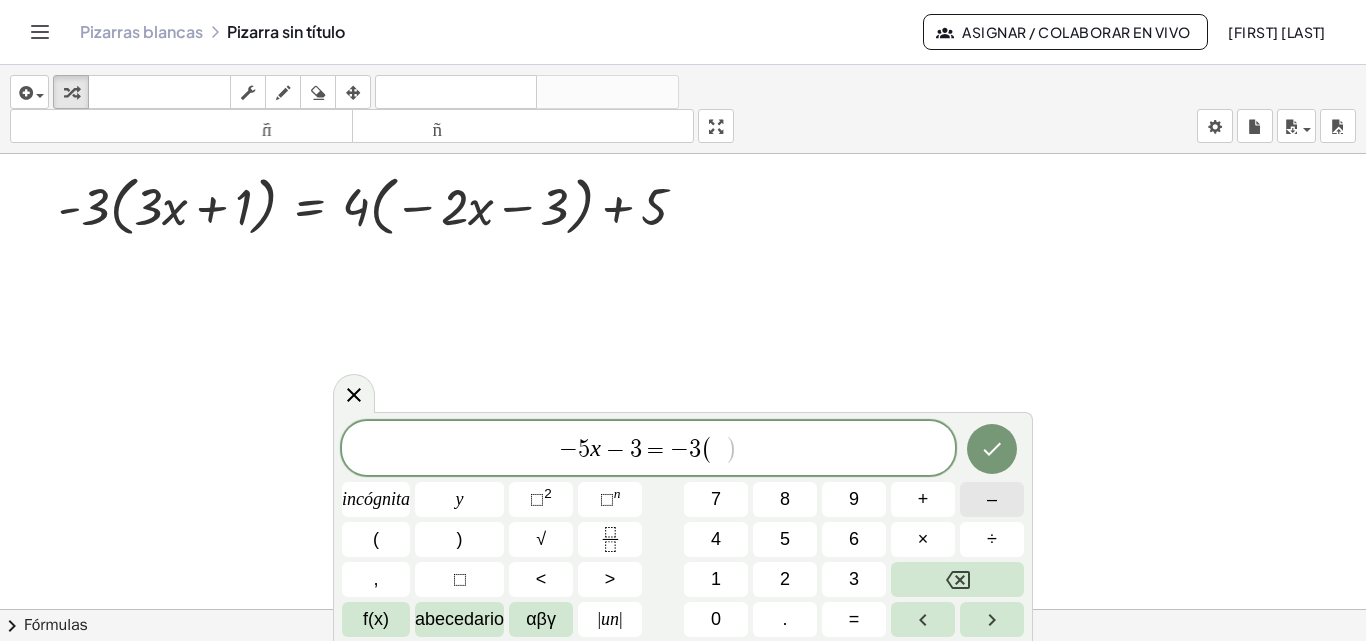click on "–" at bounding box center [992, 499] 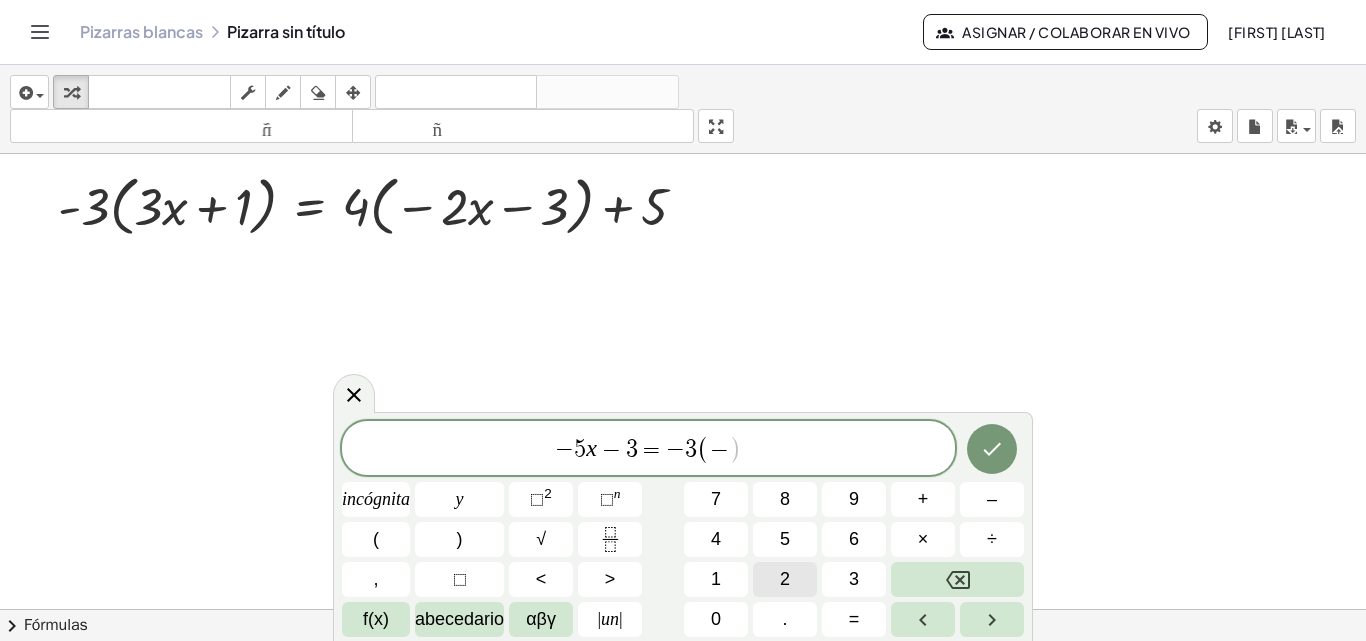 click on "2" at bounding box center (785, 579) 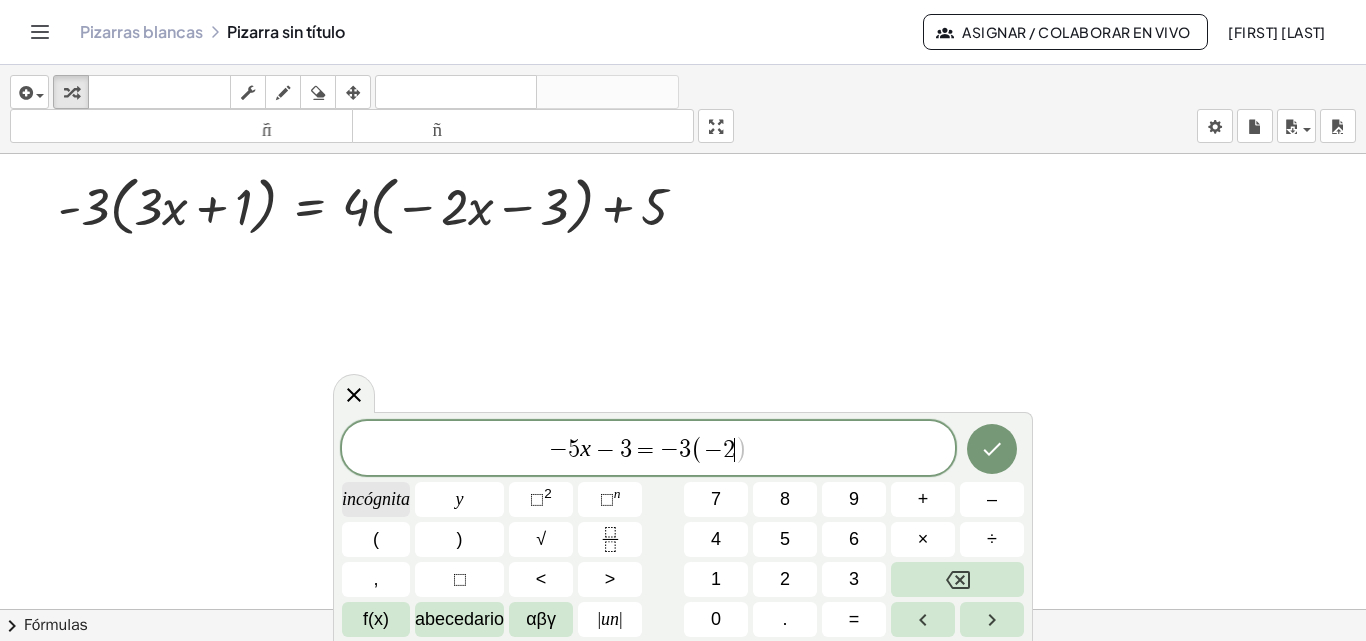 click on "incógnita" at bounding box center (376, 499) 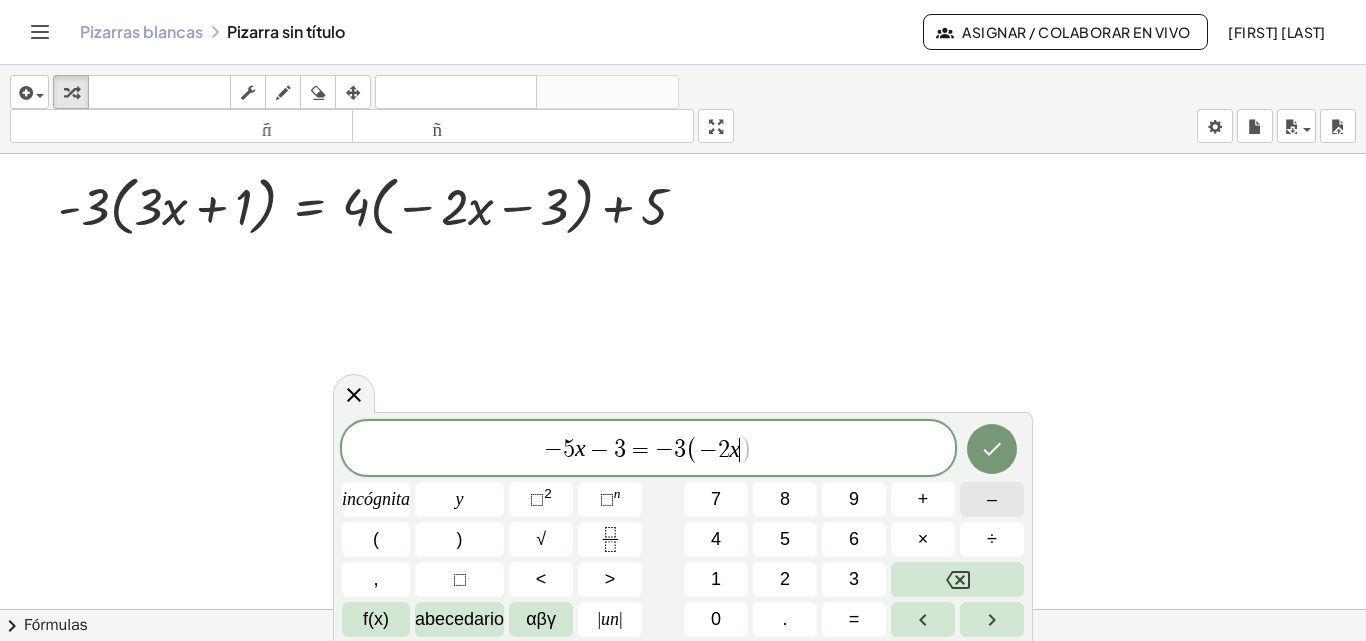 click on "–" at bounding box center [992, 499] 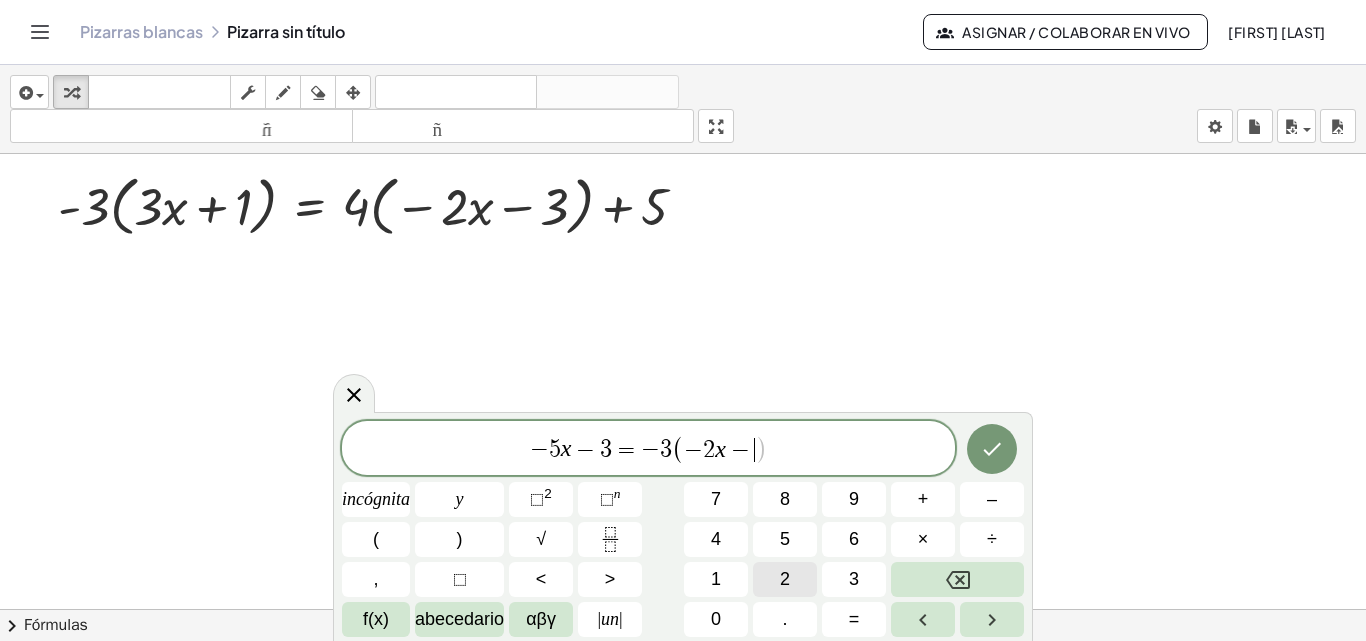 click on "2" at bounding box center [785, 579] 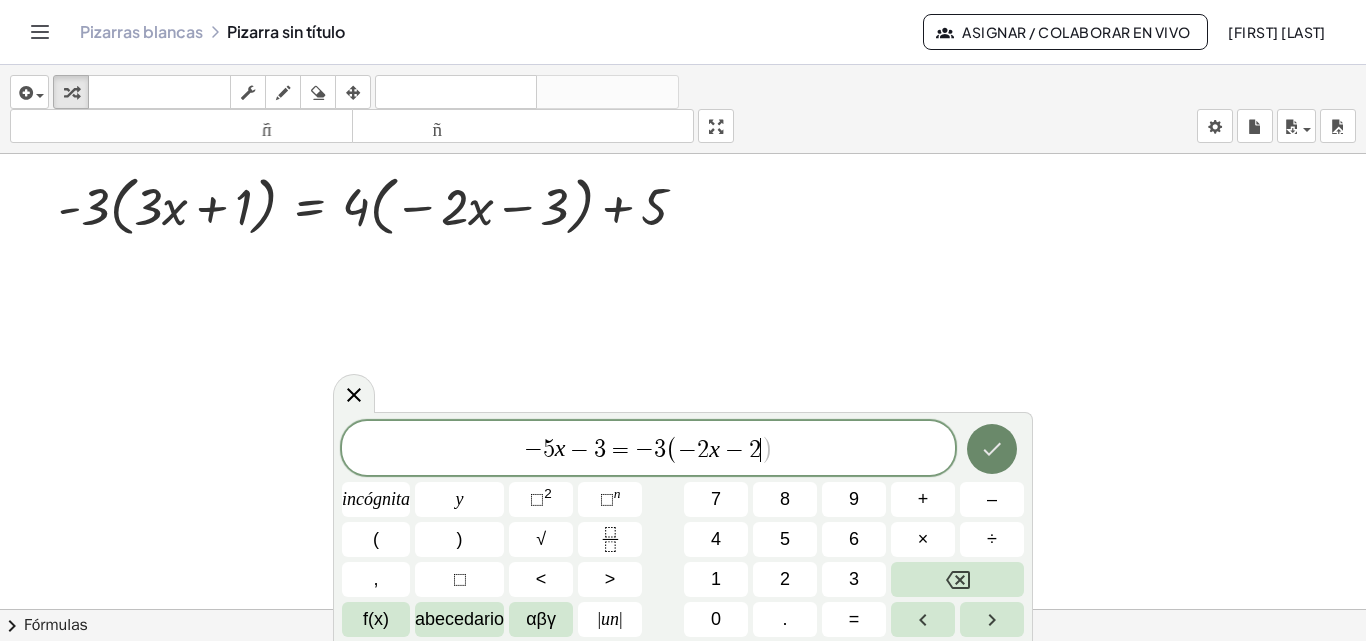click 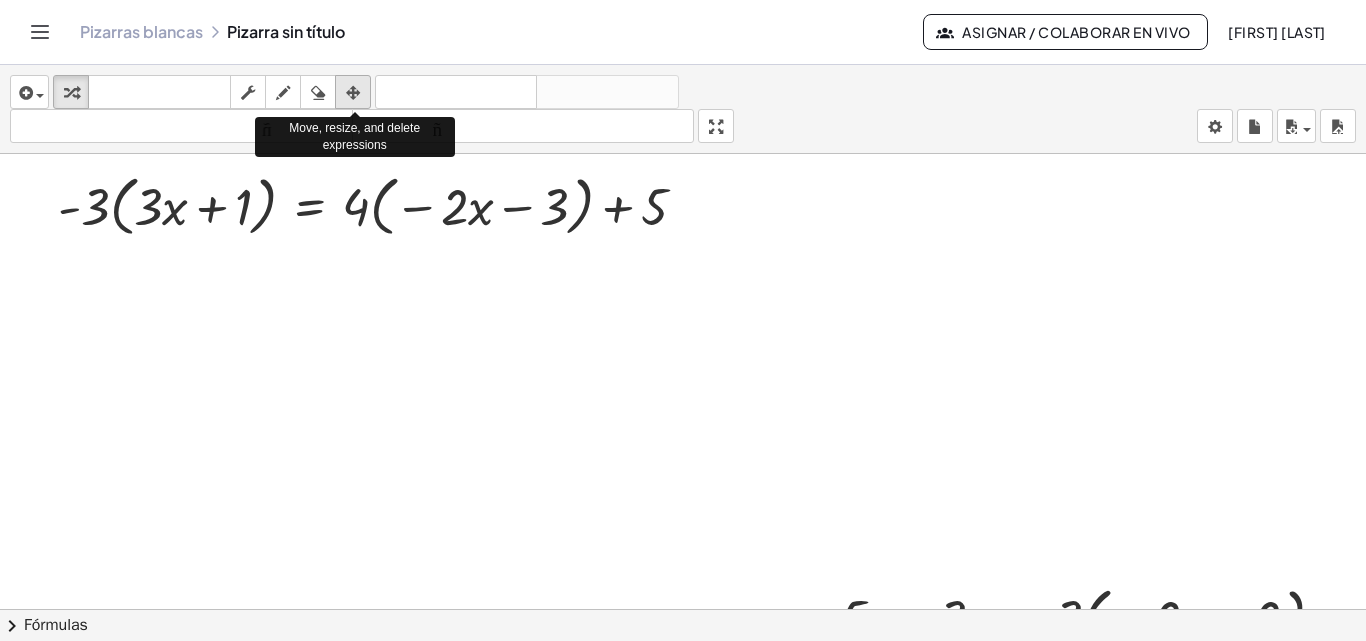 click at bounding box center (353, 92) 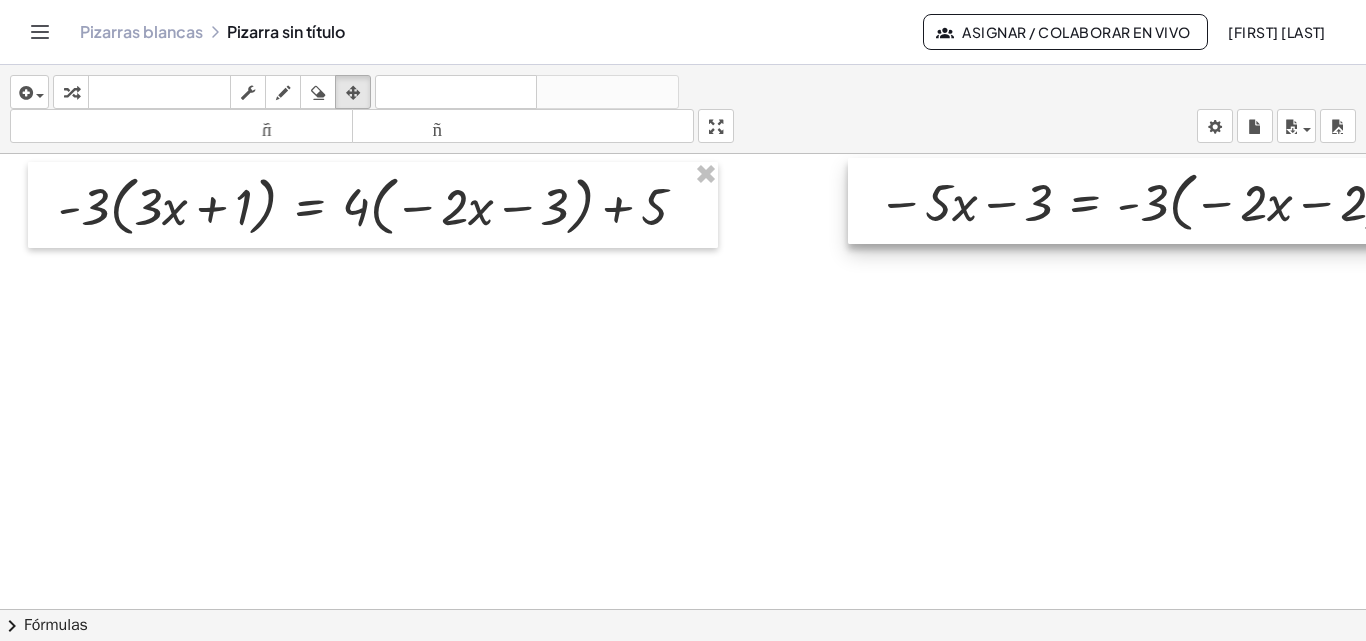 drag, startPoint x: 1119, startPoint y: 599, endPoint x: 1205, endPoint y: 183, distance: 424.79642 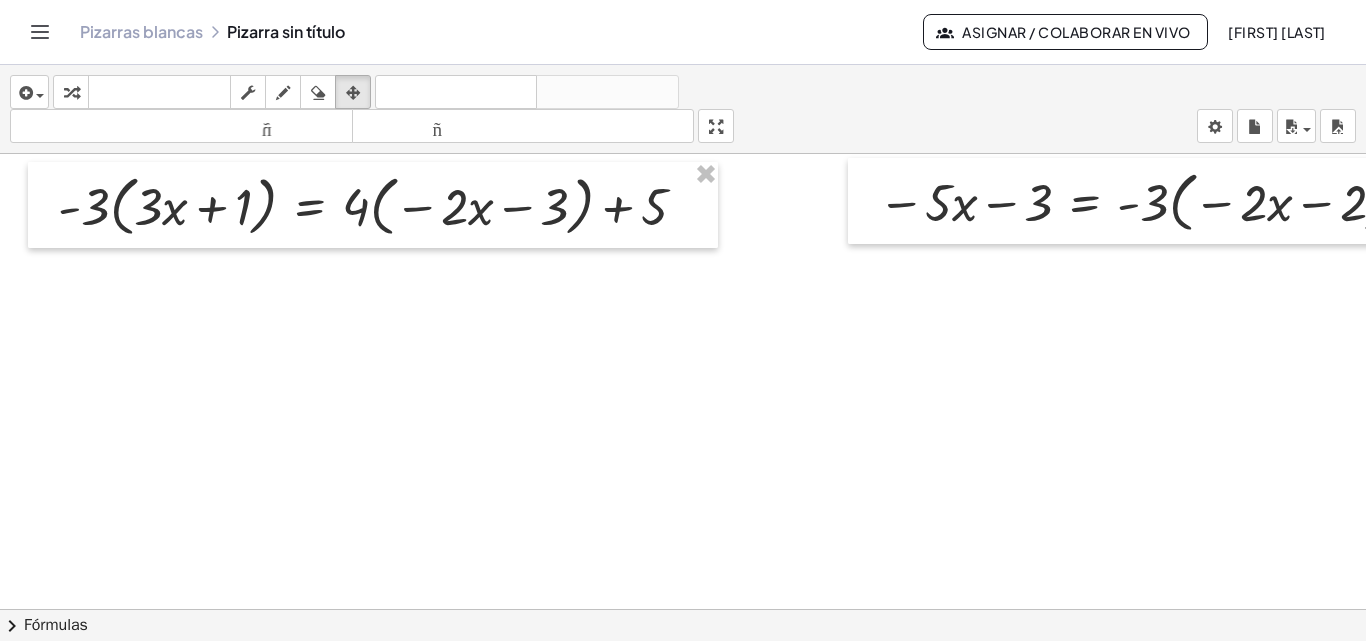 click at bounding box center (719, 609) 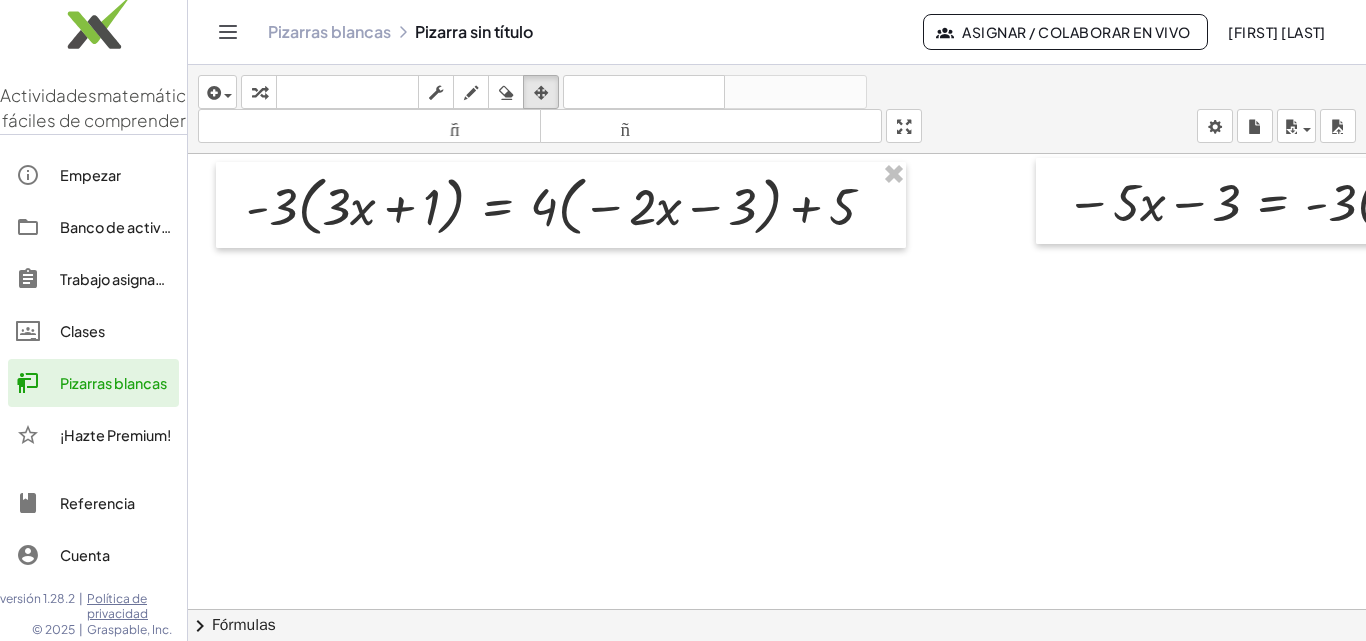 scroll, scrollTop: 0, scrollLeft: 0, axis: both 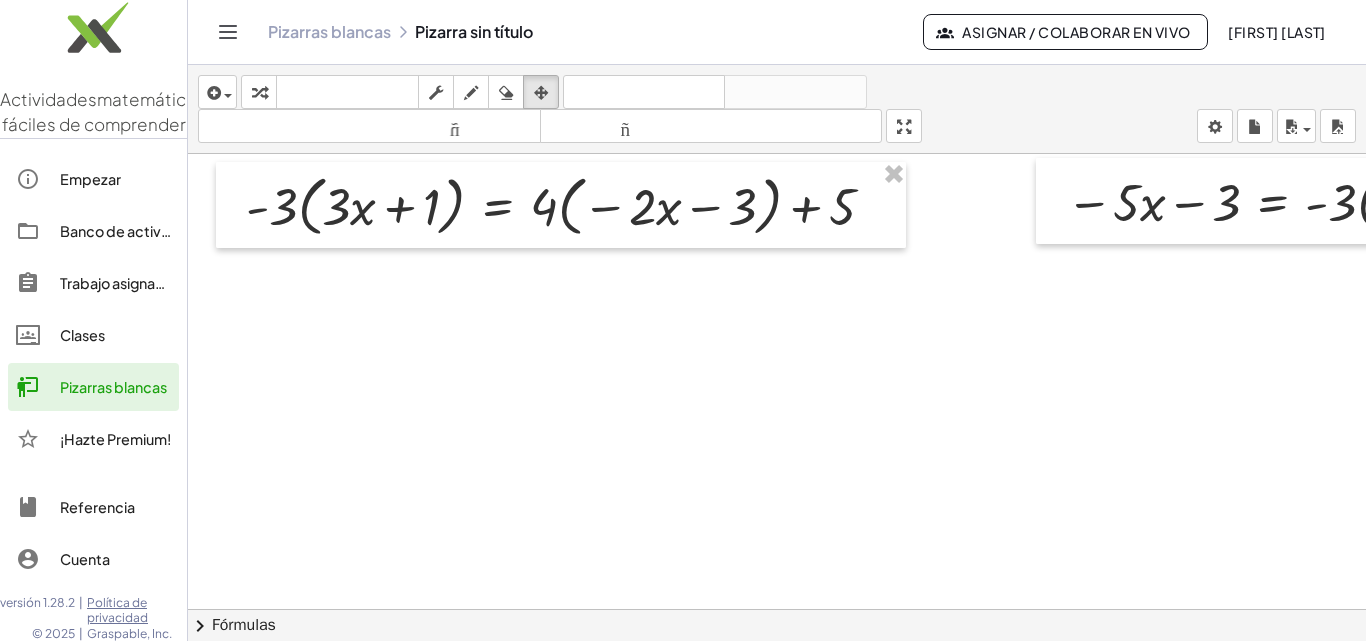 click at bounding box center [907, 609] 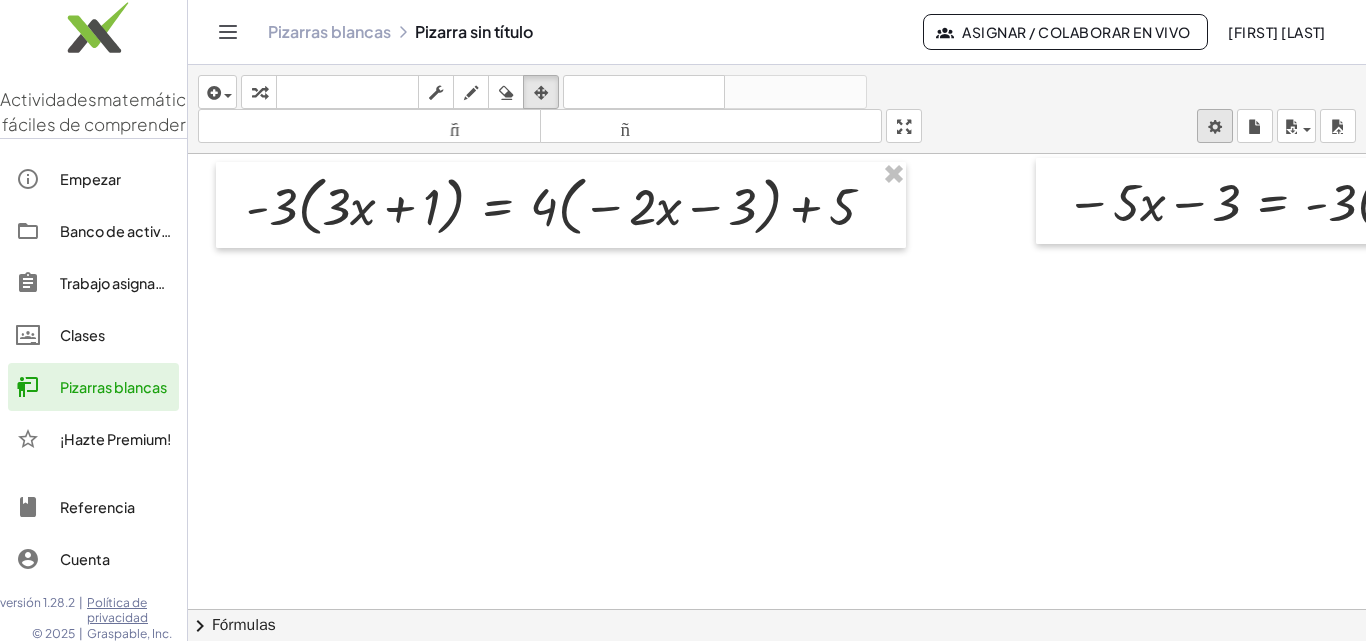 click on "Actividades  matemáticas fáciles de comprender Empezar Banco de actividades Trabajo asignado Clases Pizarras blancas ¡Hazte Premium! Referencia Cuenta versión 1.28.2 | Política de privacidad © 2025 | Graspable, Inc. Pizarras blancas Pizarra sin título Asignar / Colaborar en vivo [FIRST] [LAST]   insertar Seleccione uno: Expresión matemática Función Texto Vídeo de YouTube Graficando Geometría Geometría 3D transformar teclado teclado fregar dibujar borrar arreglar deshacer deshacer rehacer rehacer tamaño_del_formato menor tamaño_del_formato más grande pantalla completa carga   ahorrar nuevo ajustes · - 3 · ( + · 3 · x + 1 ) = + · 4 · ( − · 2 · x − 3 ) + 5 − · 5 · x − 3 = · - 3 · ( − · 2 · x − 2 ) × chevron_right Fórmulas
Arrastre un lado de una fórmula sobre una expresión resaltada en el lienzo para aplicarla.
Fórmula cuadrática
+ · a · x 2 + · b · x + c = 0
x = · (" at bounding box center [683, 320] 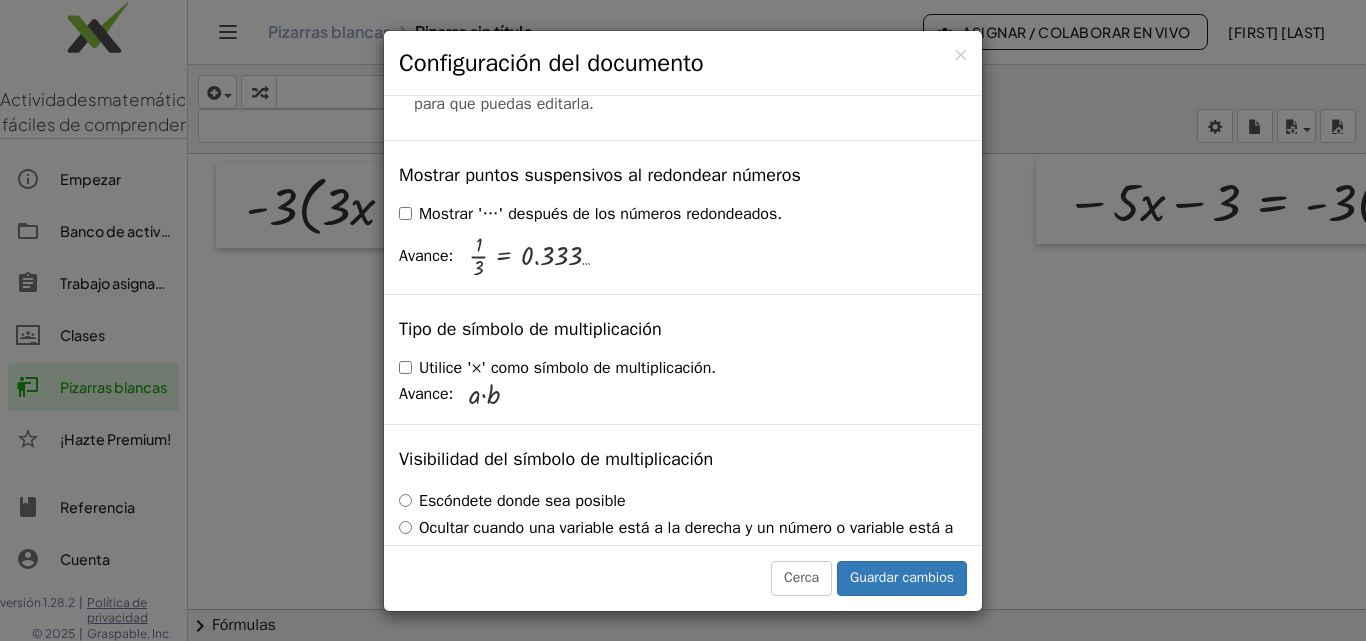 scroll, scrollTop: 4828, scrollLeft: 0, axis: vertical 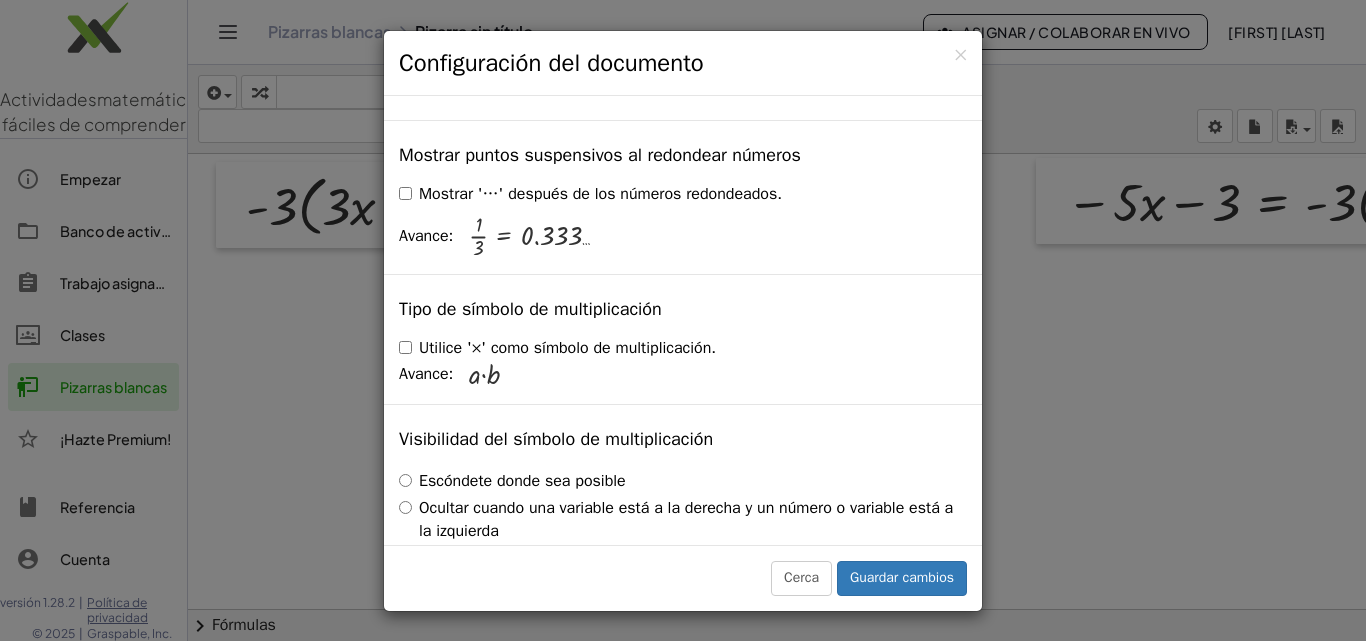 click on "× Configuración del documento Estas configuraciones se guardan con el documento en el que estás trabajando actualmente.
Reescritura de ecuaciones mediante arrastre
Deshabilitar arrastrar
Arrastrando
Arrastrar y simplificar
Arrastre un término sobre el signo igual para aplicar la operación inversa a ambos lados. Se combinarán automáticamente los términos coincidentes.
Unidad para funciones trigonométricas
Radianes
Grados
Los pasos ya calculados se actualizarán según esta configuración.
Avance:
sin ( , 90 ) = 1
Mostrar botones de edición/equilibrio
Mostrar botones de edición/equilibrio
Sustituir con paréntesis" at bounding box center [683, 320] 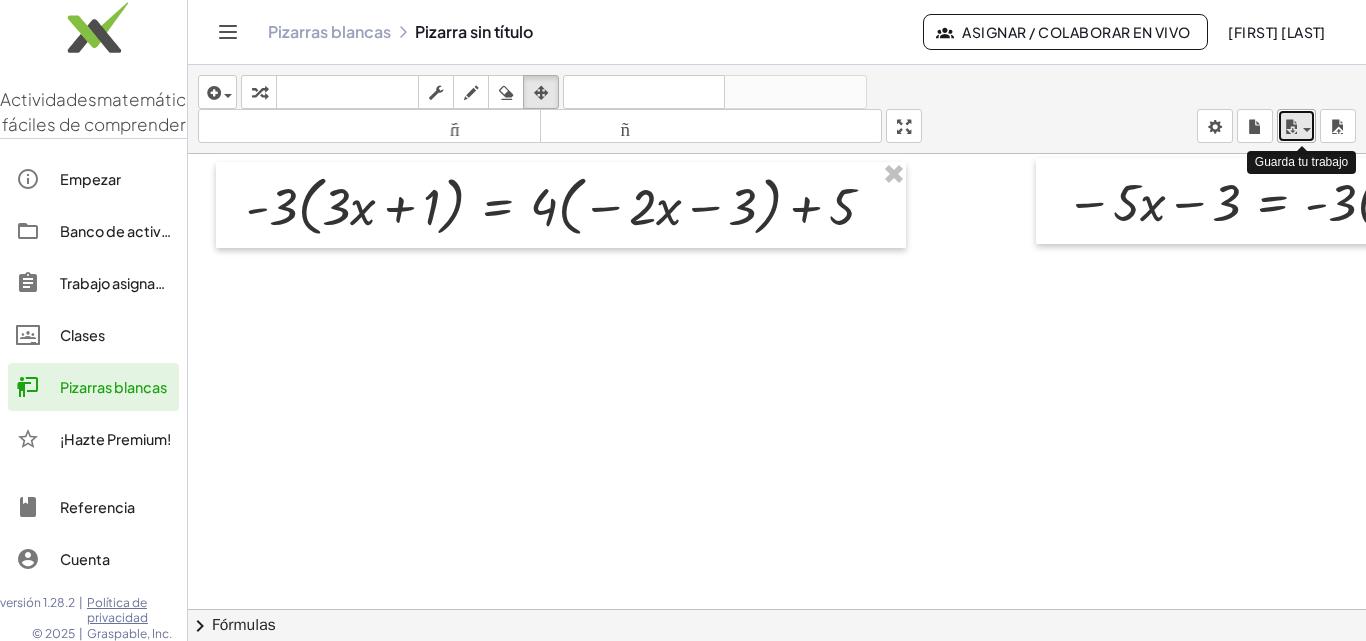 click at bounding box center [1291, 127] 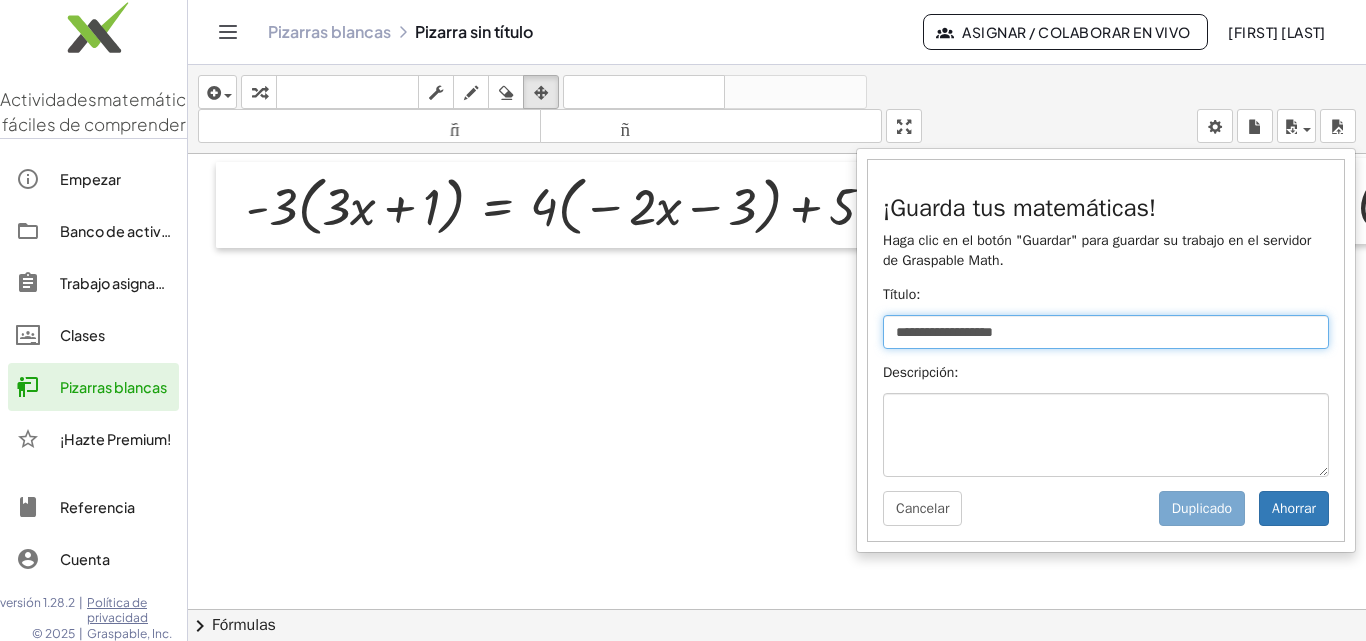 click on "**********" at bounding box center [1106, 332] 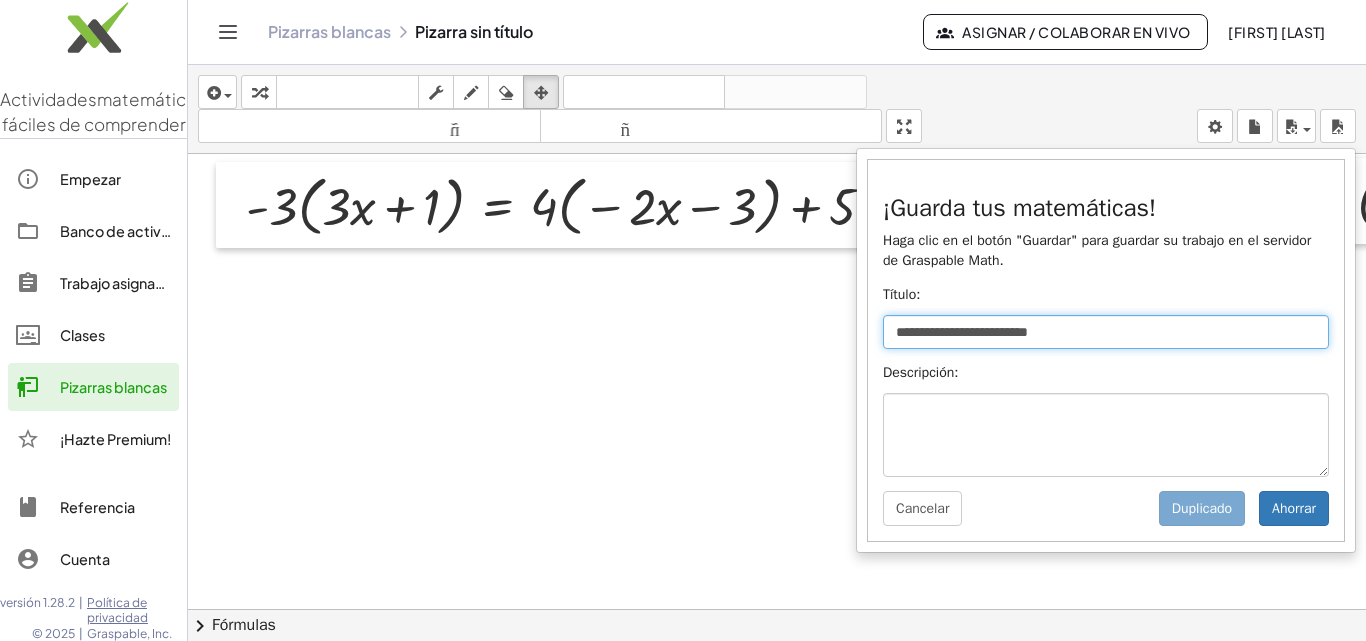type on "**********" 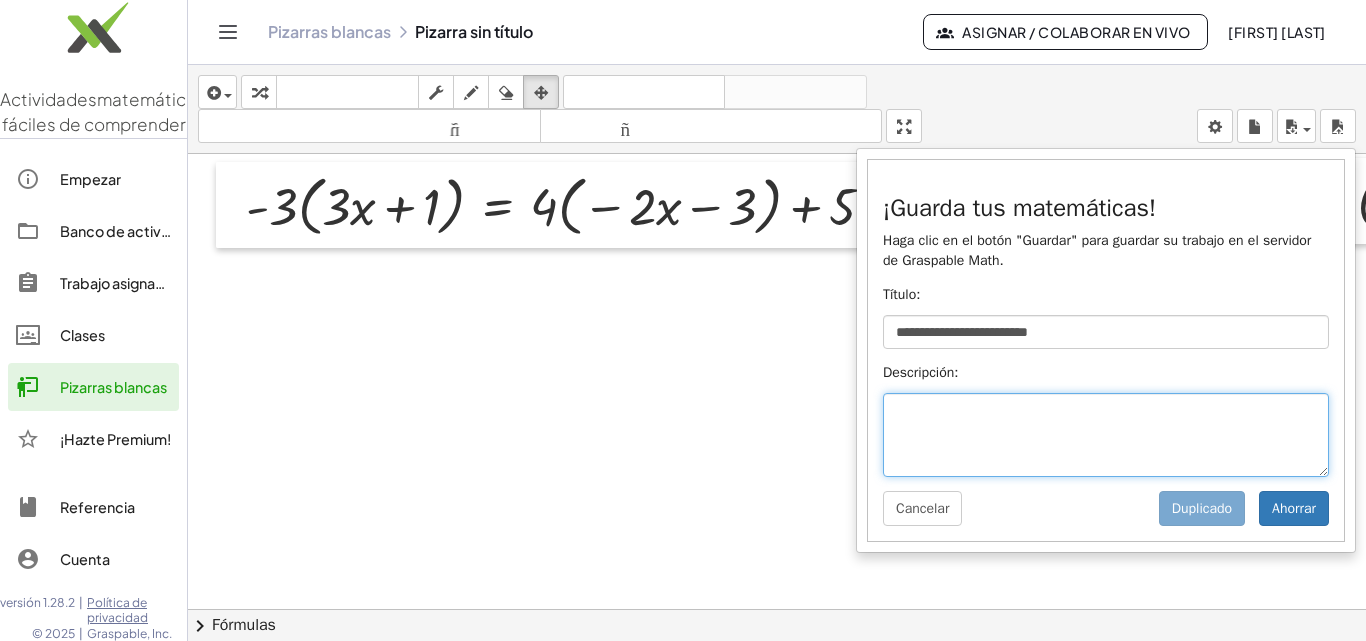 click at bounding box center [1106, 435] 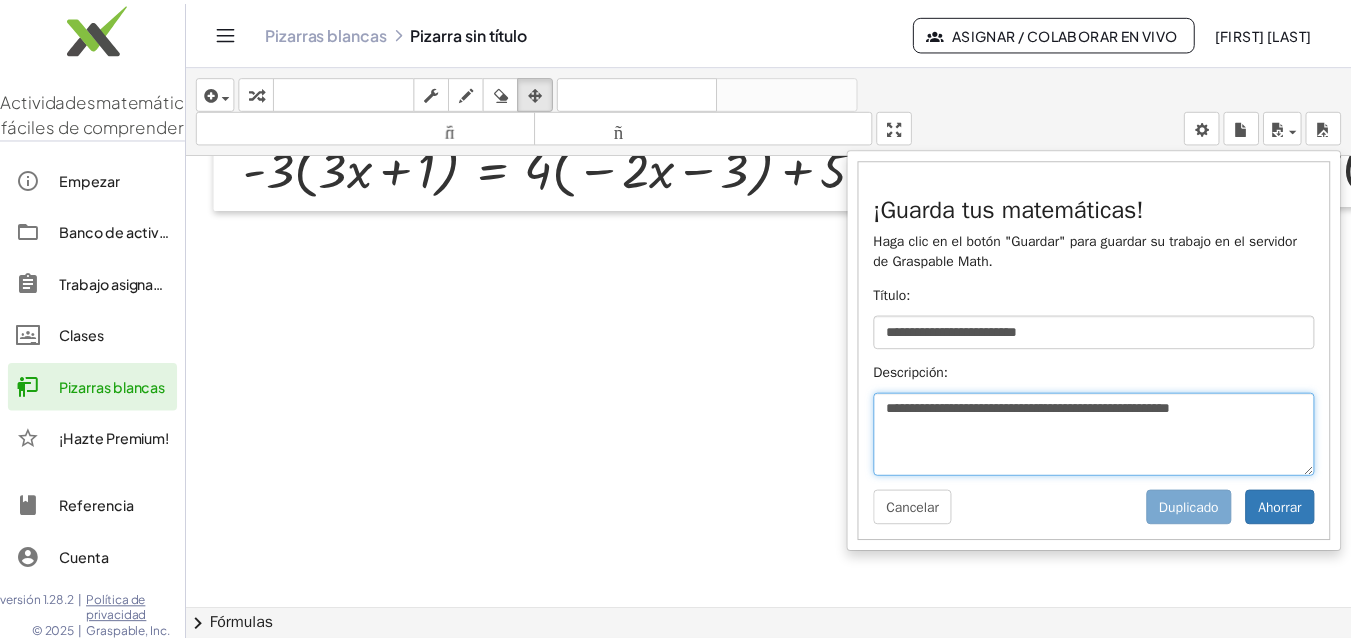 scroll, scrollTop: 52, scrollLeft: 0, axis: vertical 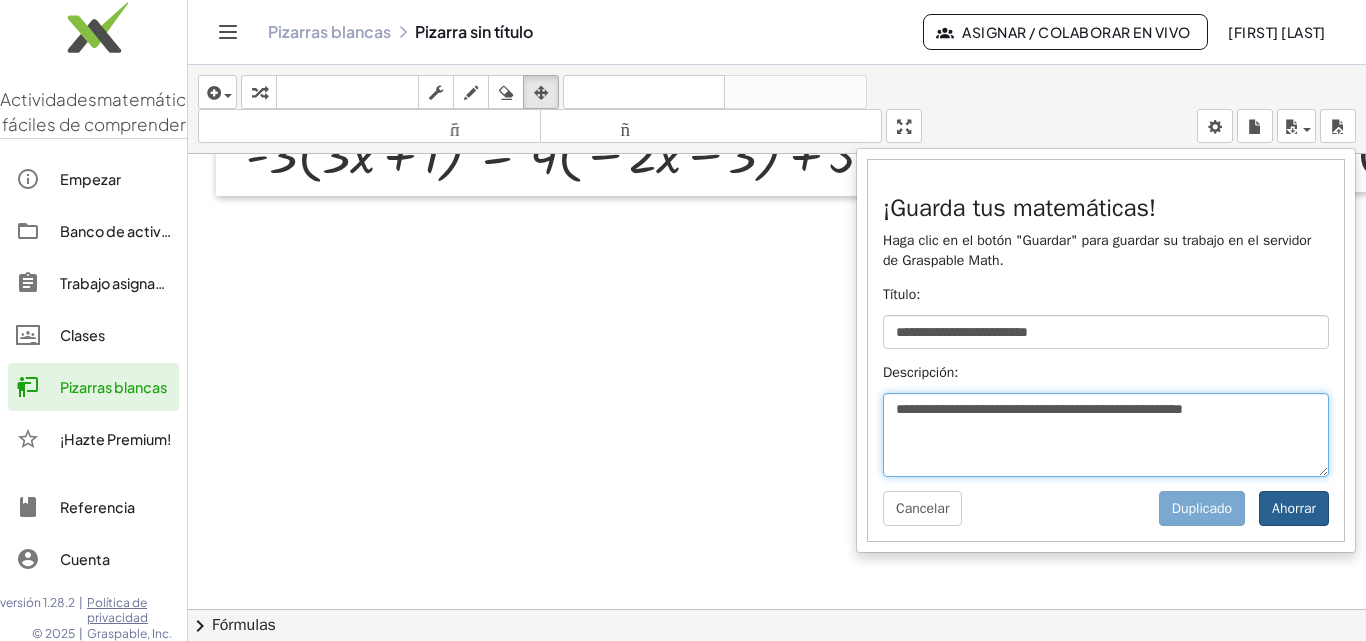 type on "**********" 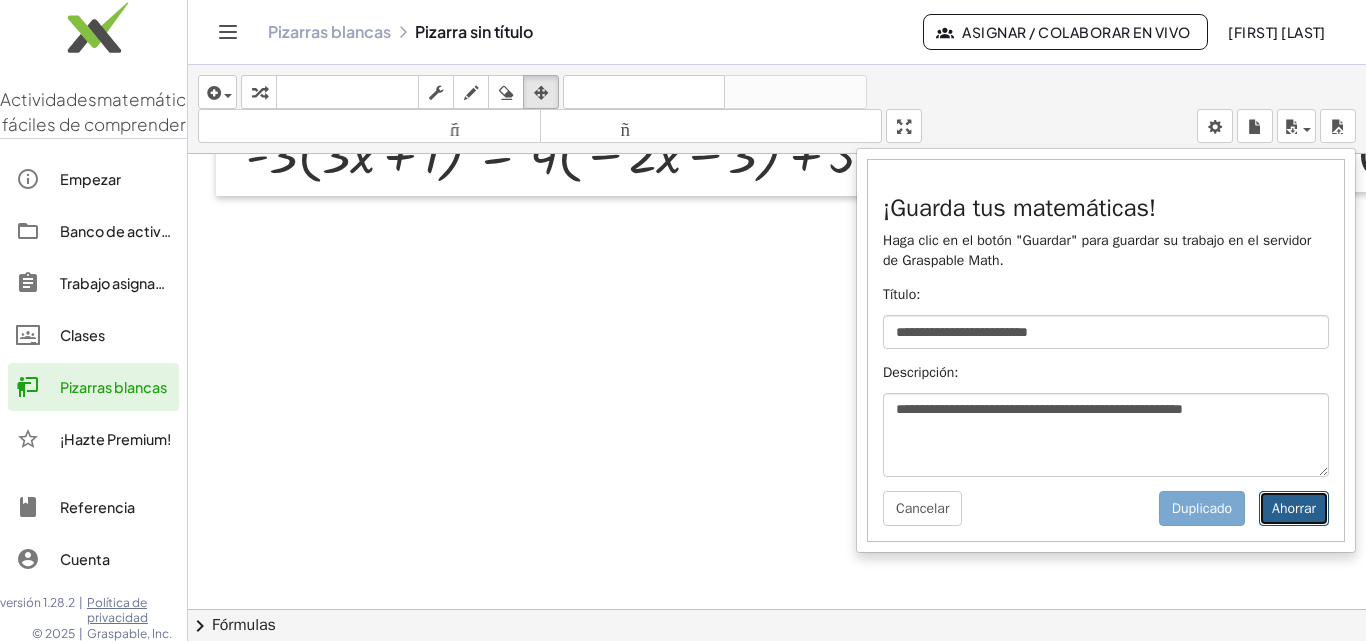 click on "Ahorrar" at bounding box center [1294, 508] 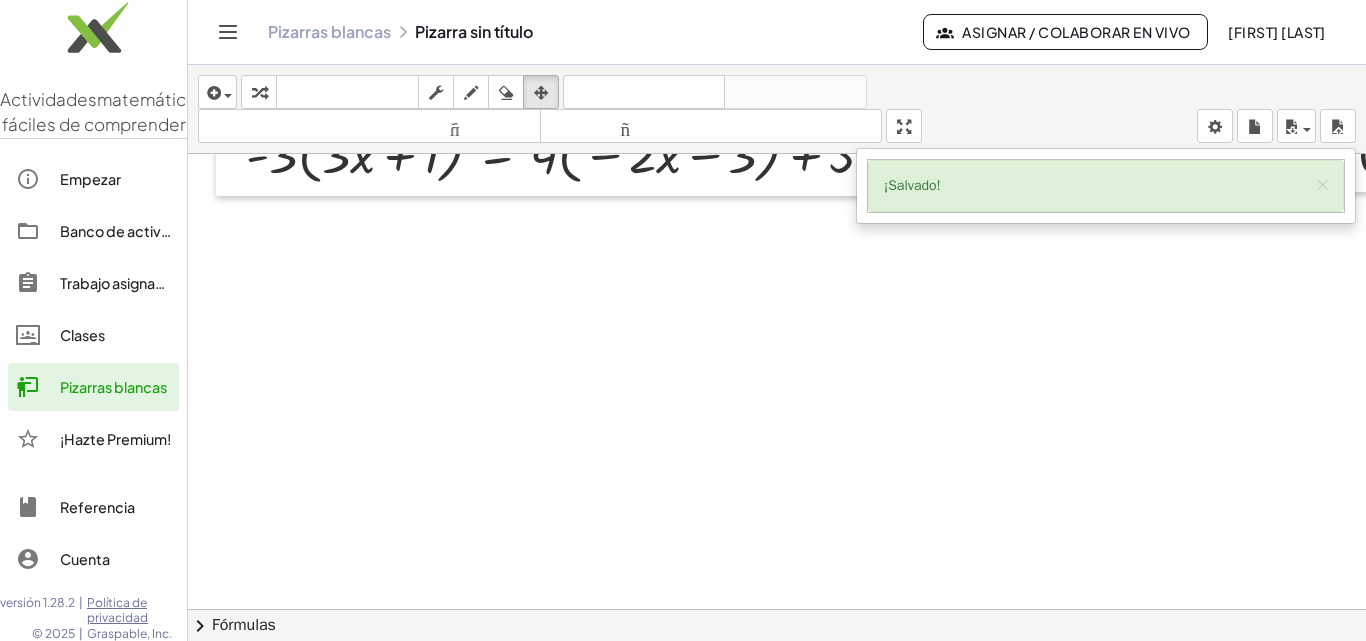 click at bounding box center (907, 557) 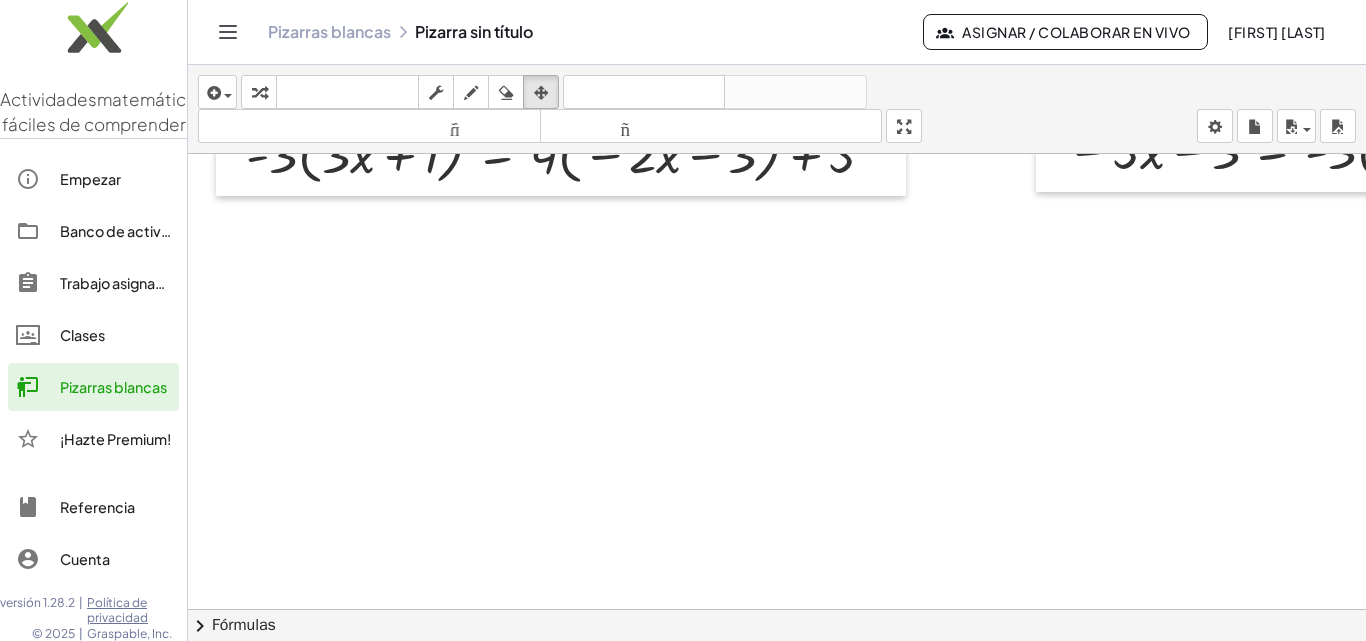 click on "Clases" 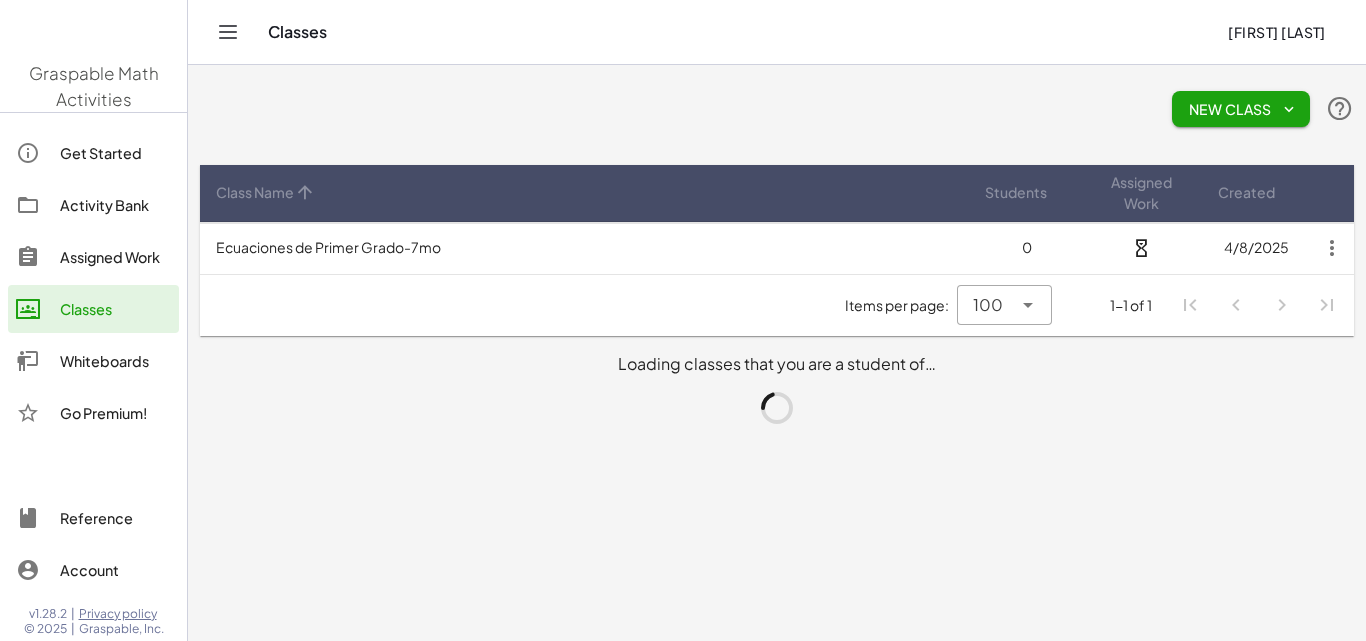click on "Whiteboards" 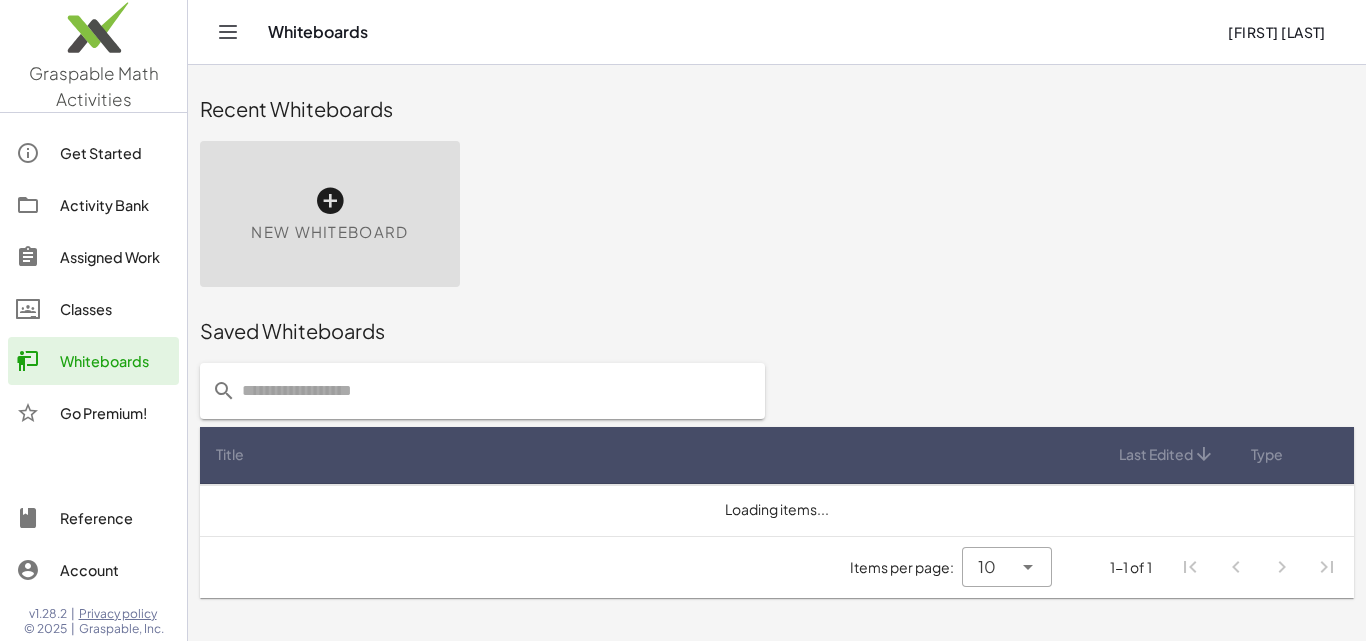 click on "Recent Whiteboards" at bounding box center [777, 109] 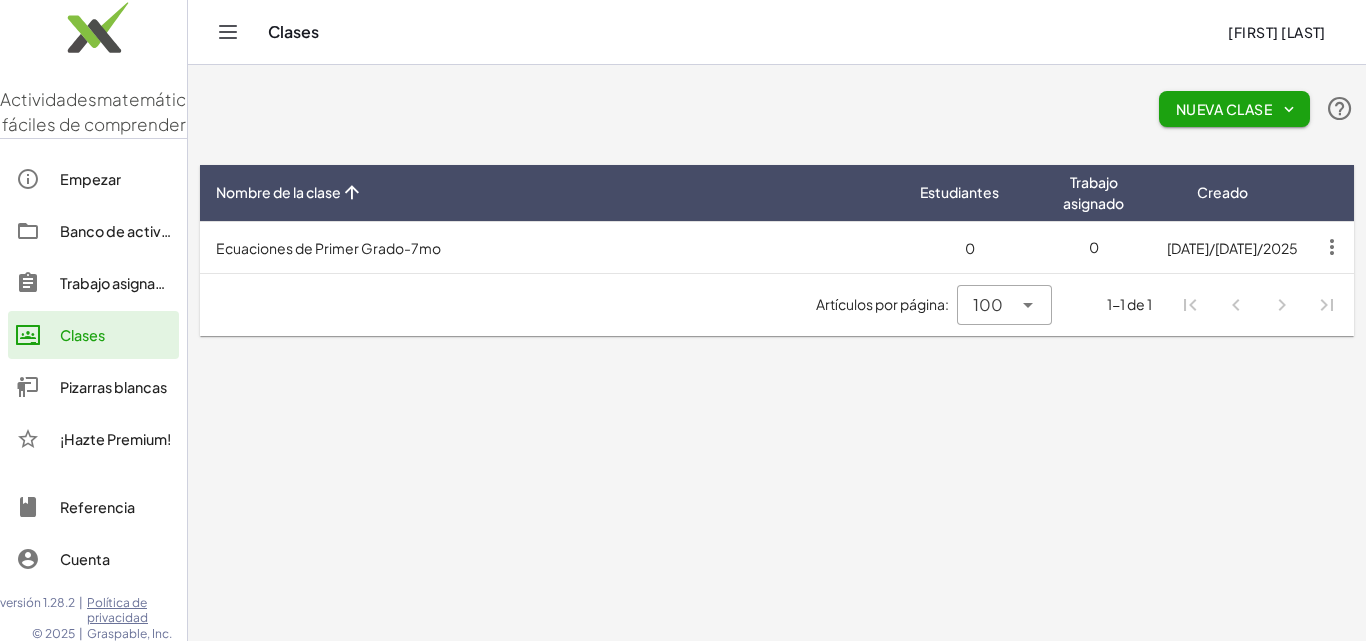 click on "Pizarras blancas" at bounding box center (113, 387) 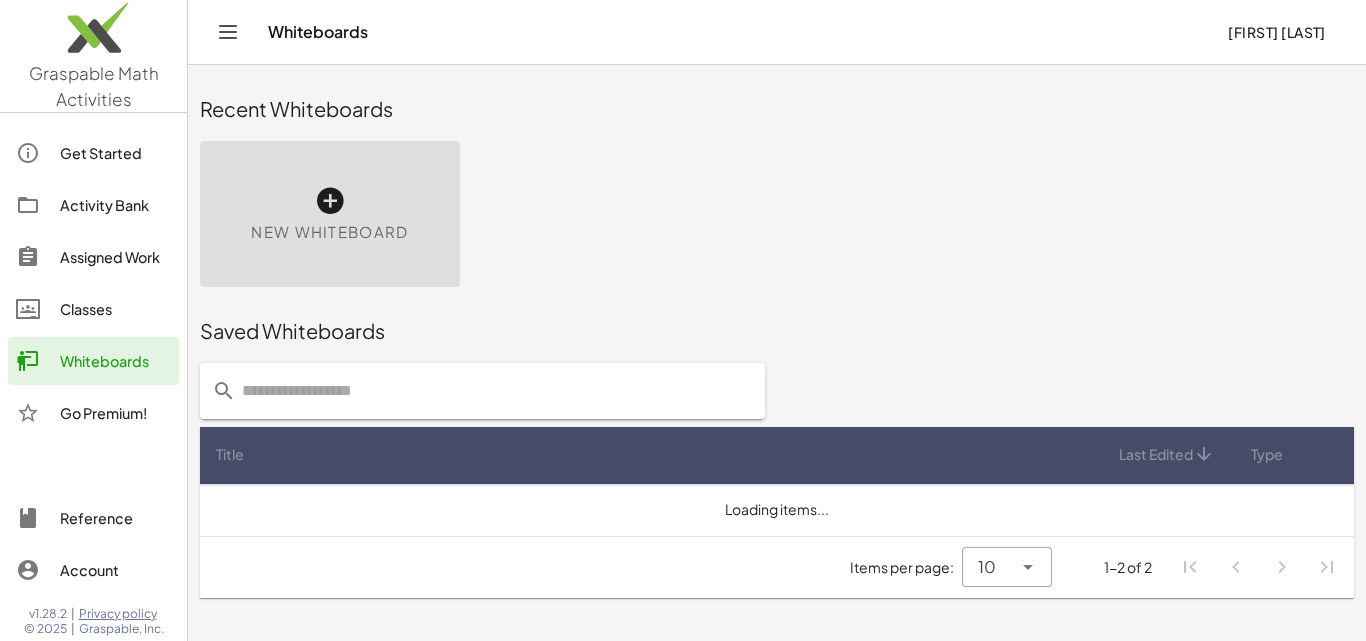 click on "Activity Bank" 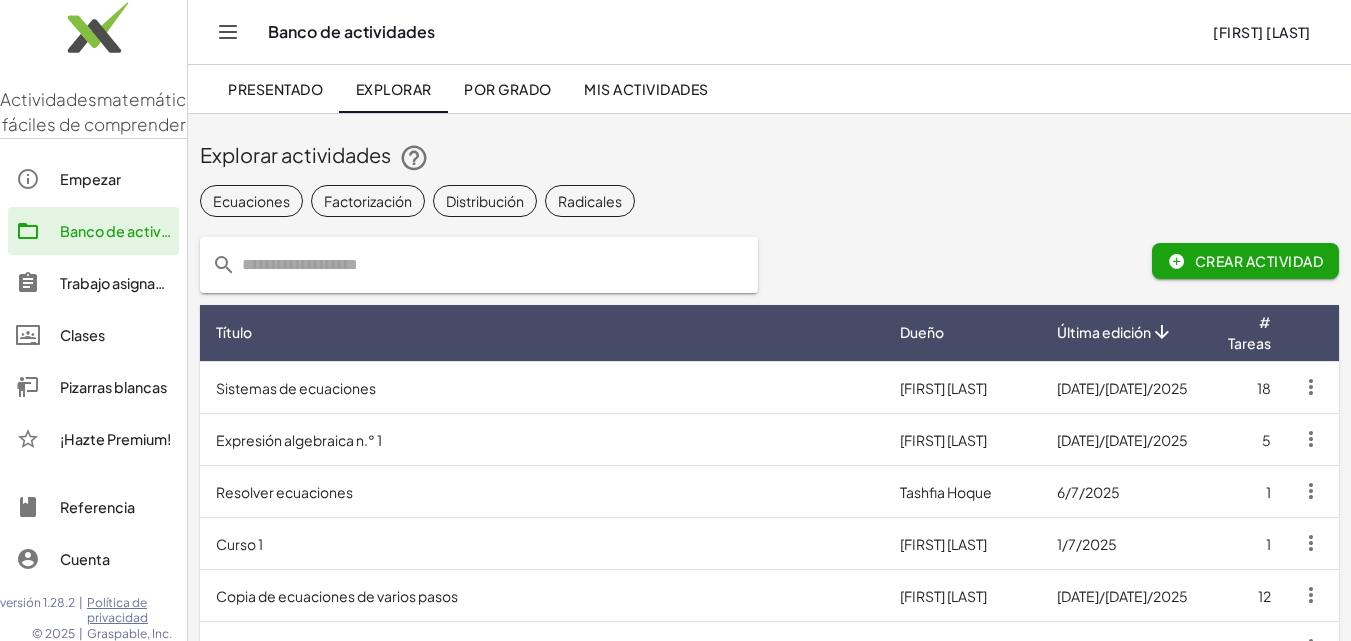 click on "Trabajo asignado" at bounding box center [117, 283] 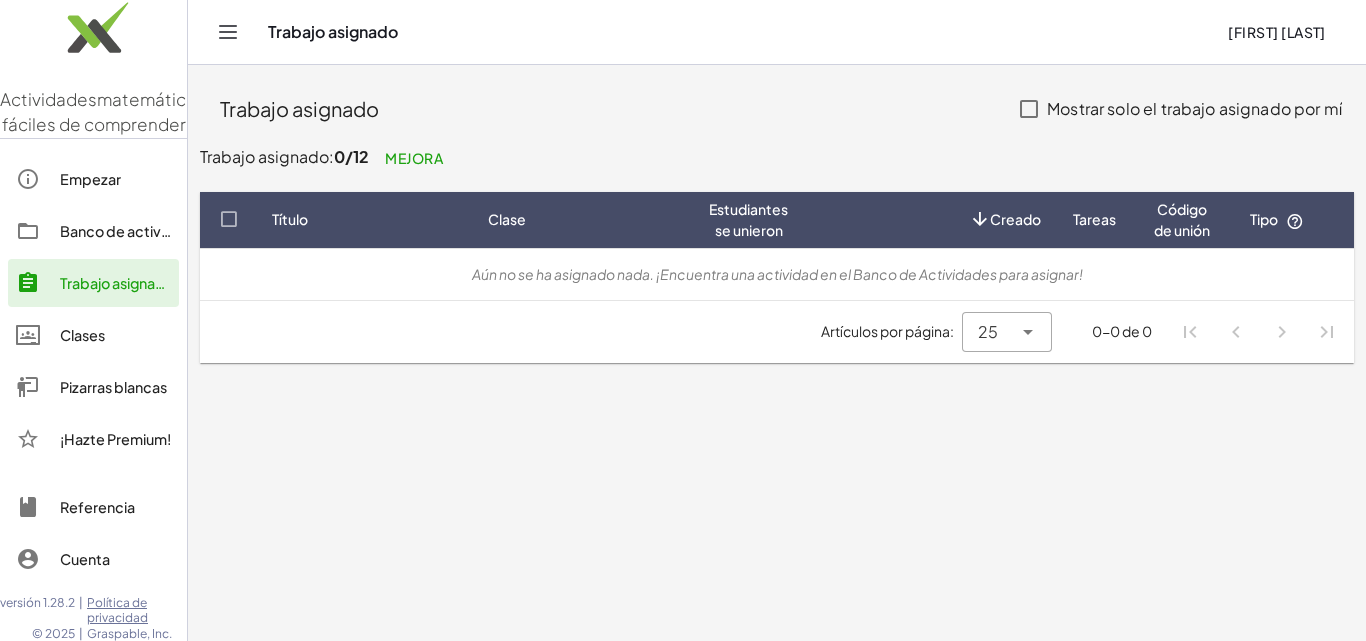 click on "Clases" at bounding box center (82, 335) 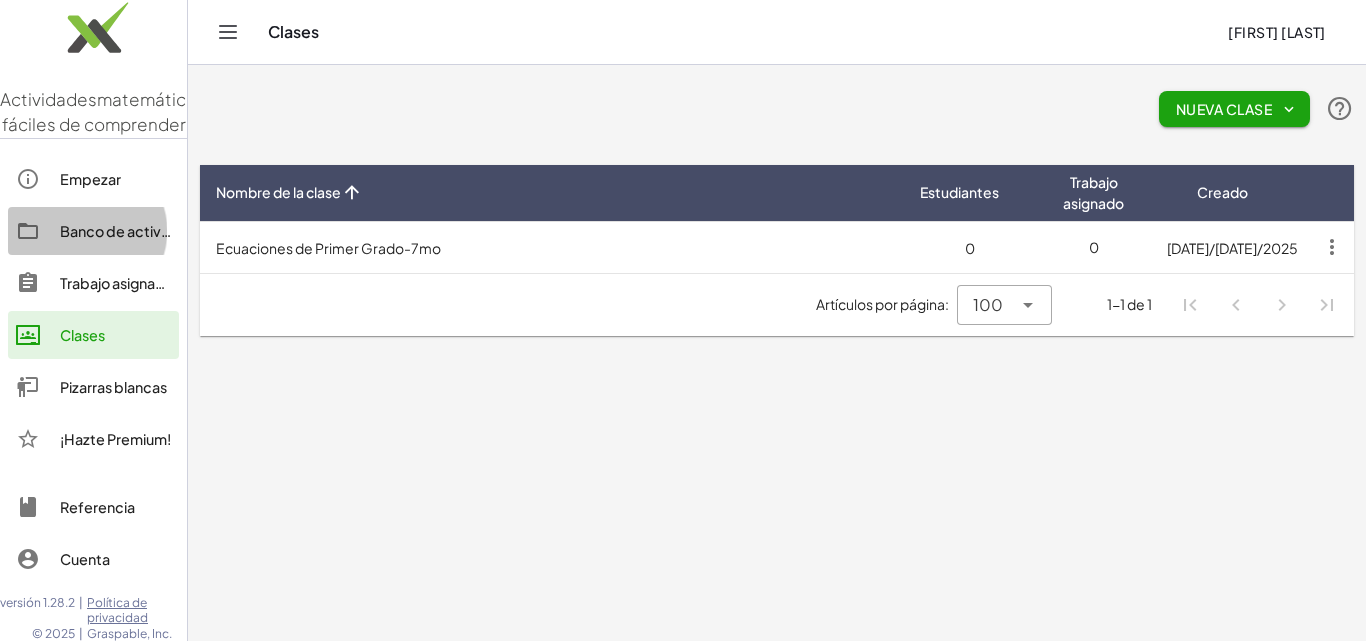 click on "Banco de actividades" at bounding box center [134, 231] 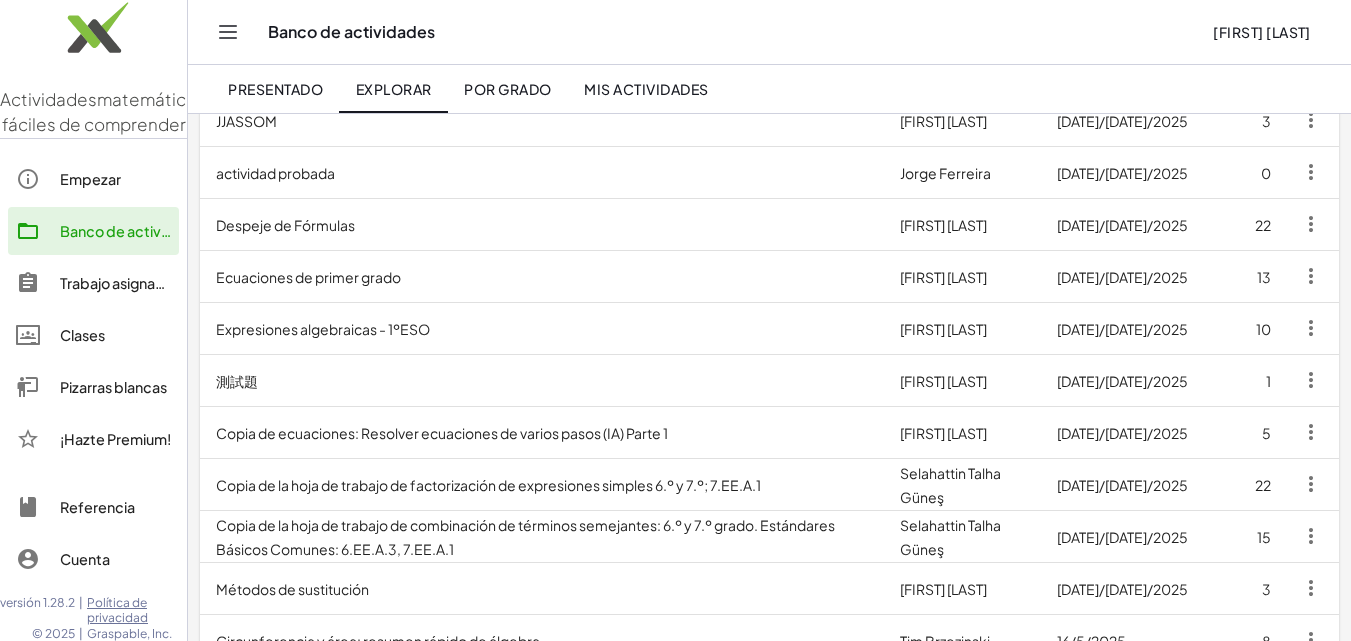 scroll, scrollTop: 588, scrollLeft: 0, axis: vertical 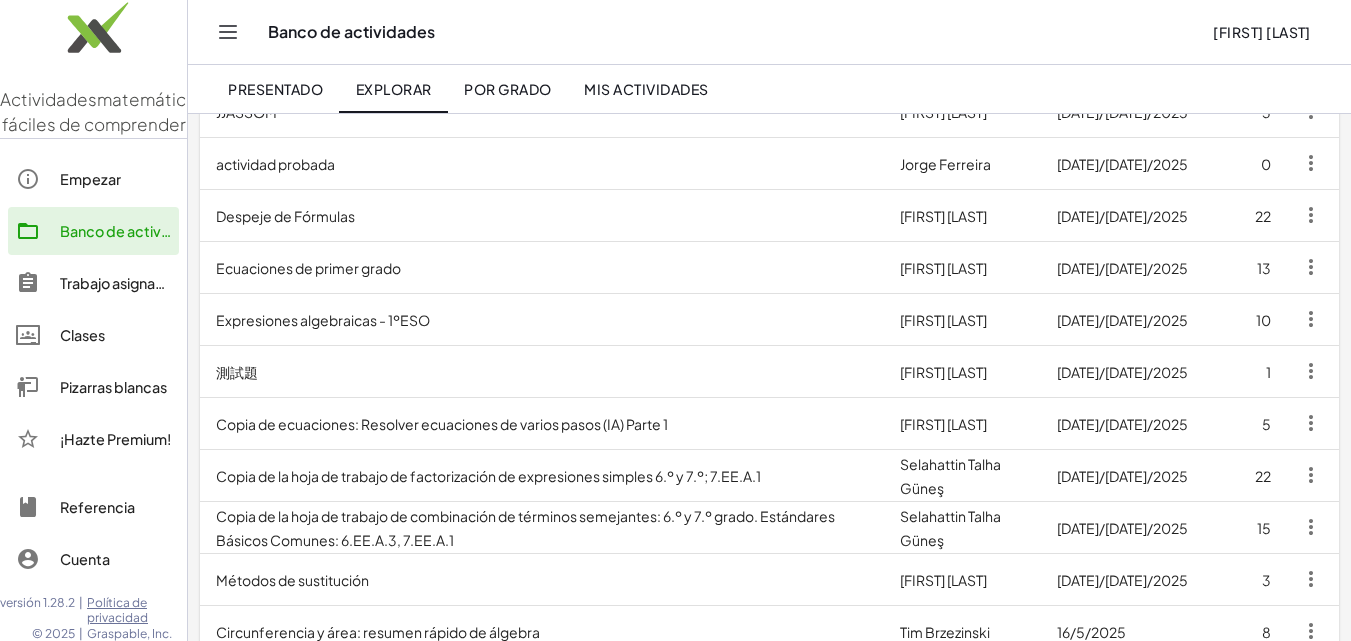 click on "Ecuaciones de primer grado" at bounding box center (542, 267) 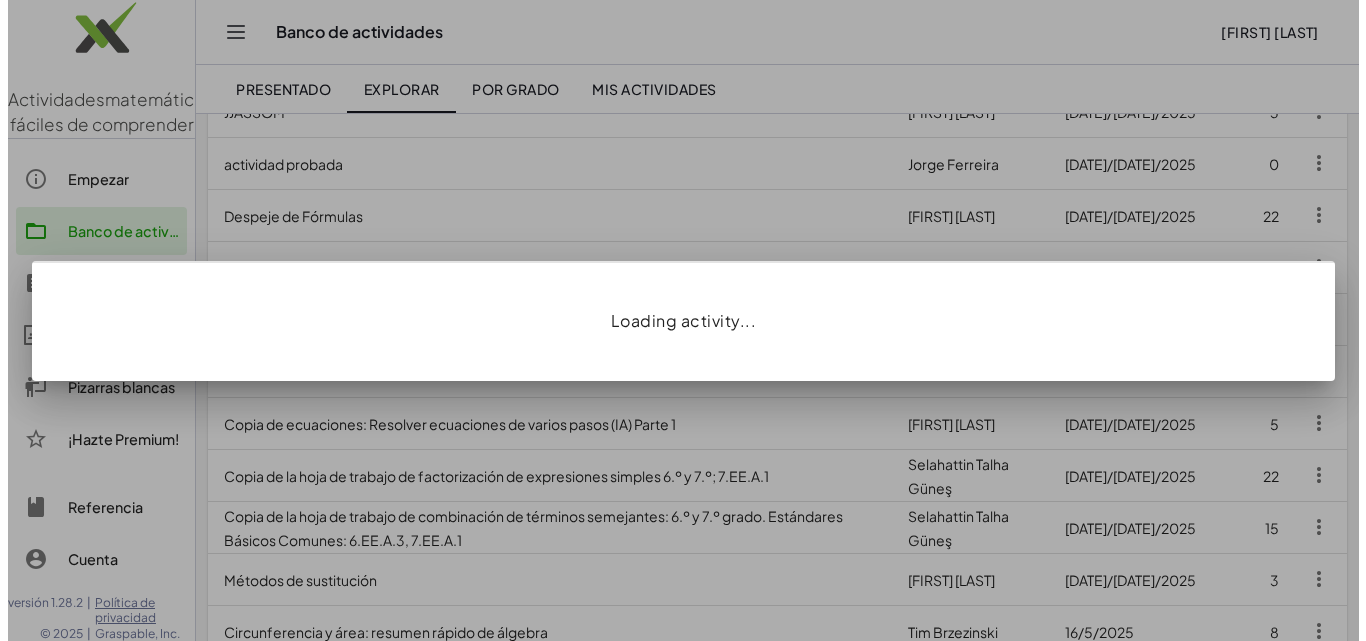 scroll, scrollTop: 0, scrollLeft: 0, axis: both 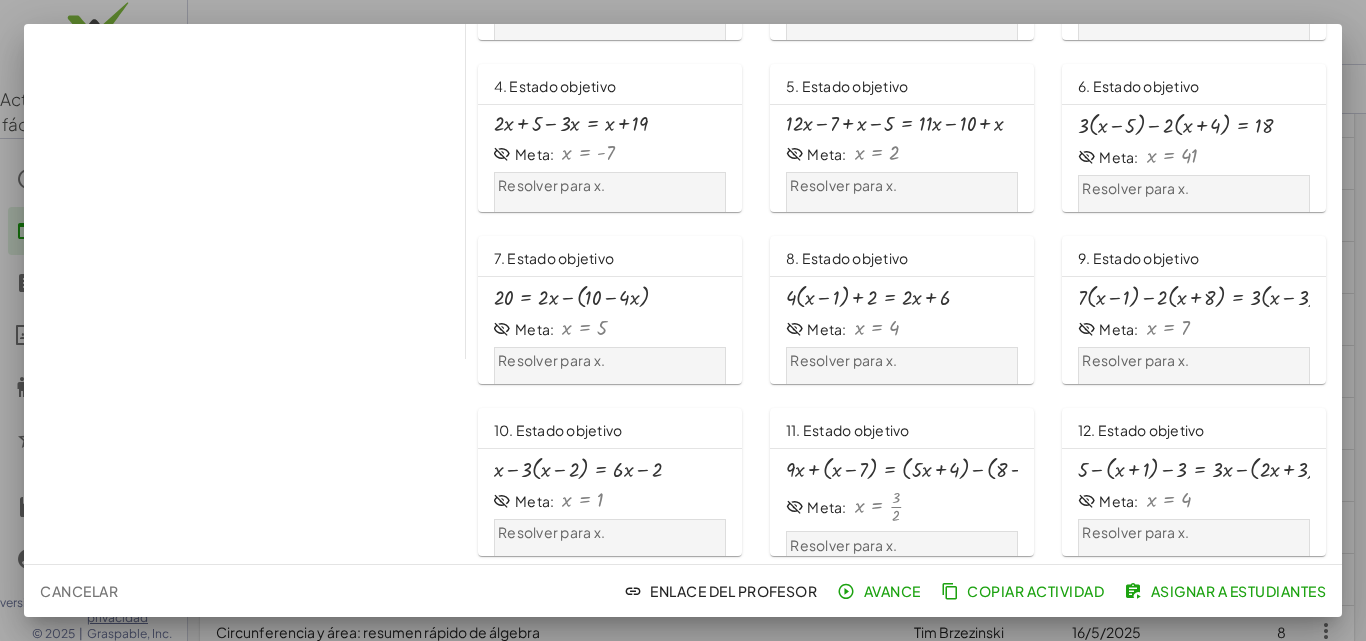 click on "Copiar actividad" at bounding box center (1035, 591) 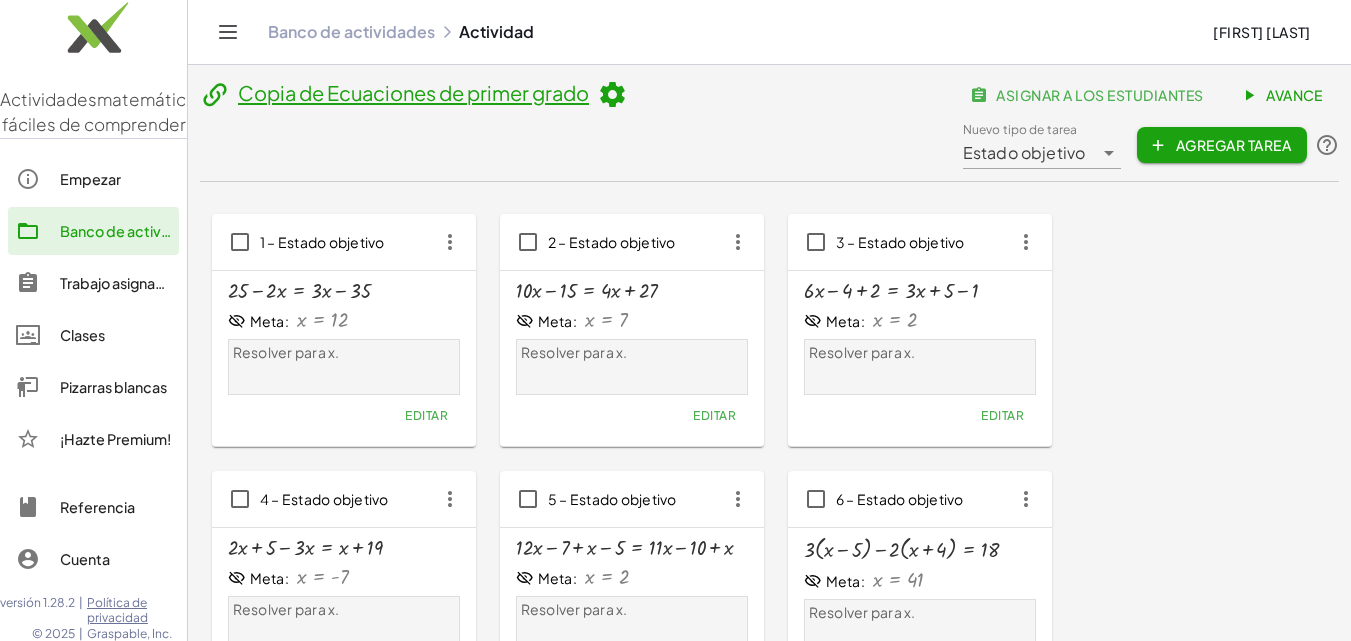 click 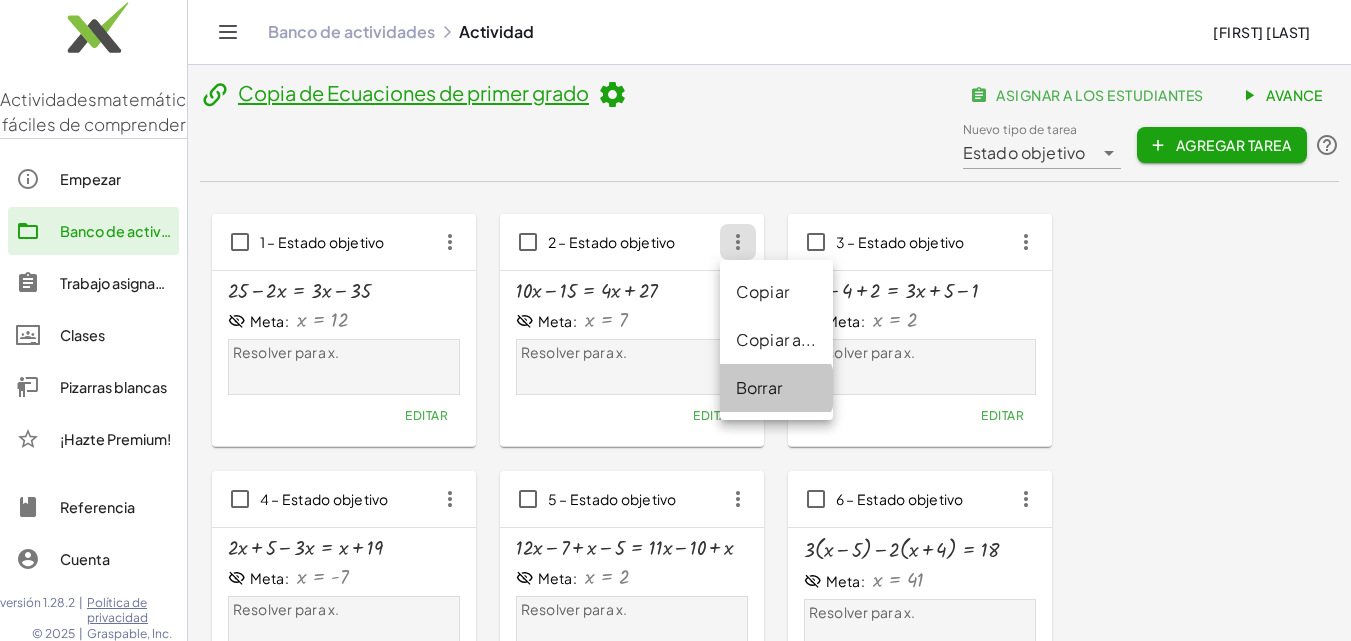 click on "Borrar" at bounding box center [759, 387] 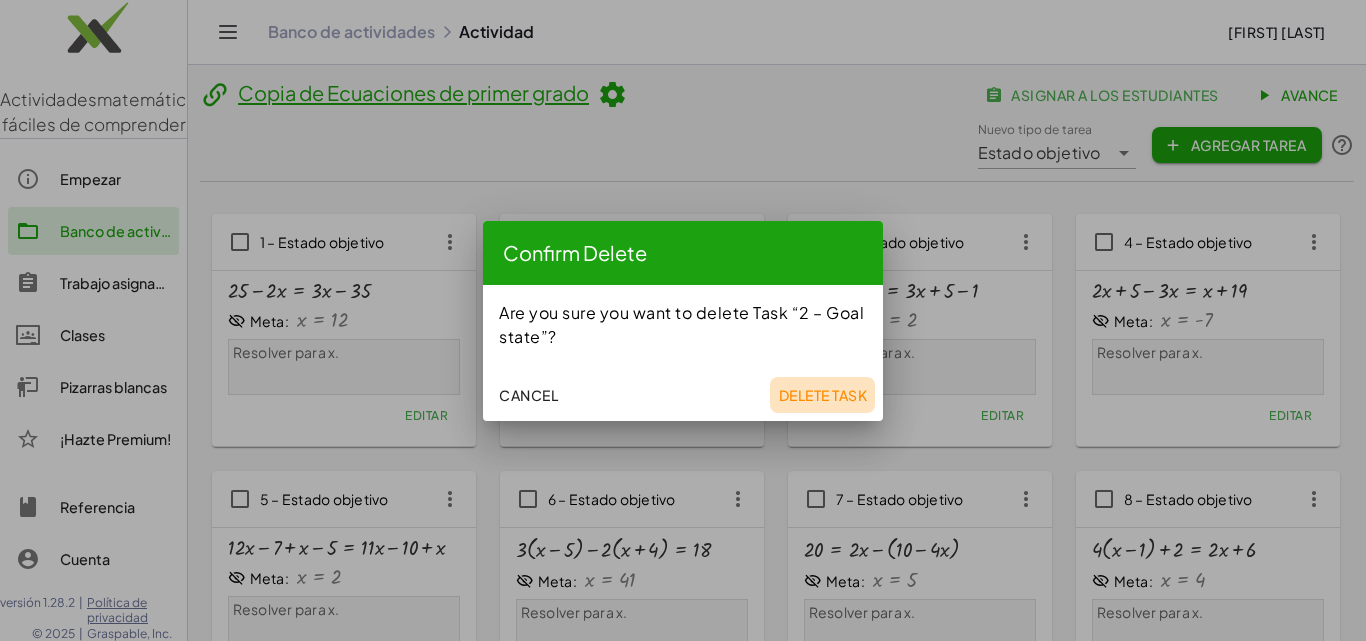 click on "Delete Task" 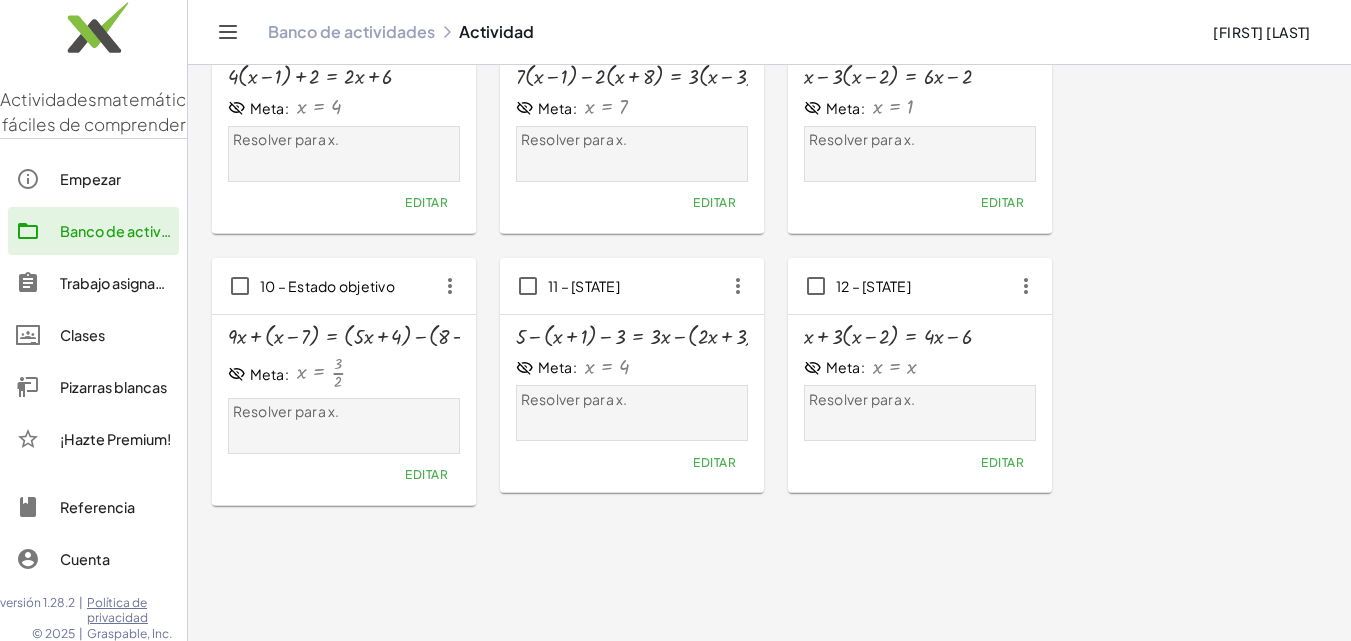 scroll, scrollTop: 730, scrollLeft: 0, axis: vertical 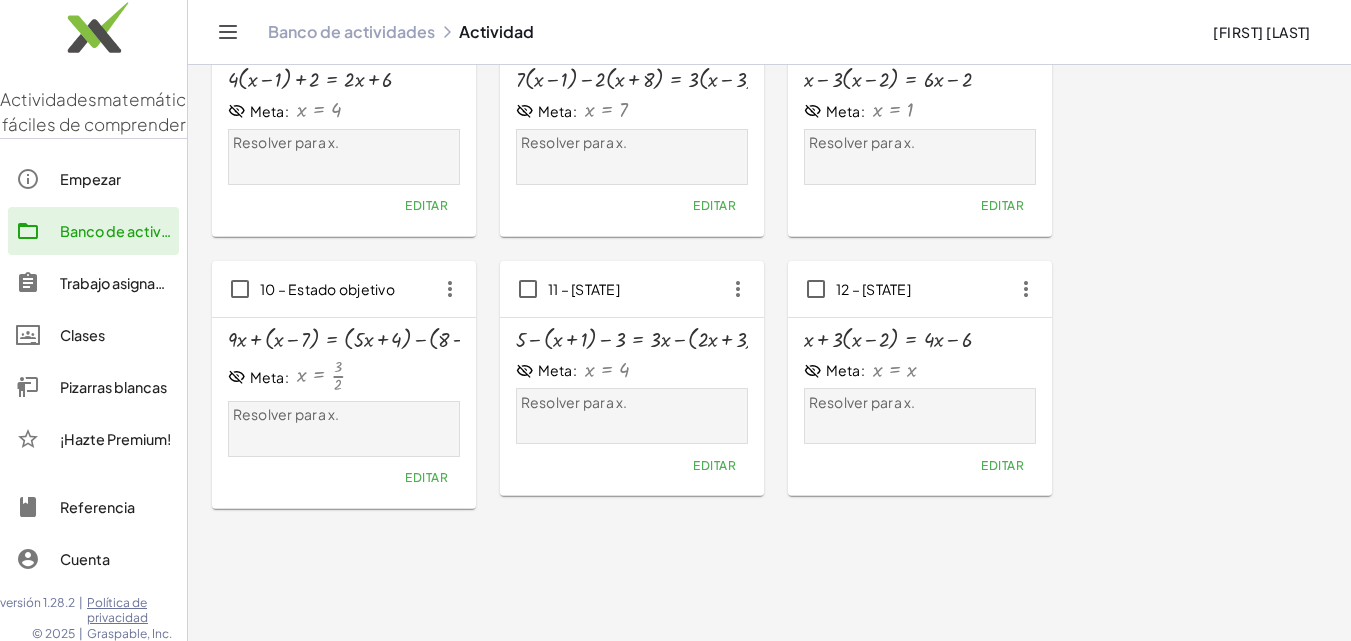 click 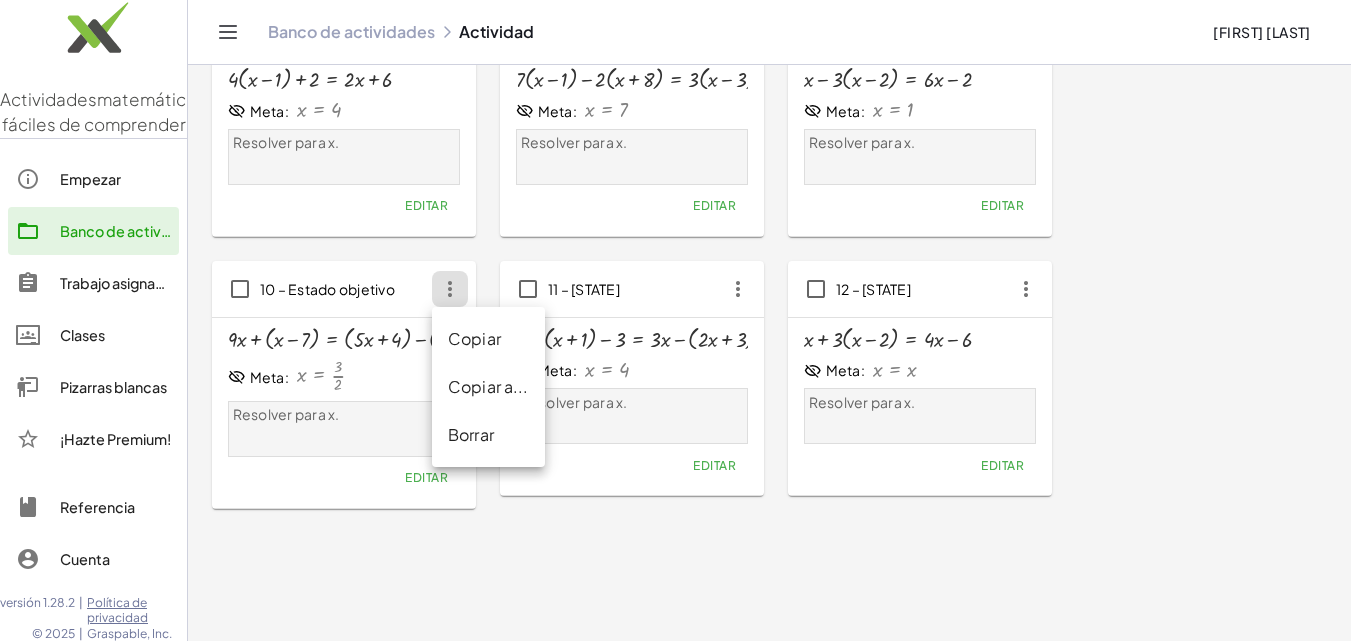 click on "Copia de Ecuaciones de primer grado asignar a los estudiantes Avance Nuevo tipo de tarea Estado objetivo ********* Nuevo tipo de tarea Agregar tarea 1 – Estado objetivo + 25 − · 2 · x = + · 3 · x − 35 Meta: x = 12 Resolver para x. Editar 2 – Estado objetivo + · 6 · x − 4 + 2 = + · 3 · x + 5 − 1 Meta: x = 2 Resolver para x. Editar 3 – Estado objetivo + · 2 · x + 5 − · 3 · x = + x + 19 Meta: x = - 7 Resolver para x. Editar 4 – Estado objetivo + · 12 · x − 7 + x − 5 = + · 11 · x − 10 + x Meta: x = 2 Resolver para x. Editar 5 – Estado objetivo + · 3 · ( + x − 5 ) − · 2 · ( + x + 4 ) = 18 Meta: x = 41 Resolver para x. Editar 6 – Estado objetivo 20 = + · 2 · x − ( + 10 − · 4 · x ) Meta: x = 5 Resolver para x. Editar 7 – Estado objetivo + · 4 · ( + x − 1 ) + 2 = + · 2 · x + 6 Meta: x = 4 Resolver para x. Editar 8 – Estado objetivo + · 7 · ( + x − 1 ) − · 2 · ( + x + 8 ) = · 3 · ( + x − 3 ) Meta: x = 7 Resolver para x. Editar + x − ·" 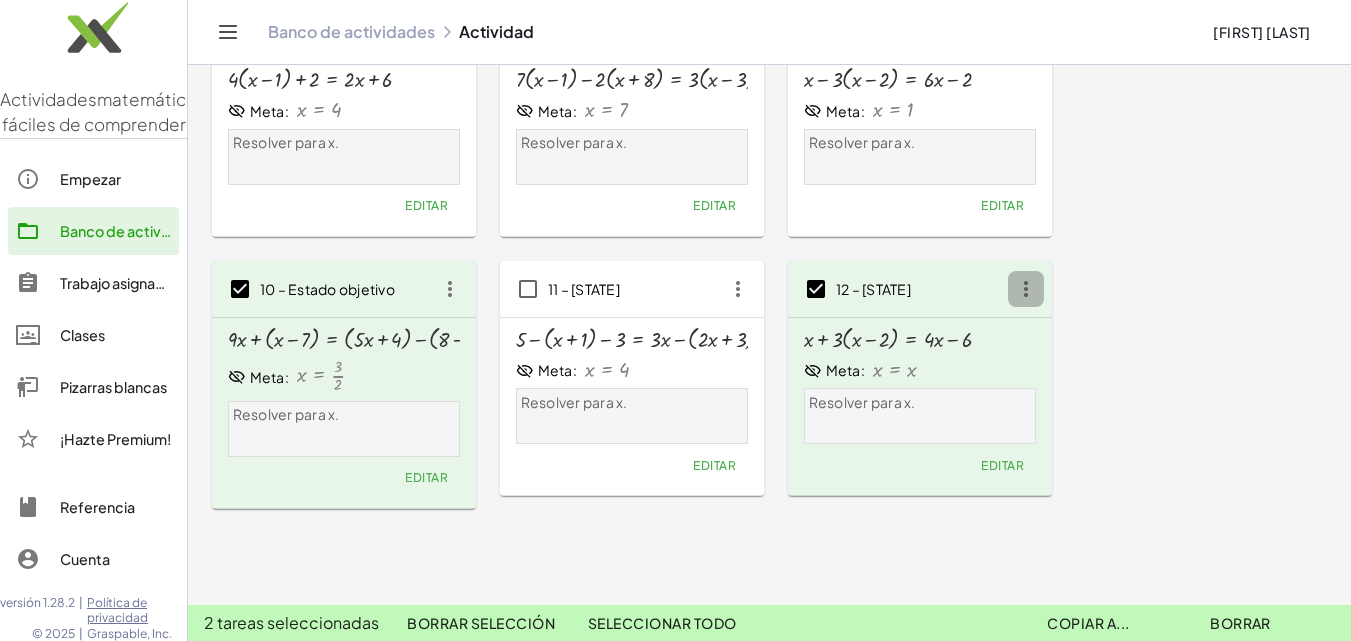 click 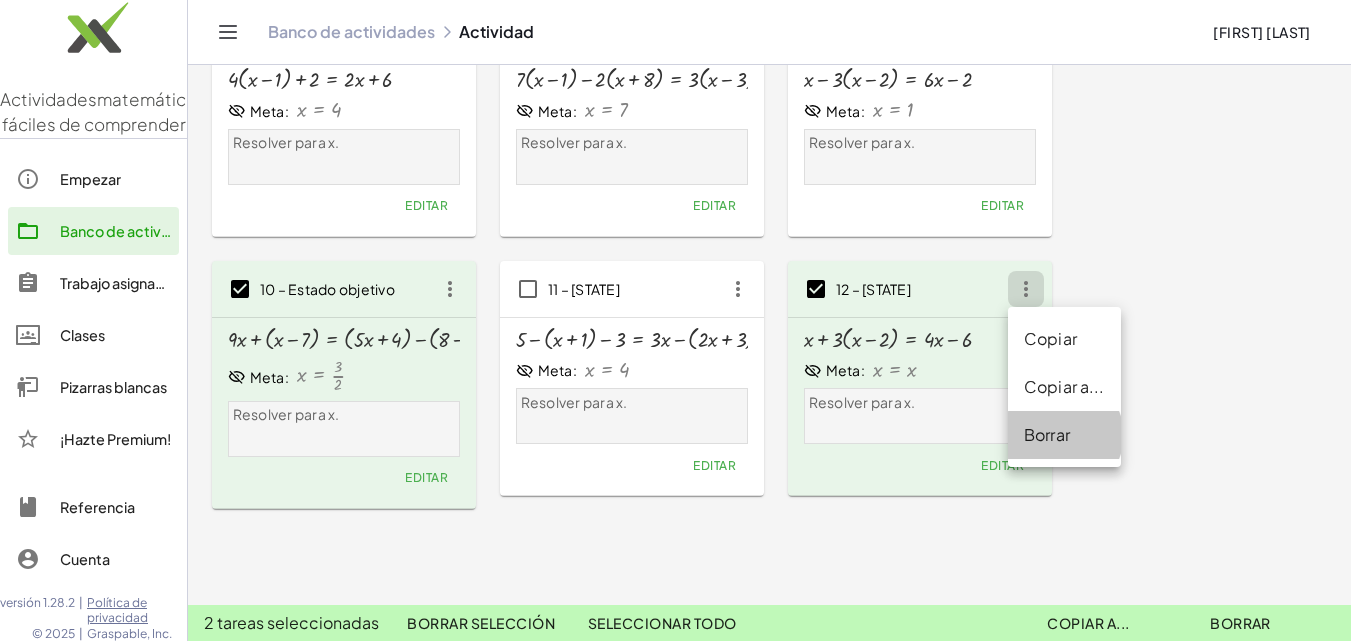 click on "Borrar" at bounding box center [1047, 434] 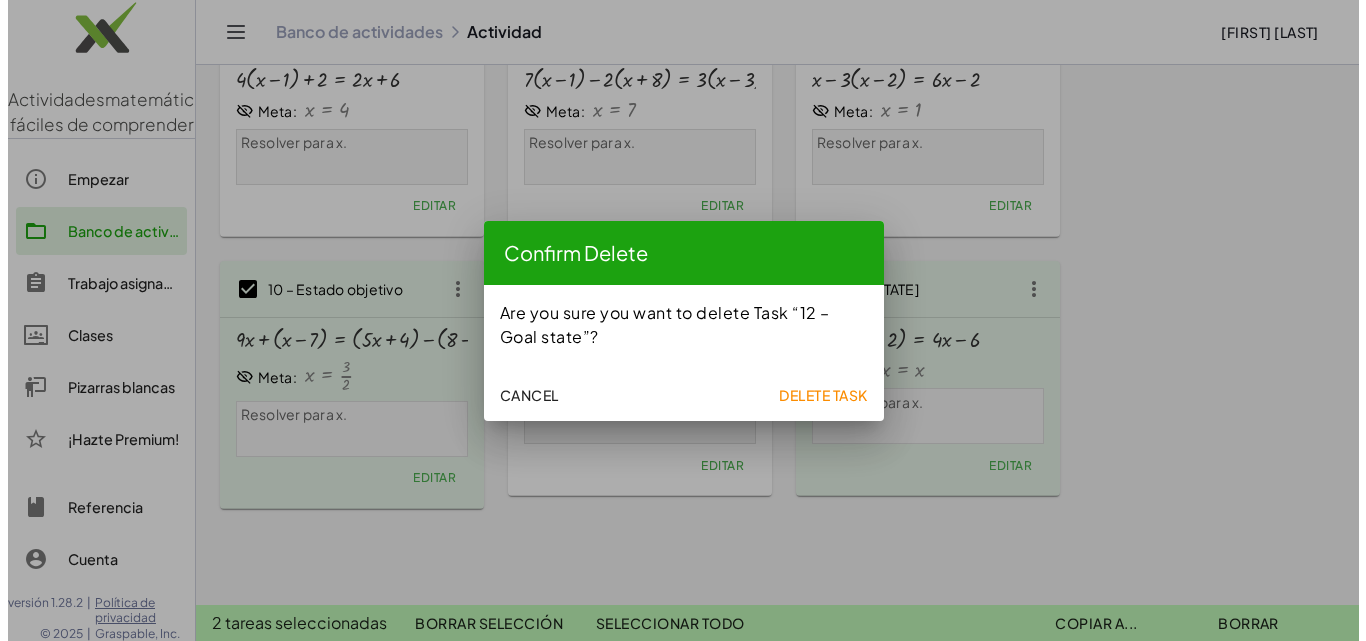 scroll, scrollTop: 0, scrollLeft: 0, axis: both 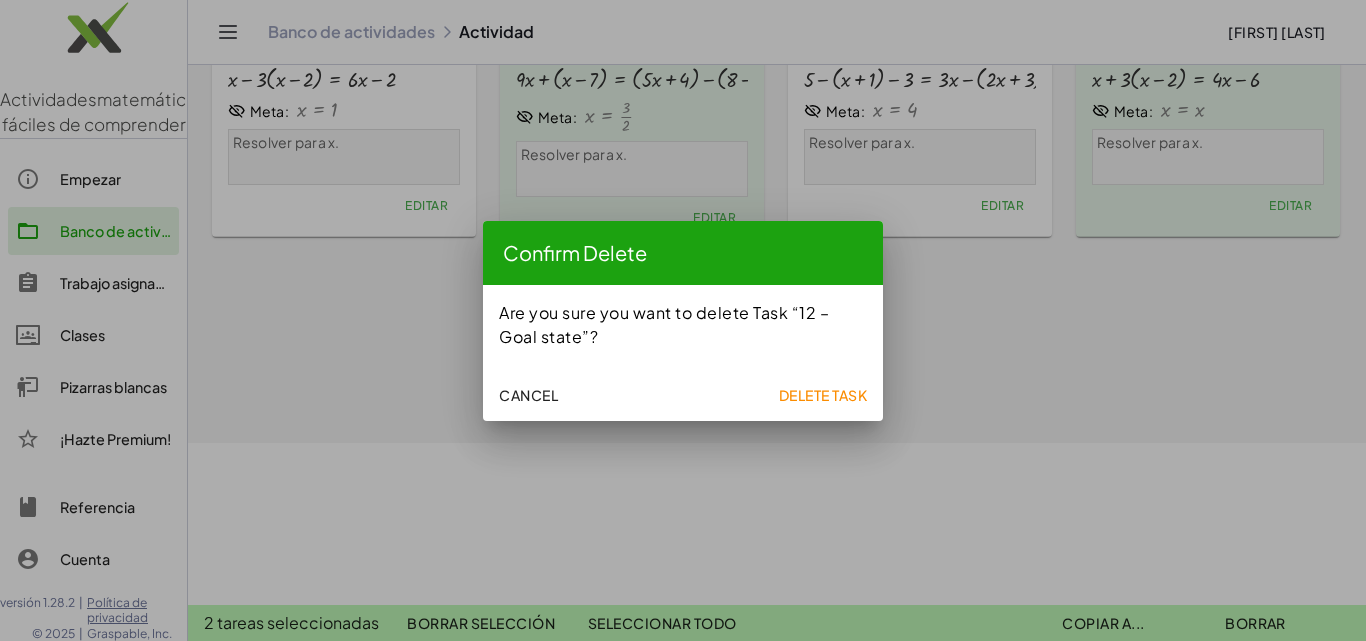click on "Delete Task" 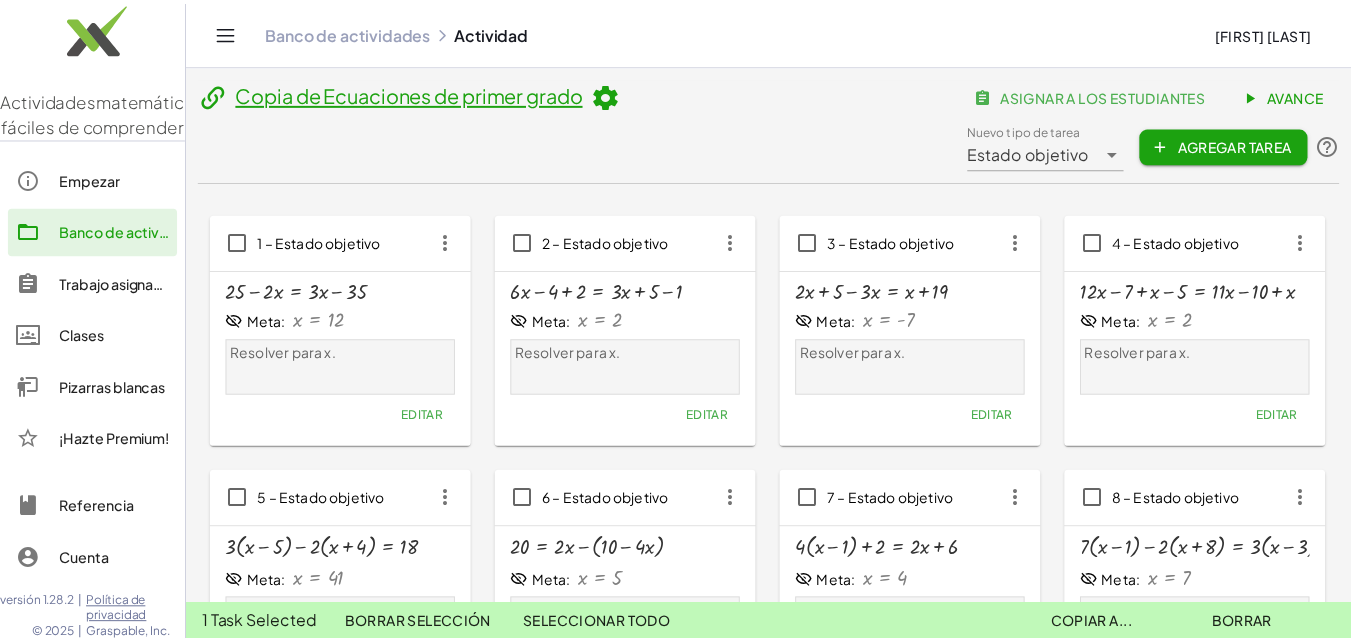 scroll, scrollTop: 730, scrollLeft: 0, axis: vertical 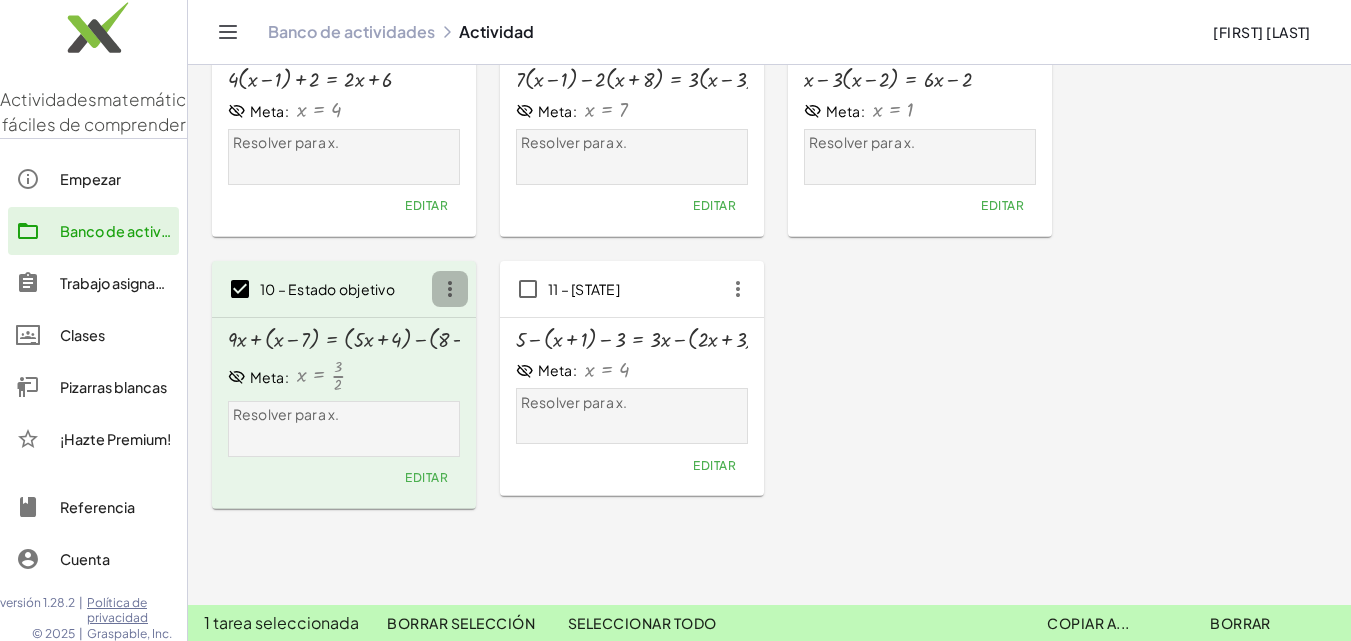 click 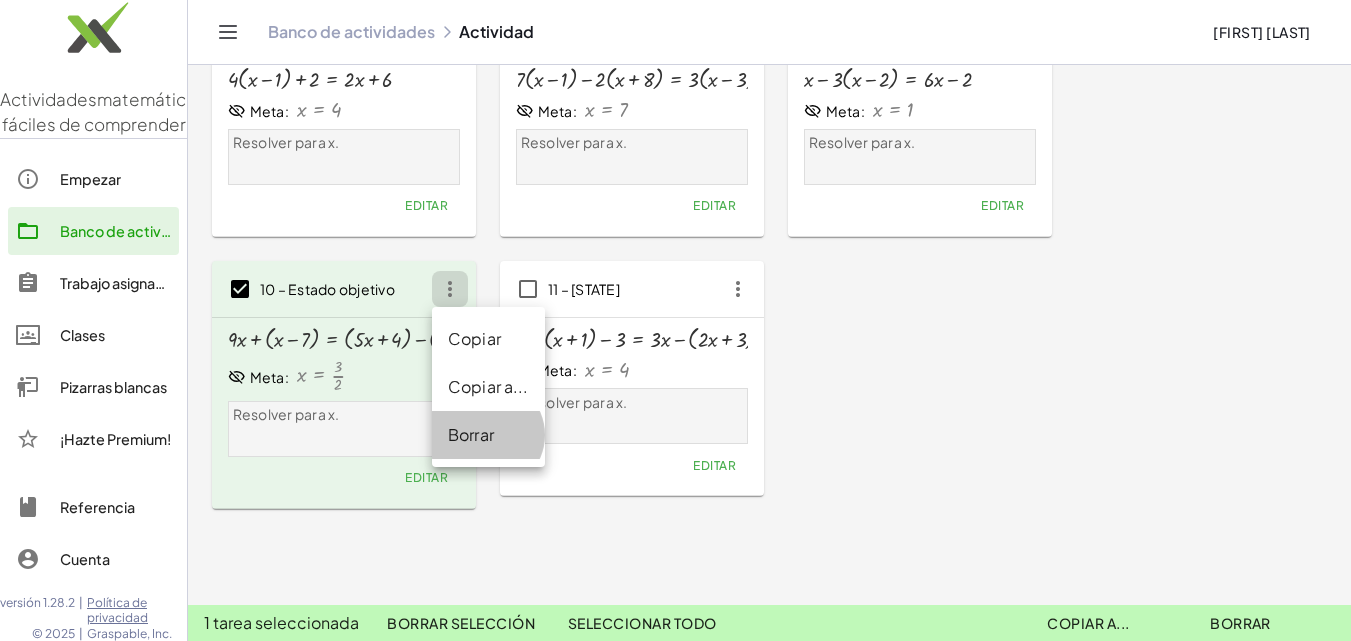 click on "Borrar" 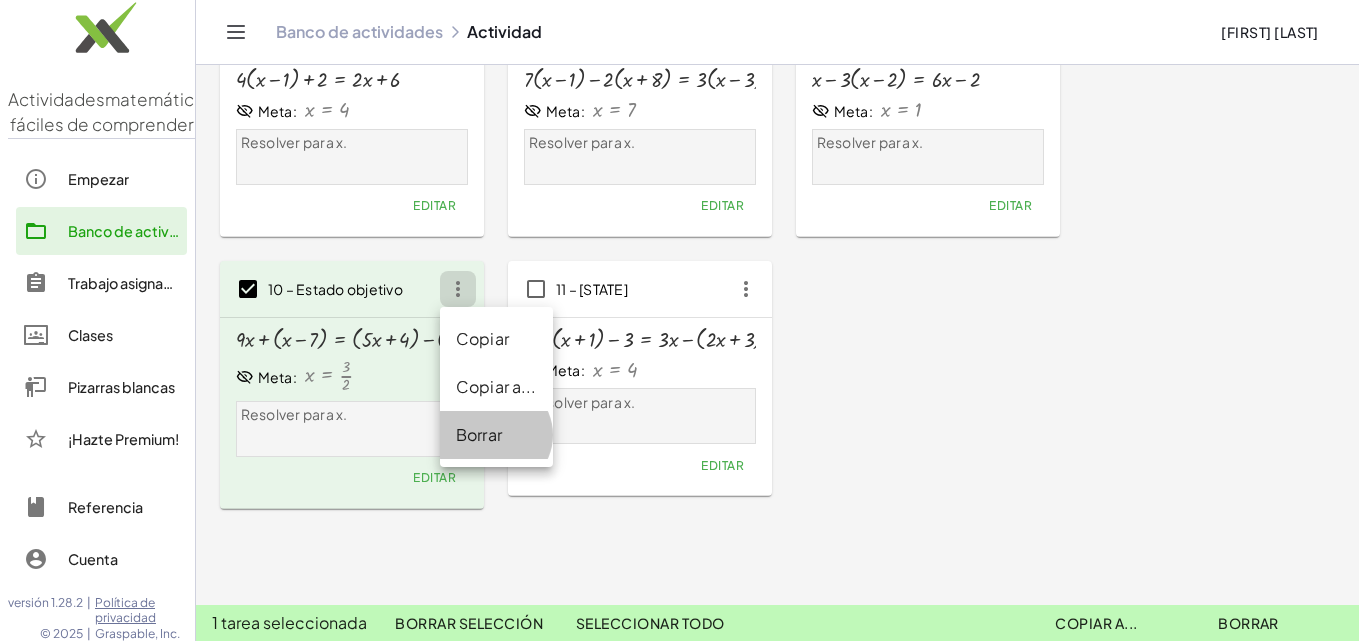 scroll, scrollTop: 0, scrollLeft: 0, axis: both 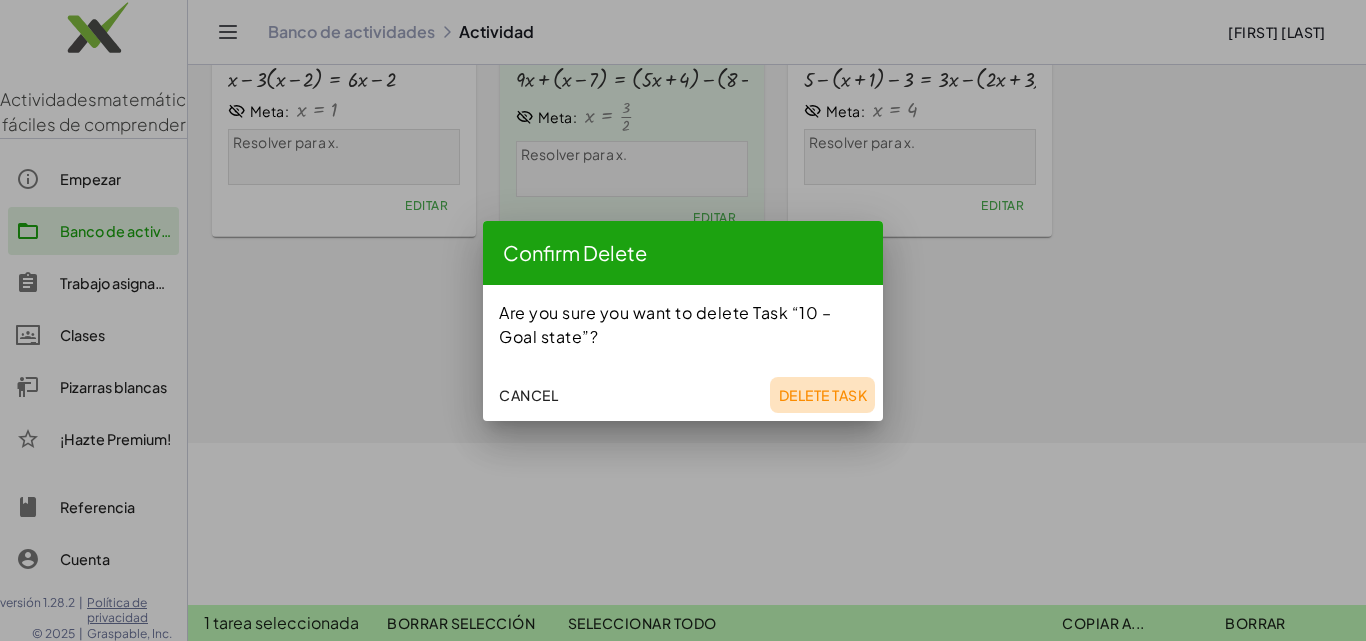 click on "Delete Task" 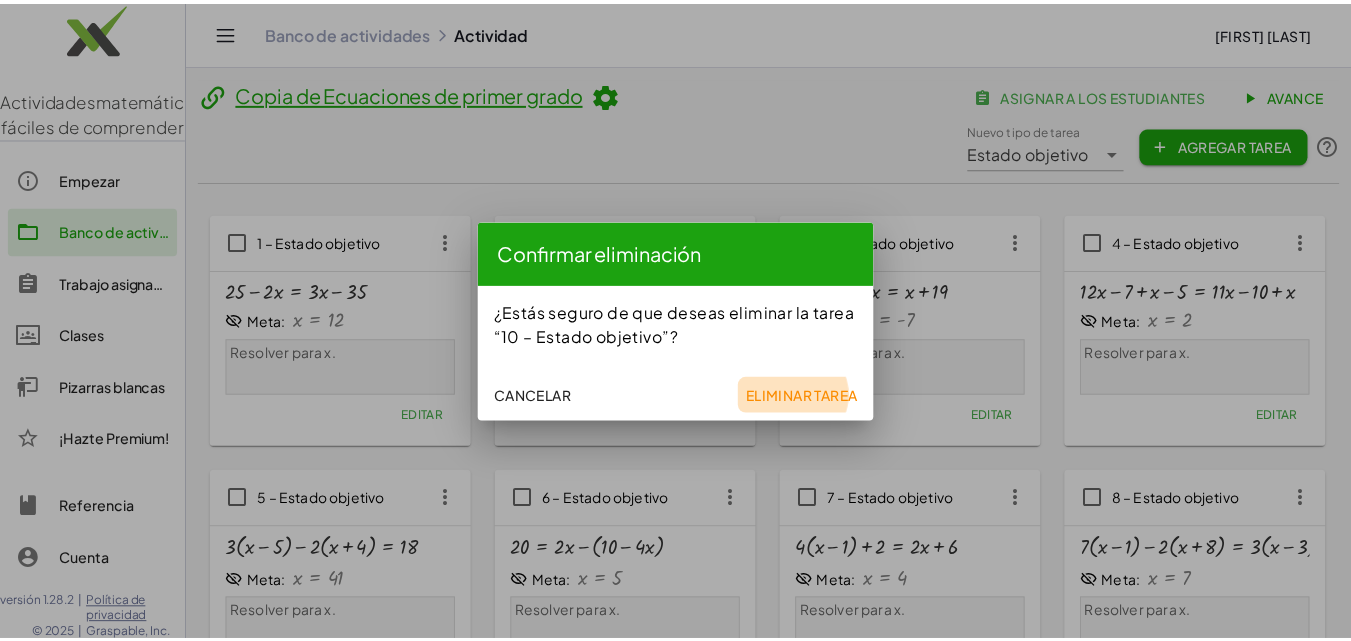 scroll, scrollTop: 730, scrollLeft: 0, axis: vertical 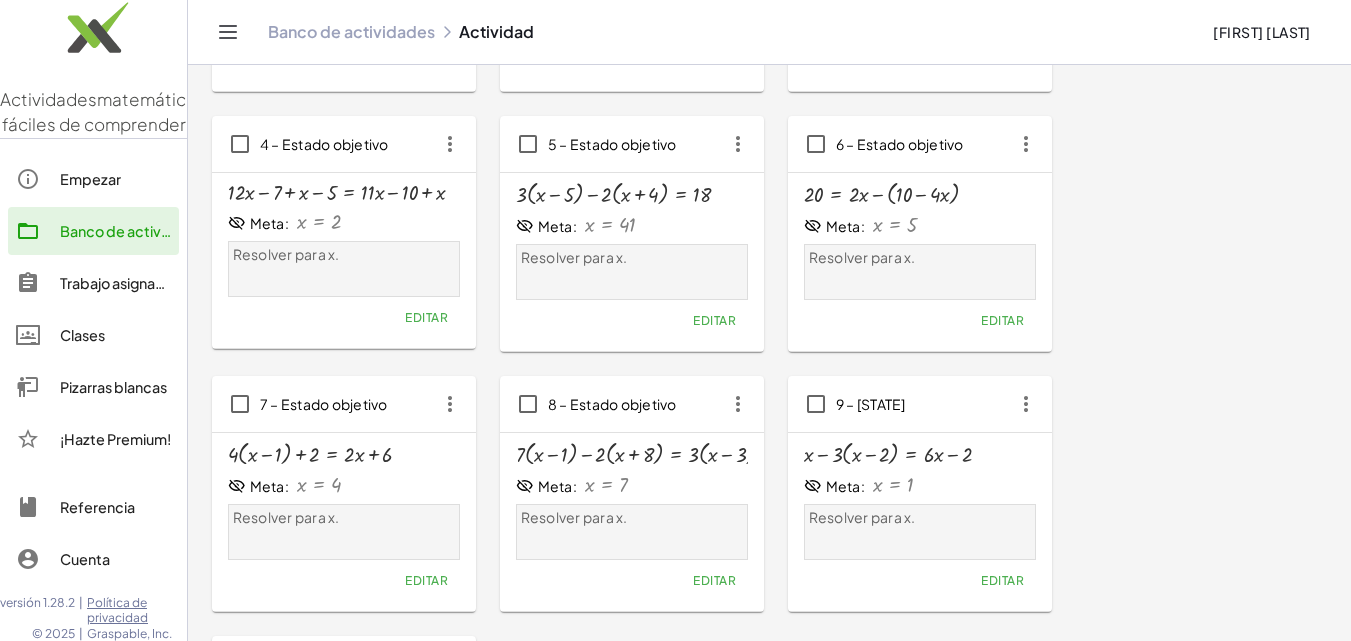 click 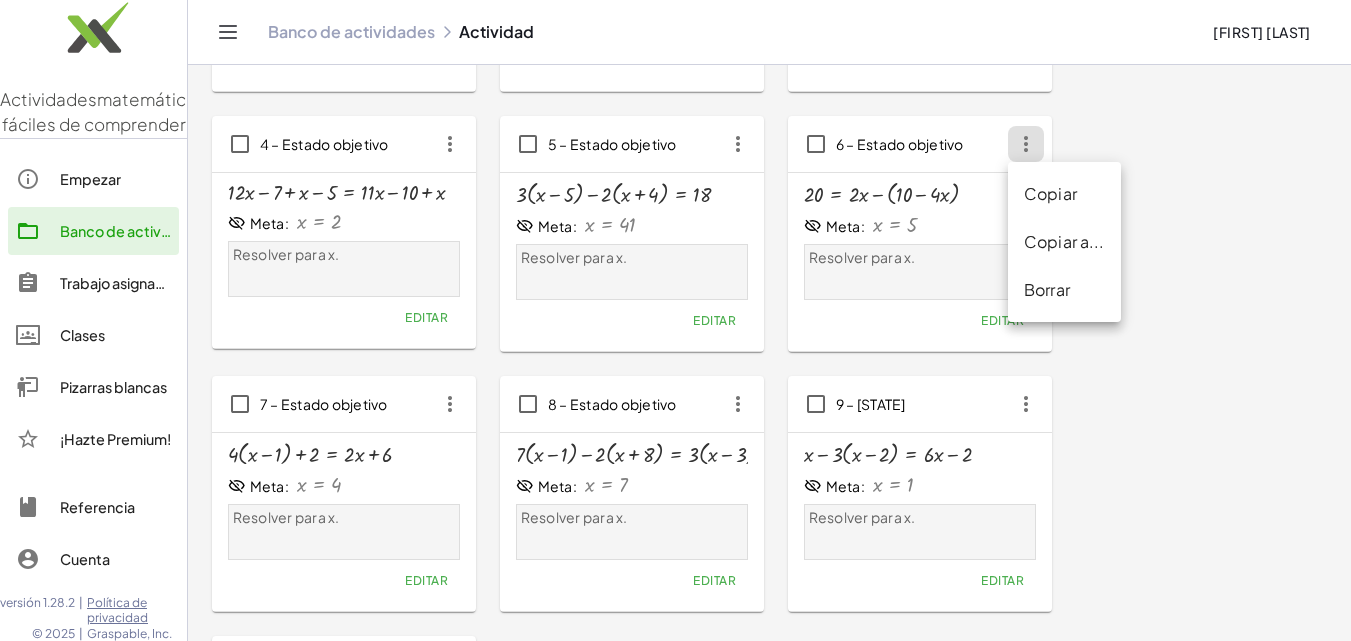 click on "Borrar" at bounding box center (1047, 289) 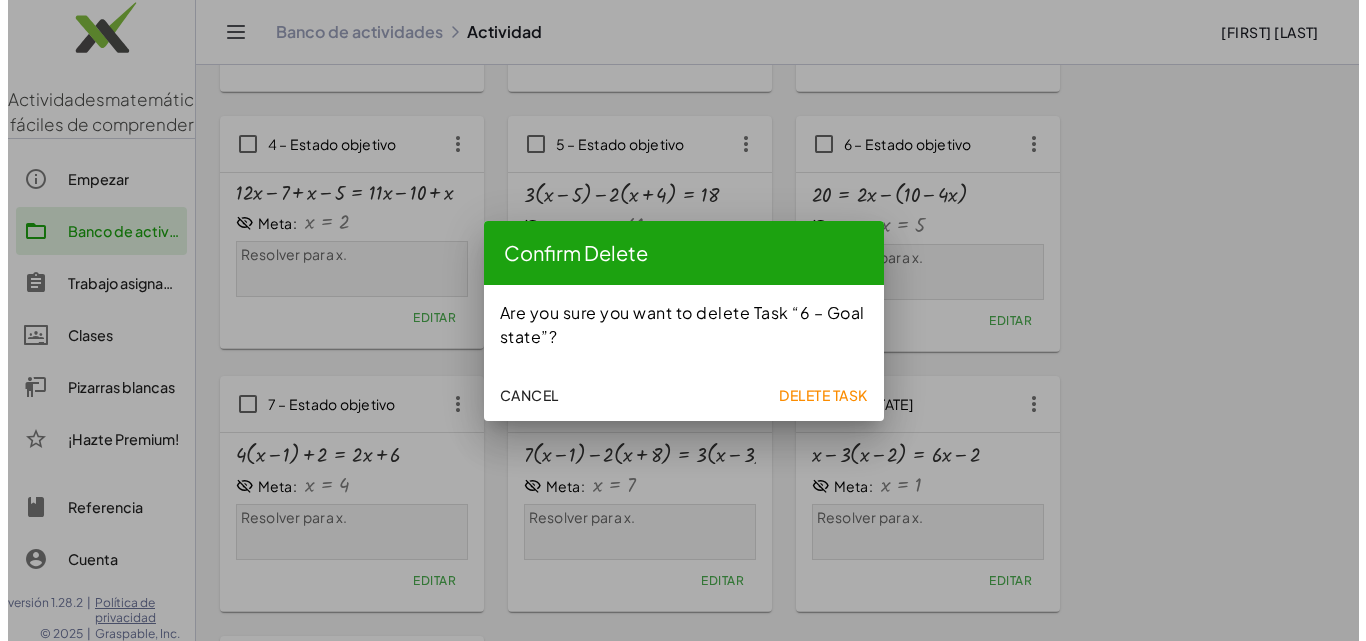 scroll, scrollTop: 0, scrollLeft: 0, axis: both 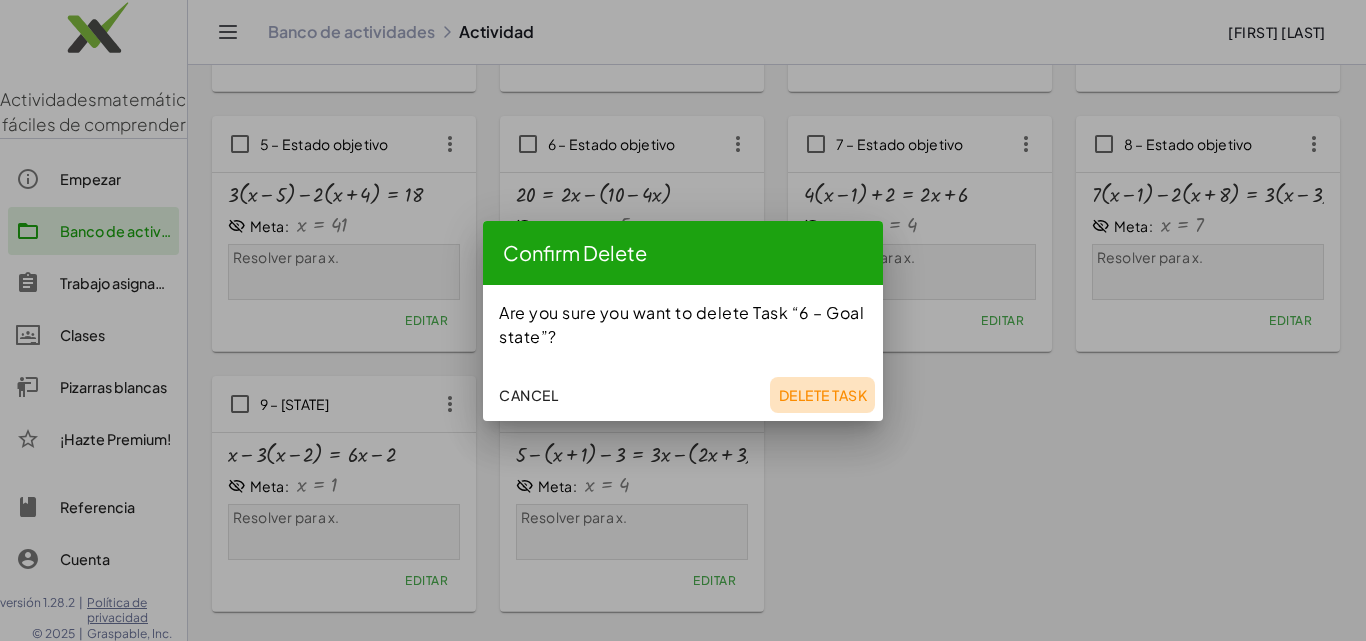 click on "Delete Task" 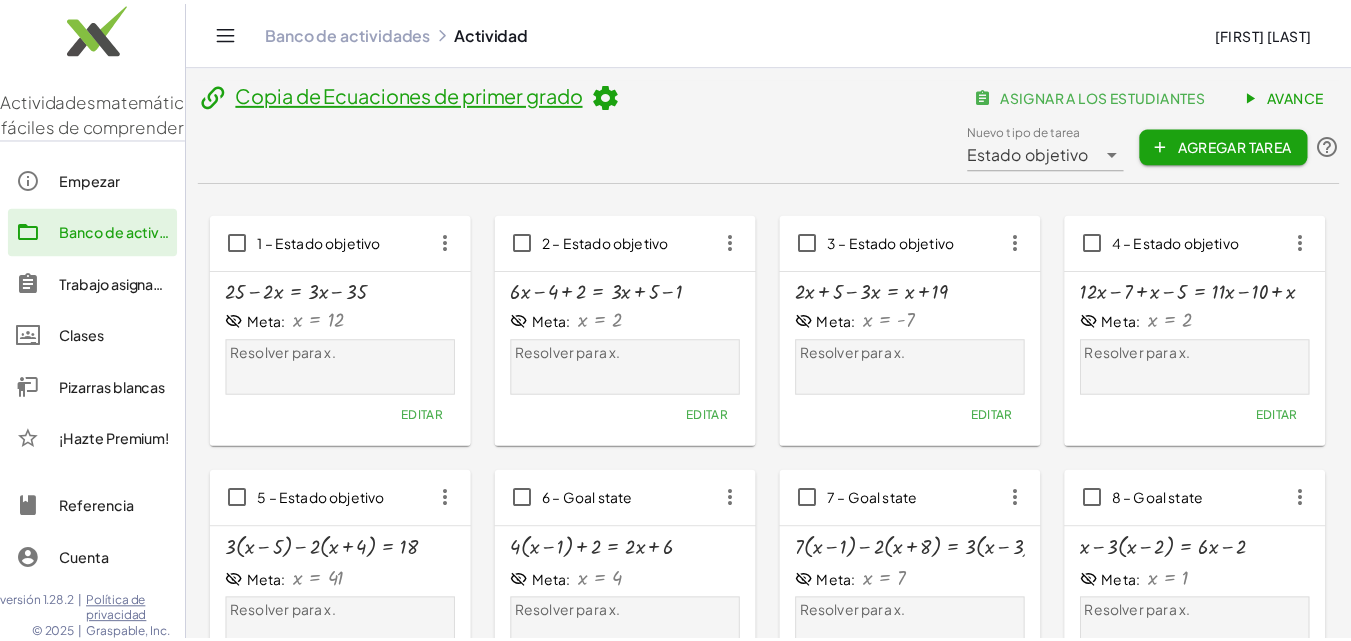 scroll, scrollTop: 355, scrollLeft: 0, axis: vertical 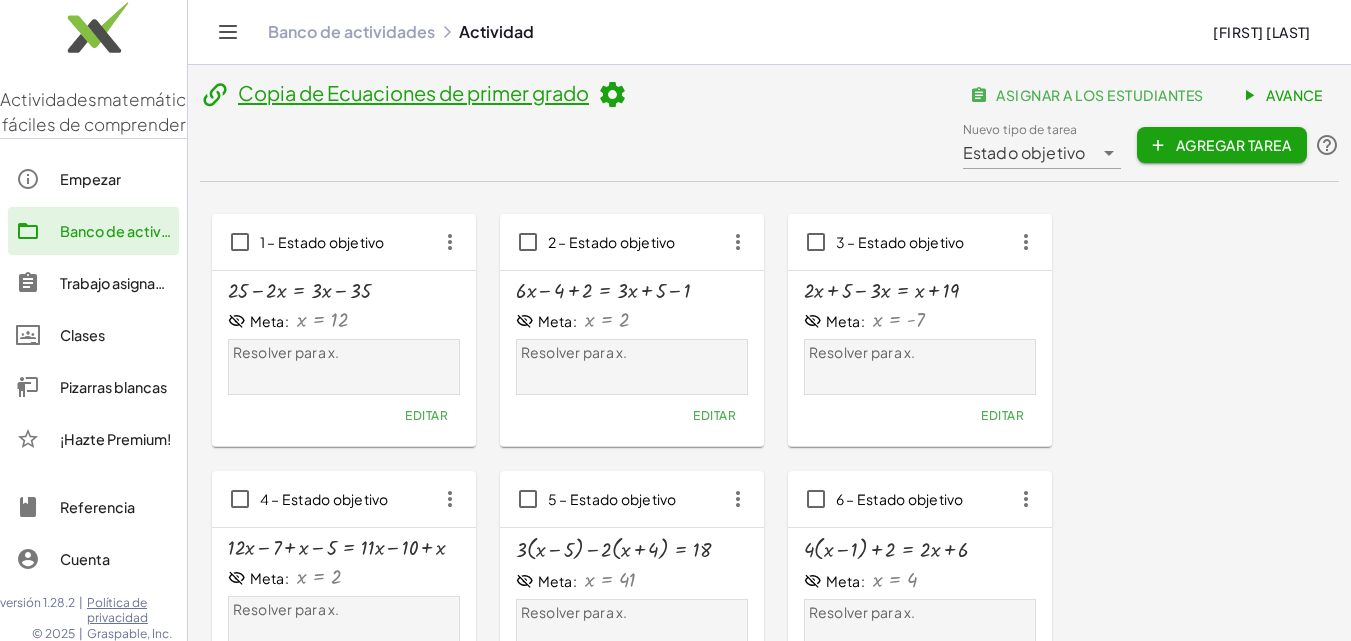 click 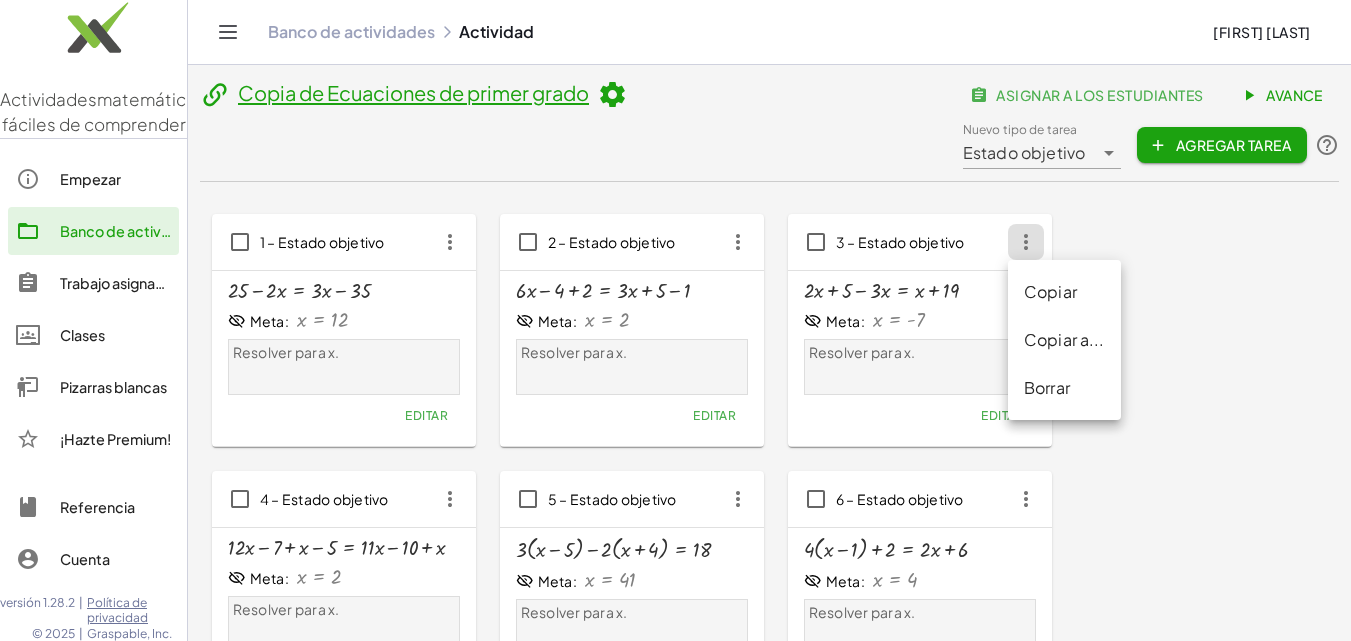 click on "Borrar" at bounding box center (1047, 387) 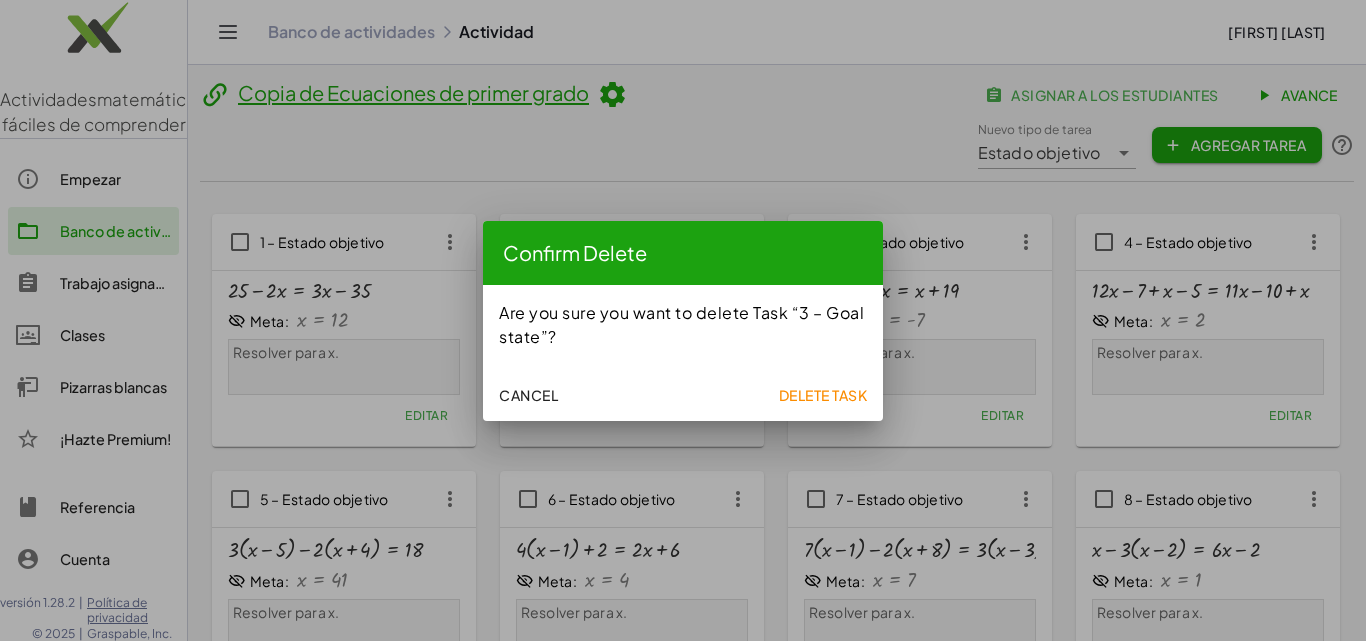 click on "Delete Task" 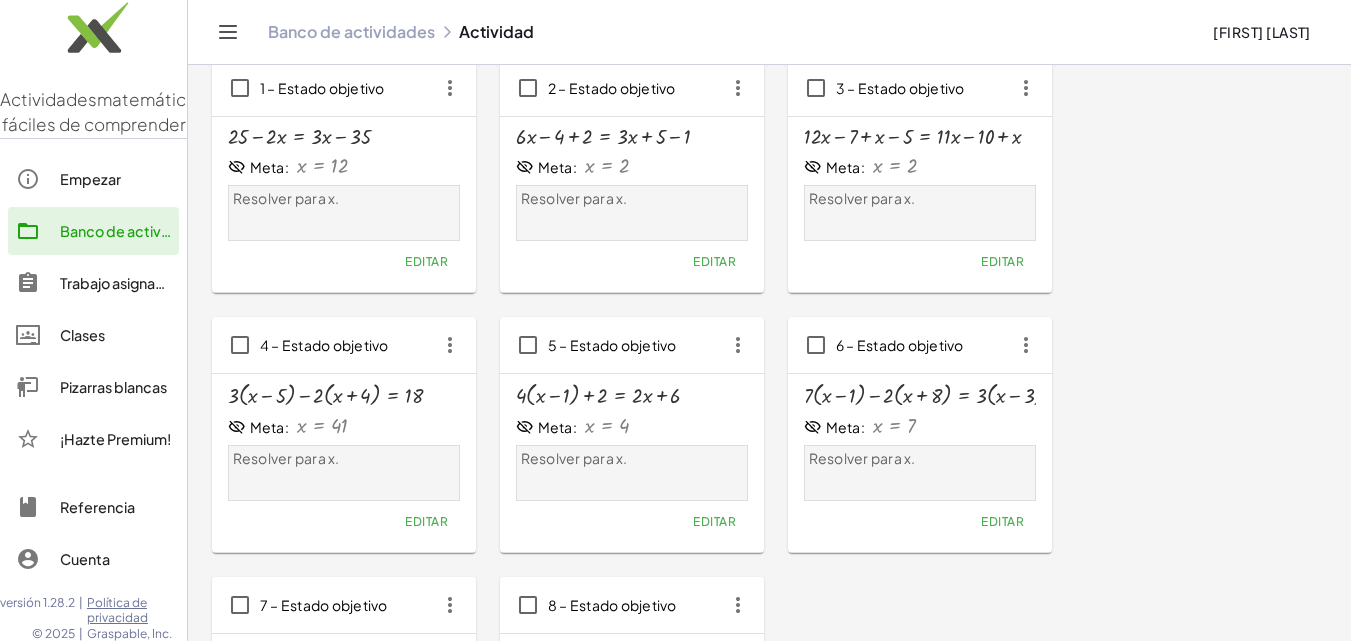 scroll, scrollTop: 146, scrollLeft: 0, axis: vertical 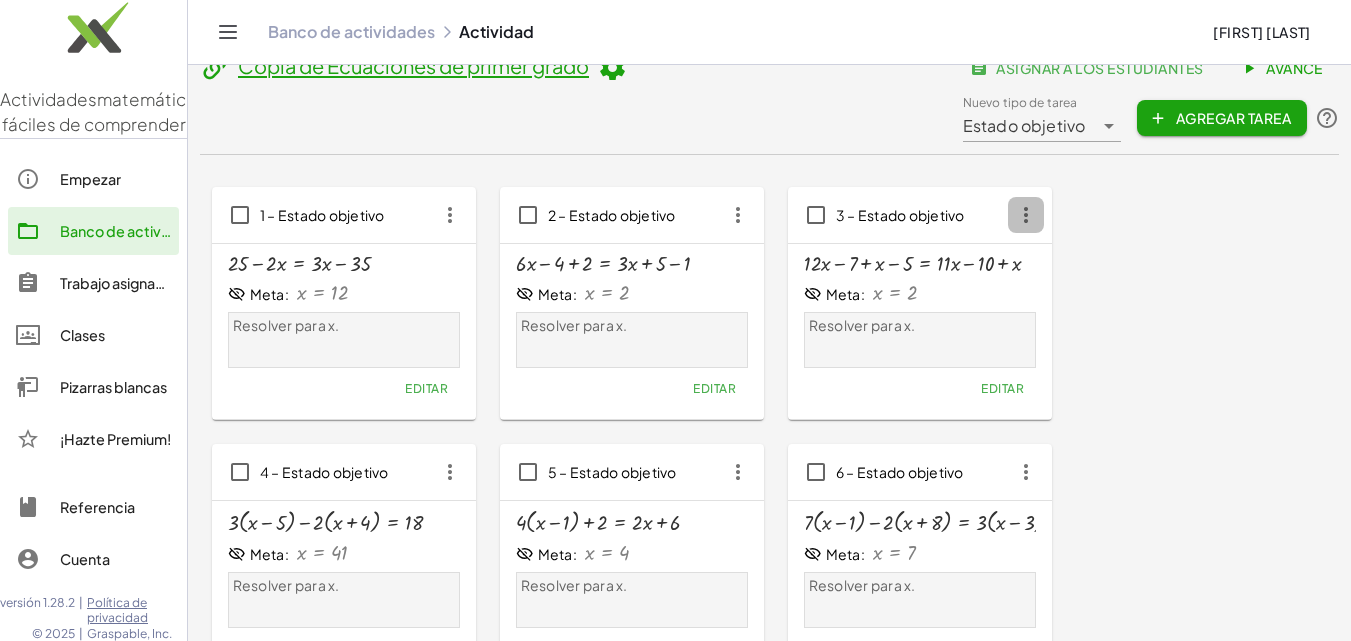 click 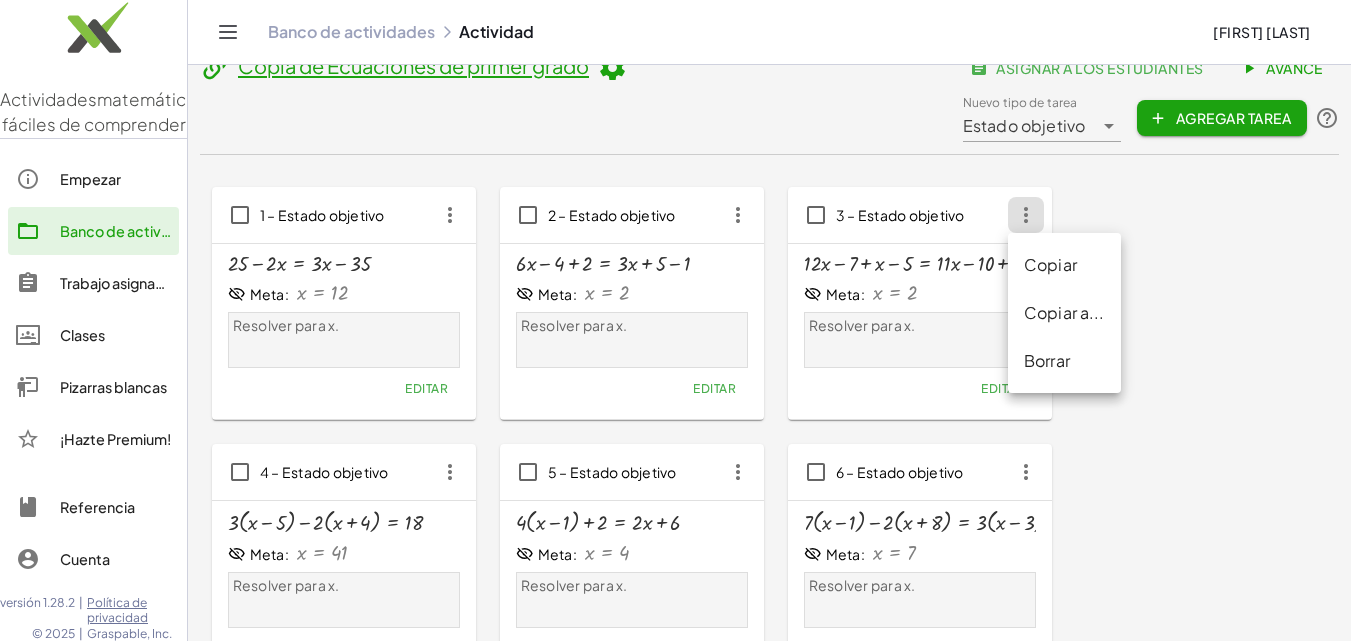 click on "Borrar" at bounding box center (1047, 360) 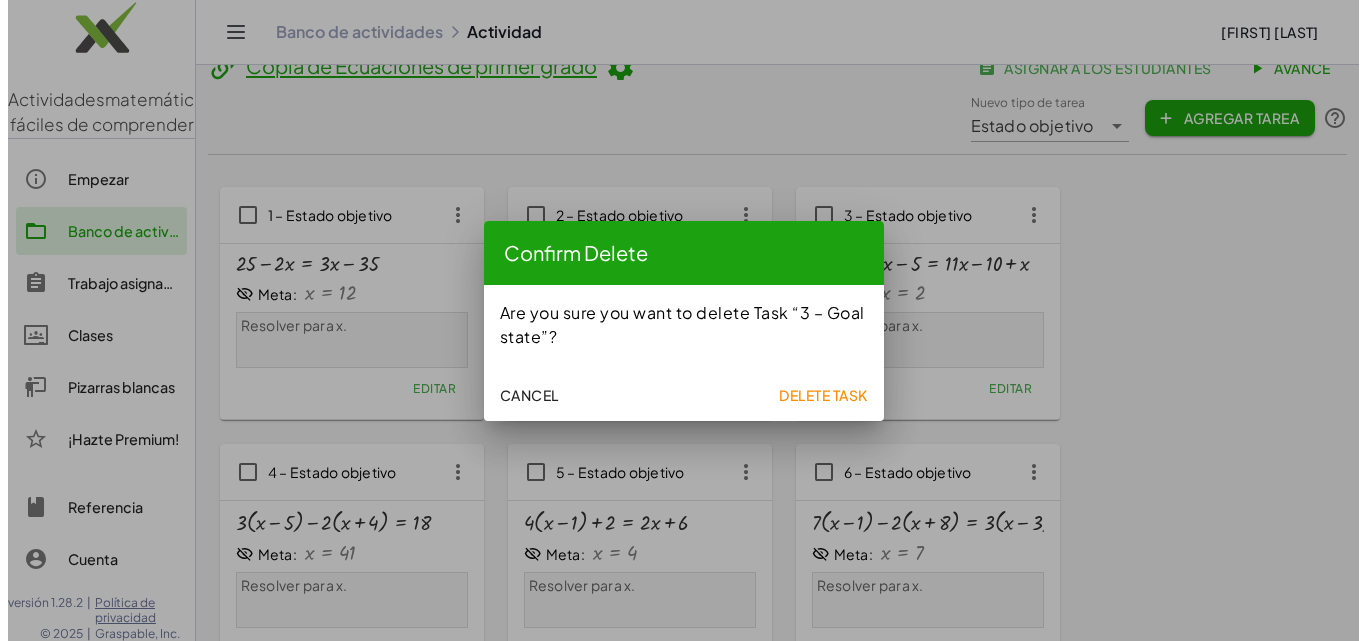 scroll, scrollTop: 0, scrollLeft: 0, axis: both 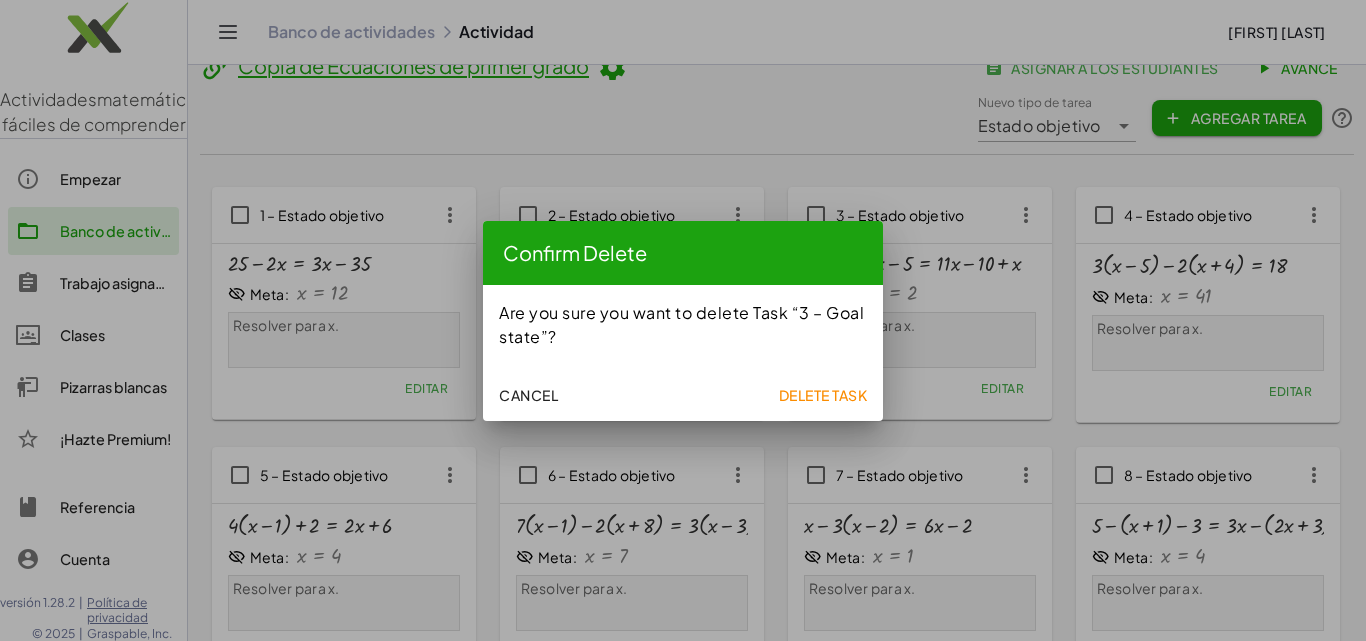 click on "Delete Task" 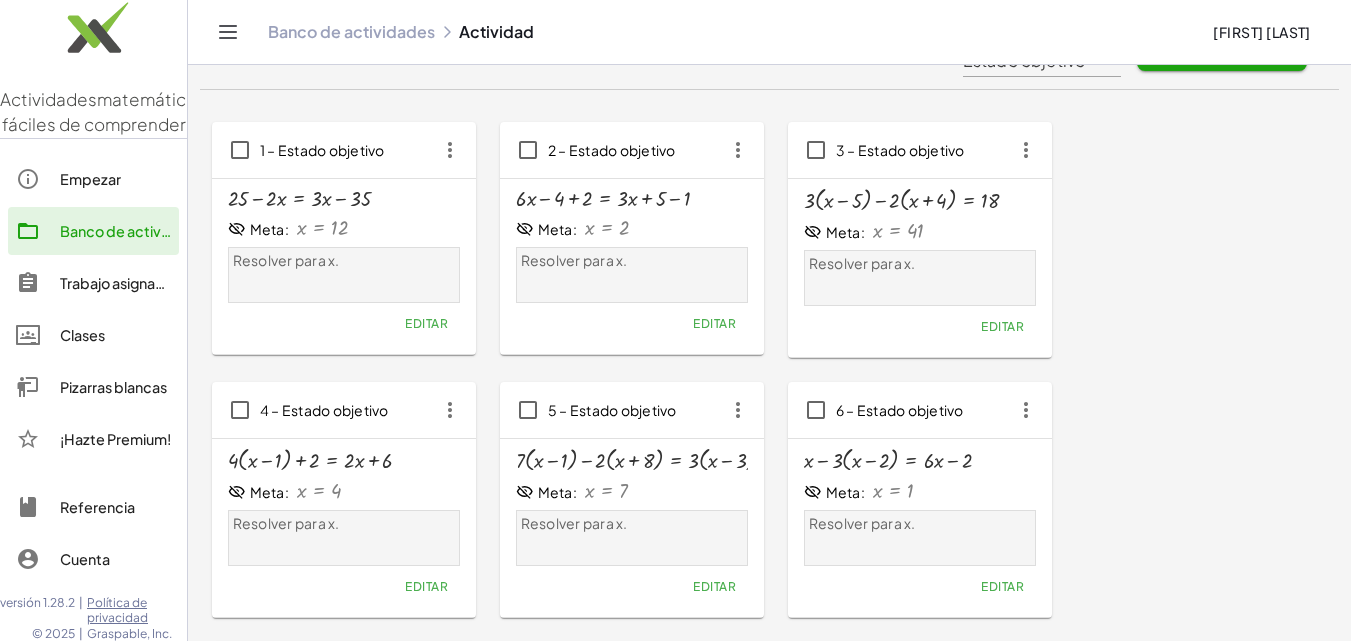 scroll, scrollTop: 85, scrollLeft: 0, axis: vertical 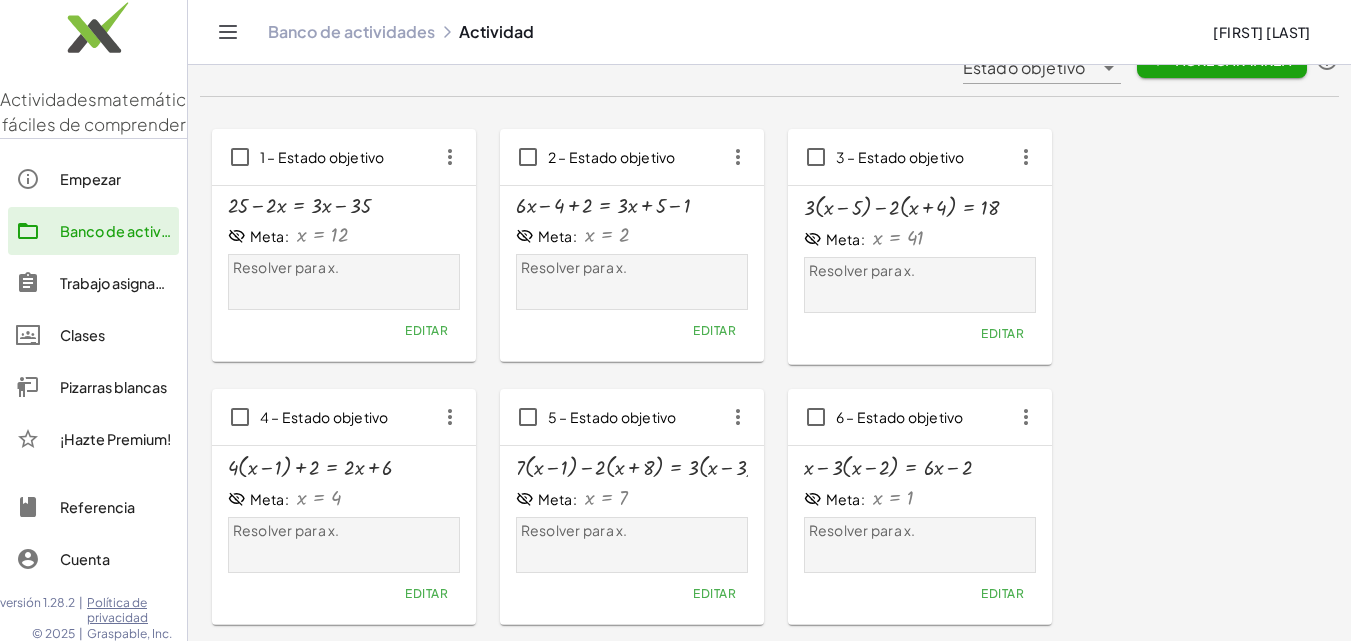 click 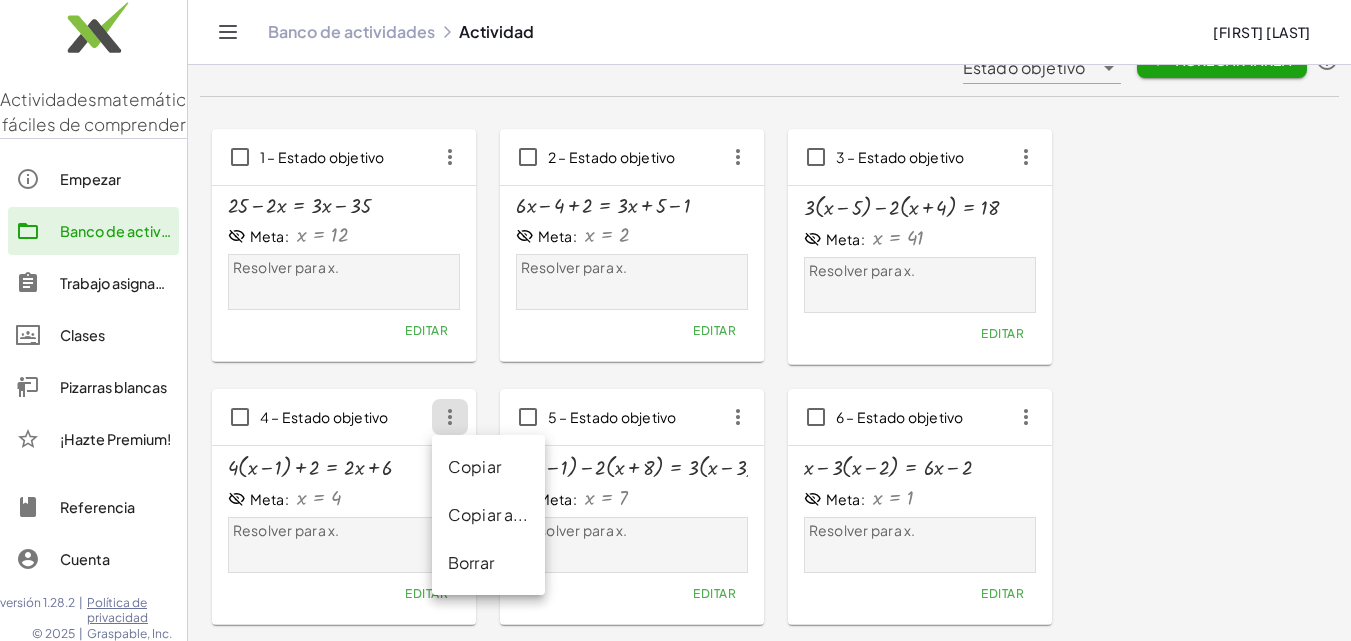 click 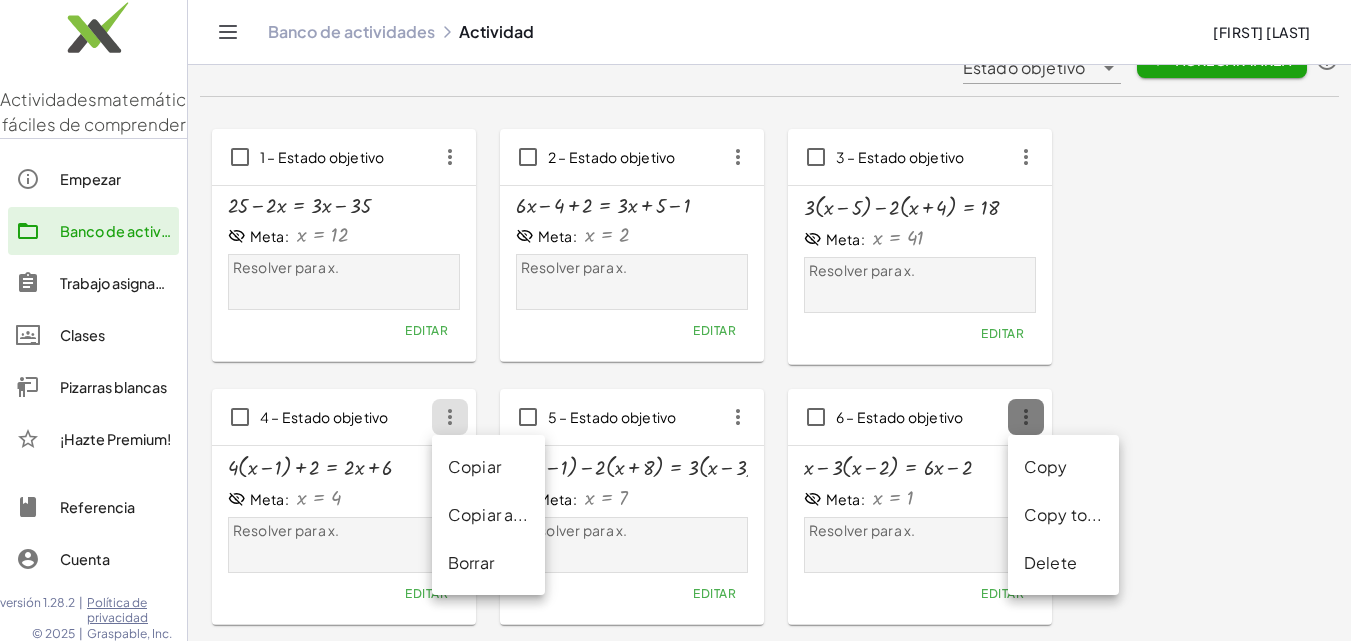 click 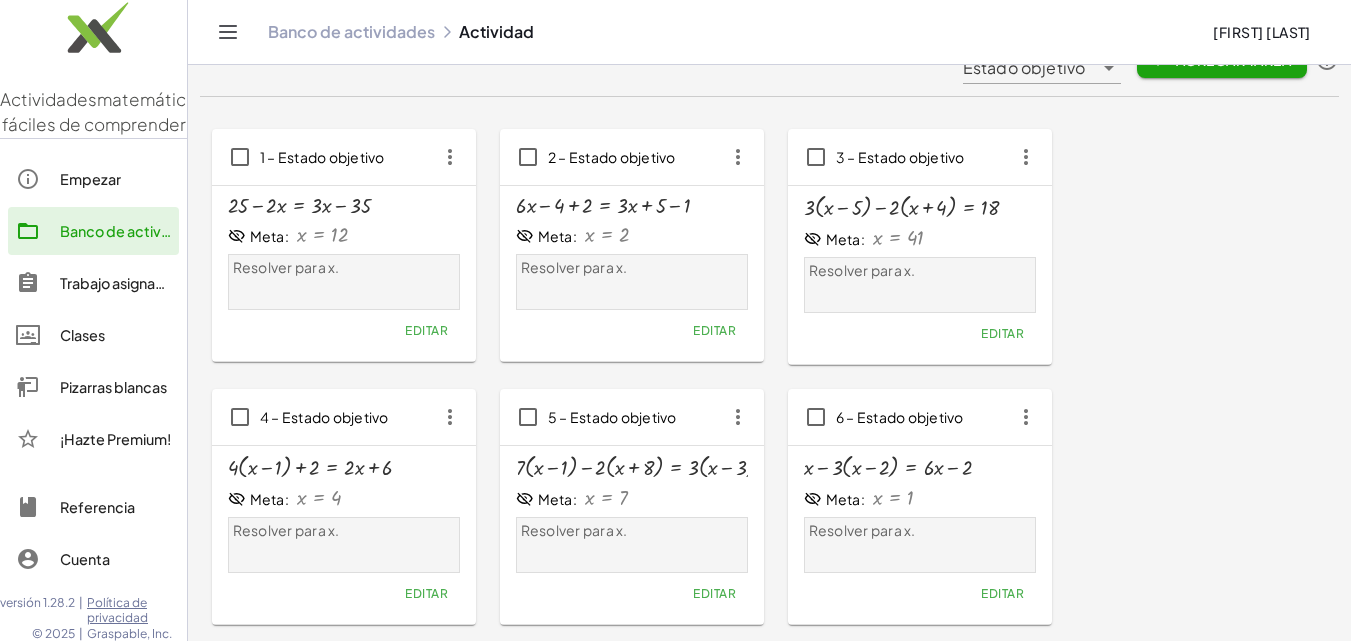 click 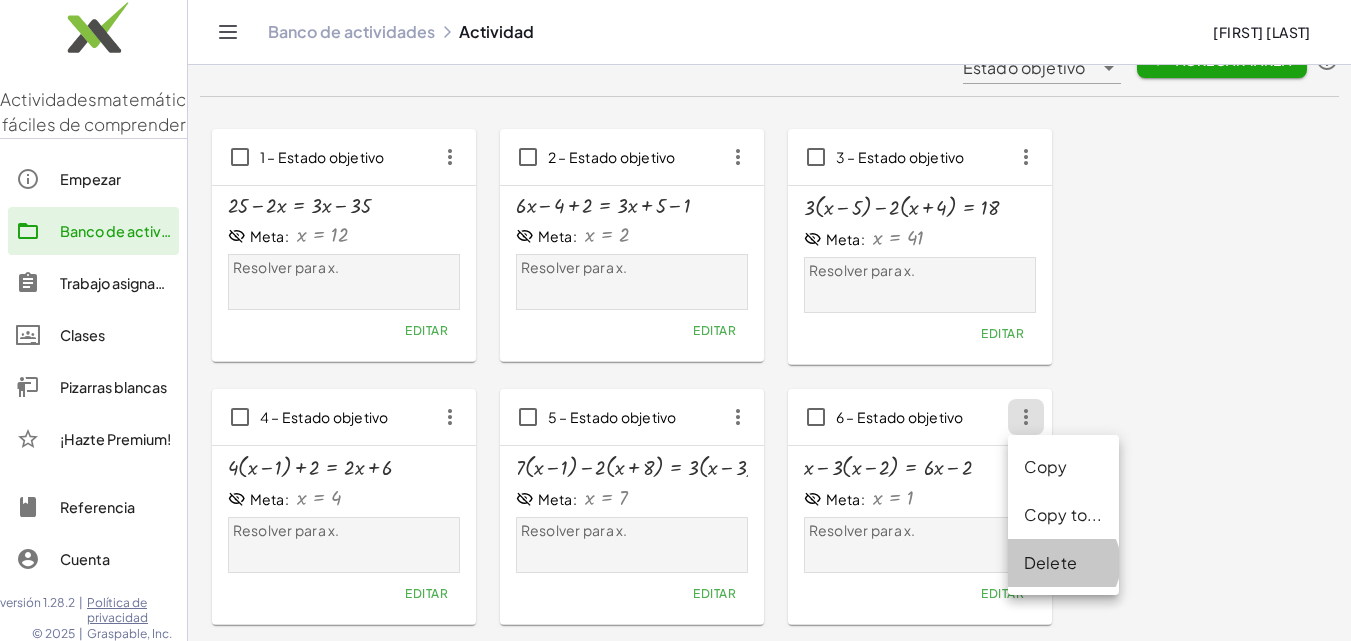 click on "Delete" 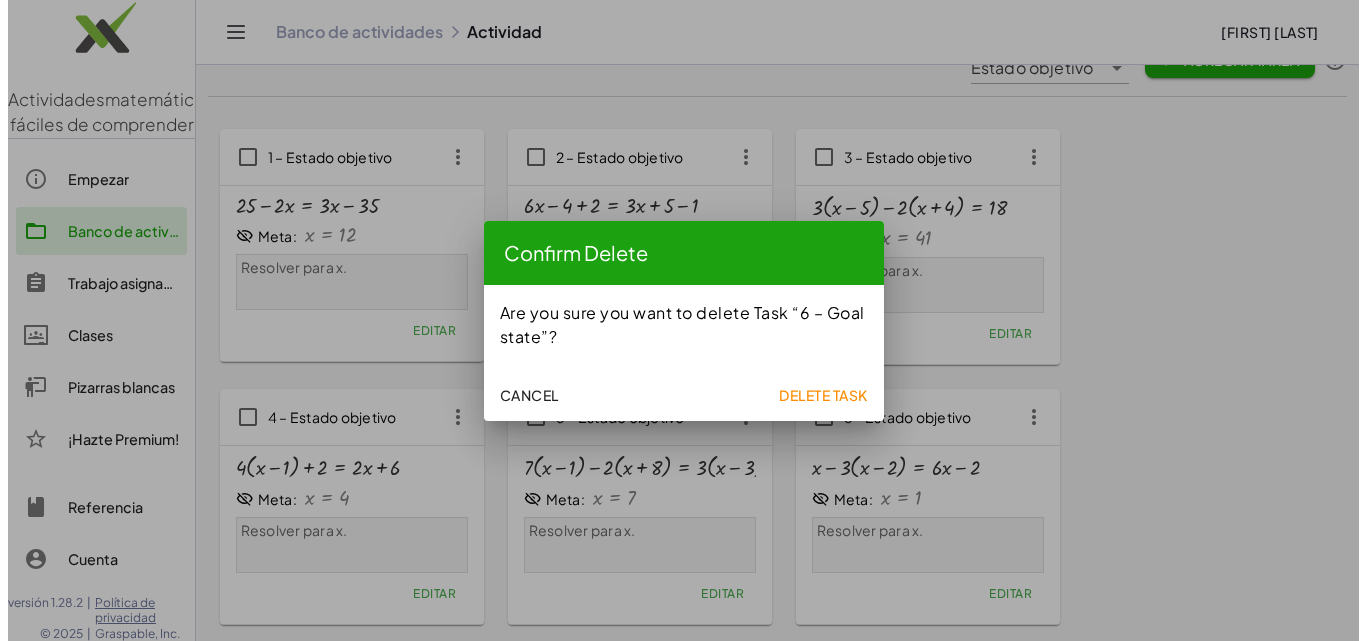 scroll, scrollTop: 0, scrollLeft: 0, axis: both 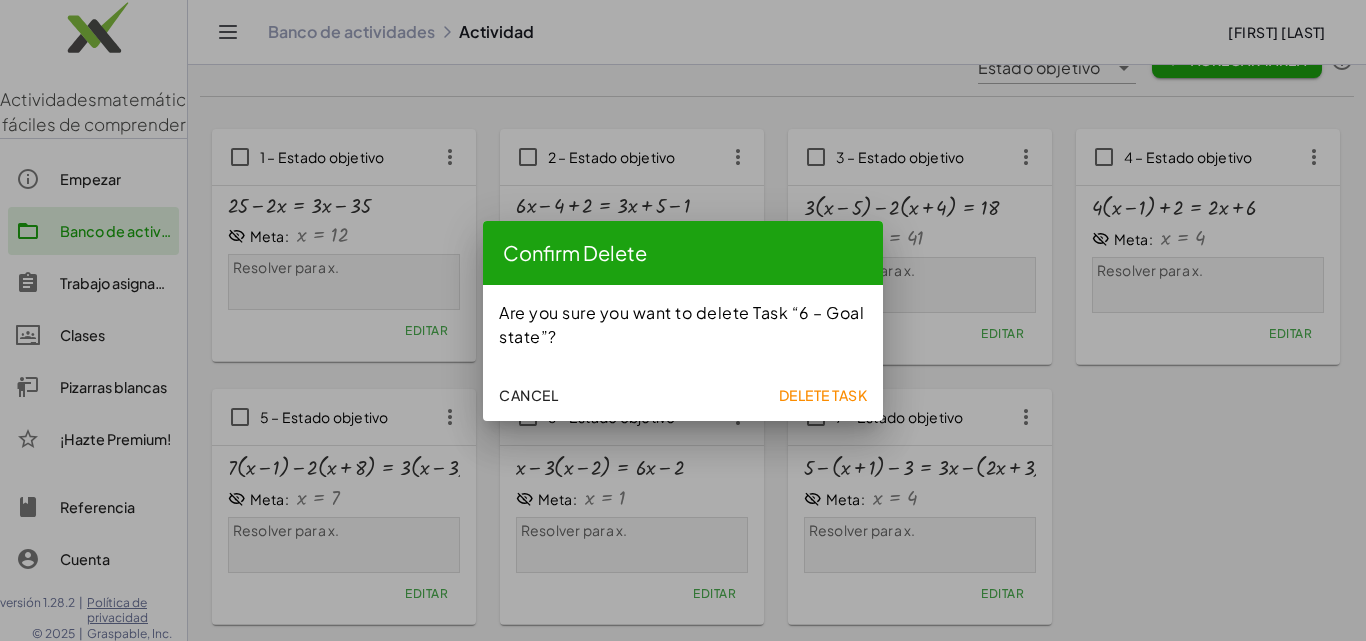 click on "Delete Task" 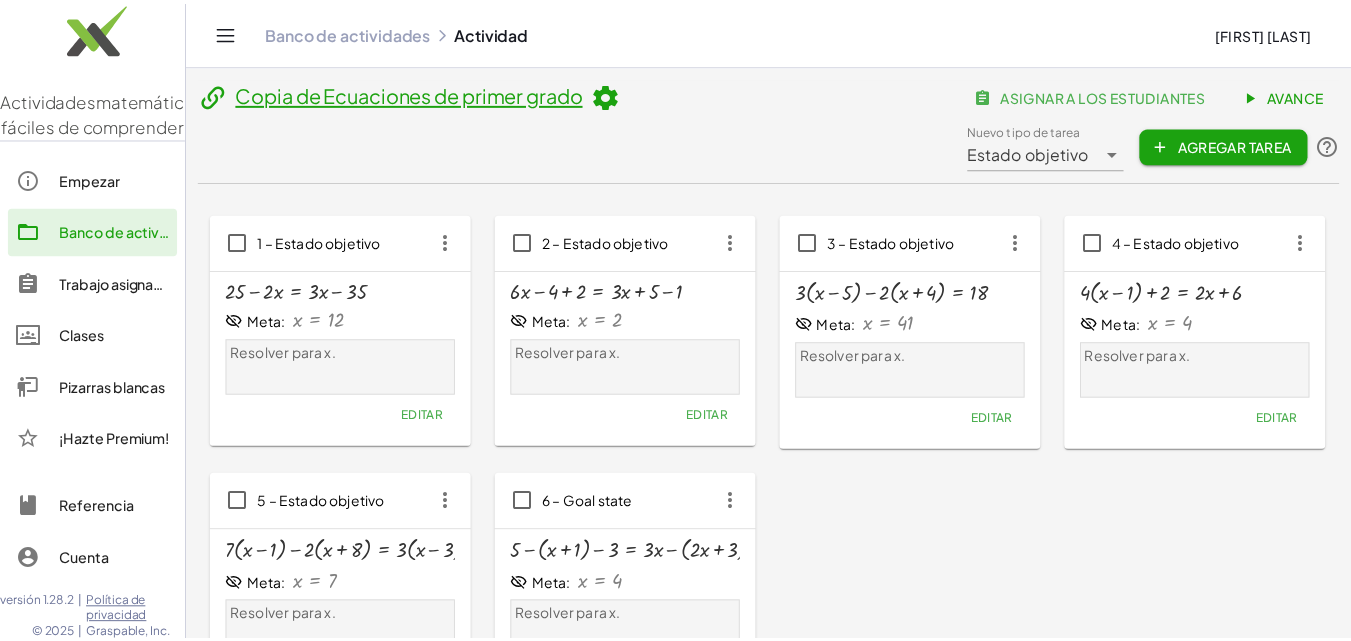 scroll, scrollTop: 85, scrollLeft: 0, axis: vertical 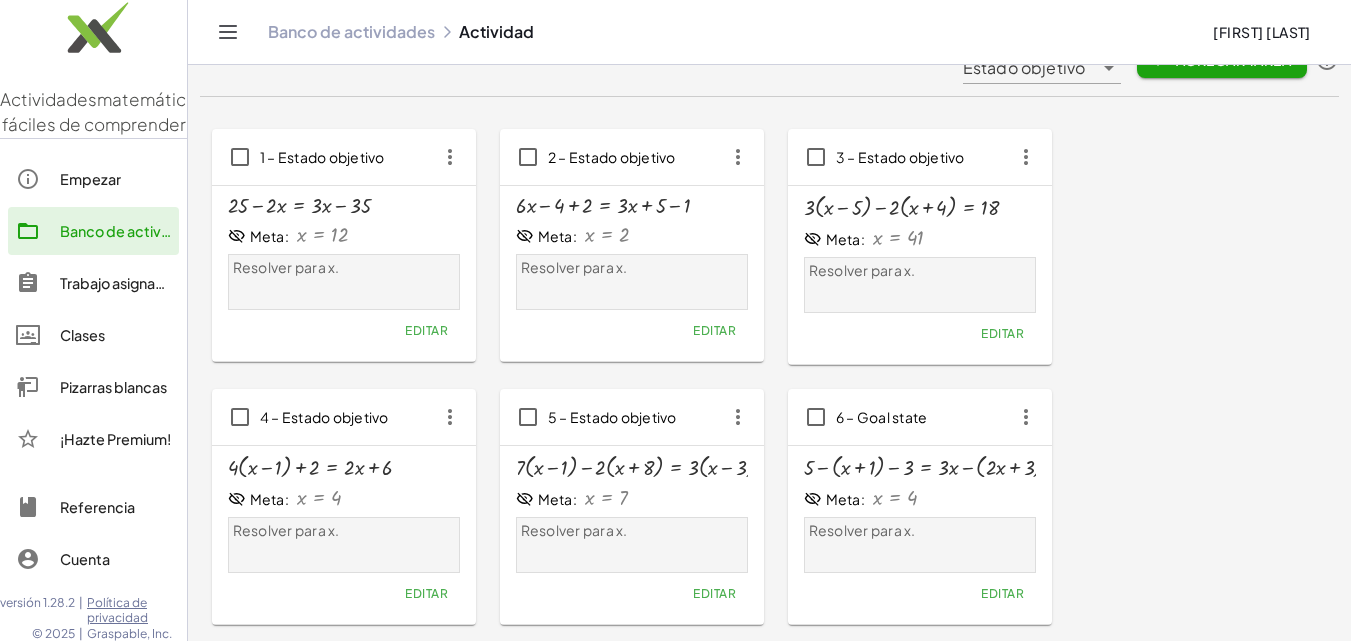 click on "1 – Estado objetivo + 25 − · 2 · x = + · 3 · x − 35 Meta: x = 12 Resolver para x. Editar 2 – Estado objetivo + · 6 · x − 4 + 2 = + · 3 · x + 5 − 1 Meta: x = 2 Resolver para x. Editar 3 – Estado objetivo + · 3 · ( + x − 5 ) − · 2 · ( + x + 4 ) = 18 Meta: x = 41 Resolver para x. Editar 4 – Estado objetivo + · 4 · ( + x − 1 ) + 2 = + · 2 · x + 6 Meta: x = 4 Resolver para x. Editar 5 – Estado objetivo + · 7 · ( + x − 1 ) − · 2 · ( + x + 8 ) = · 3 · ( + x − 3 ) Meta: x = 7 Resolver para x. Editar 6 – Goal state + 5 − ( + x + 1 ) − 3 = + · 3 · x − ( + · 2 · x + 3 ) − x Meta: x = 4 Resolver para x. Editar" at bounding box center (769, 377) 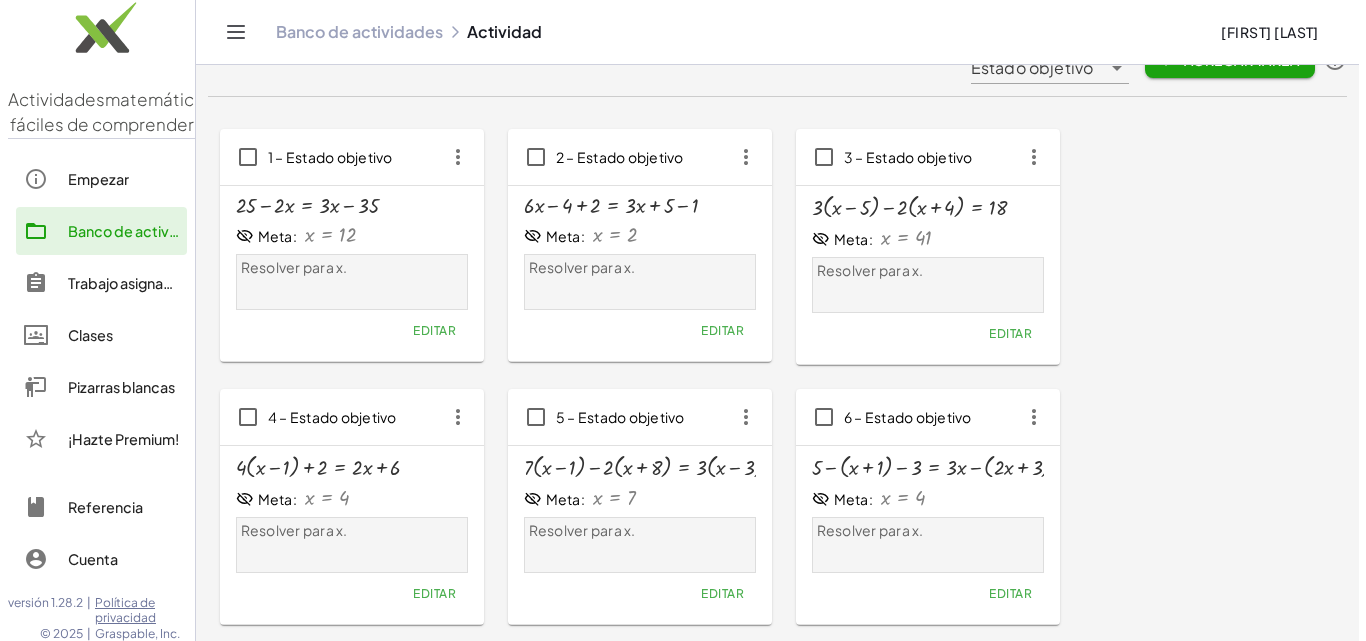 scroll, scrollTop: 0, scrollLeft: 0, axis: both 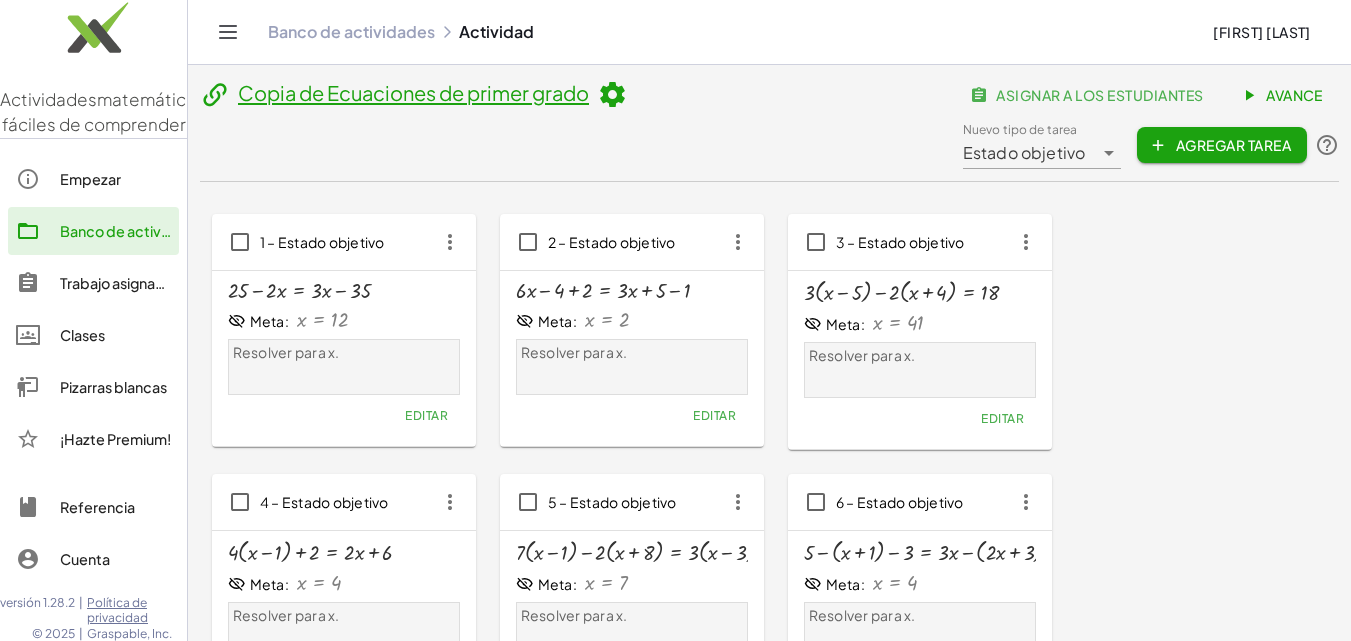 click 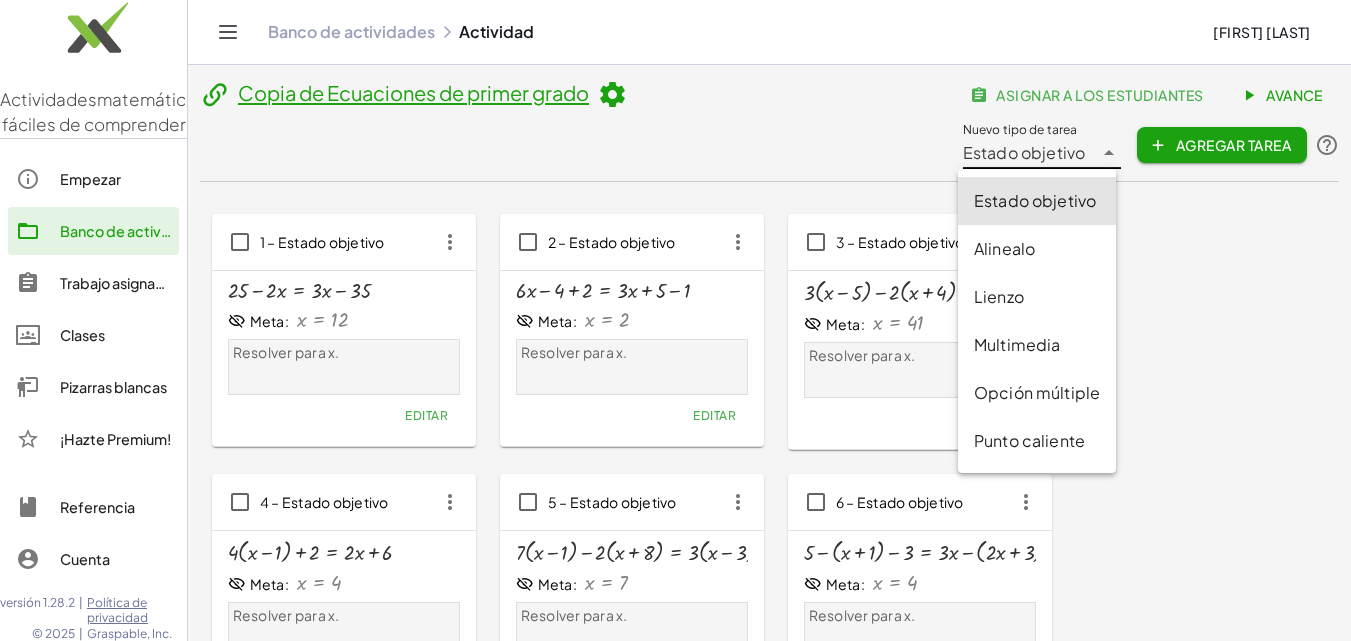 click on "Opción múltiple" at bounding box center [1037, 393] 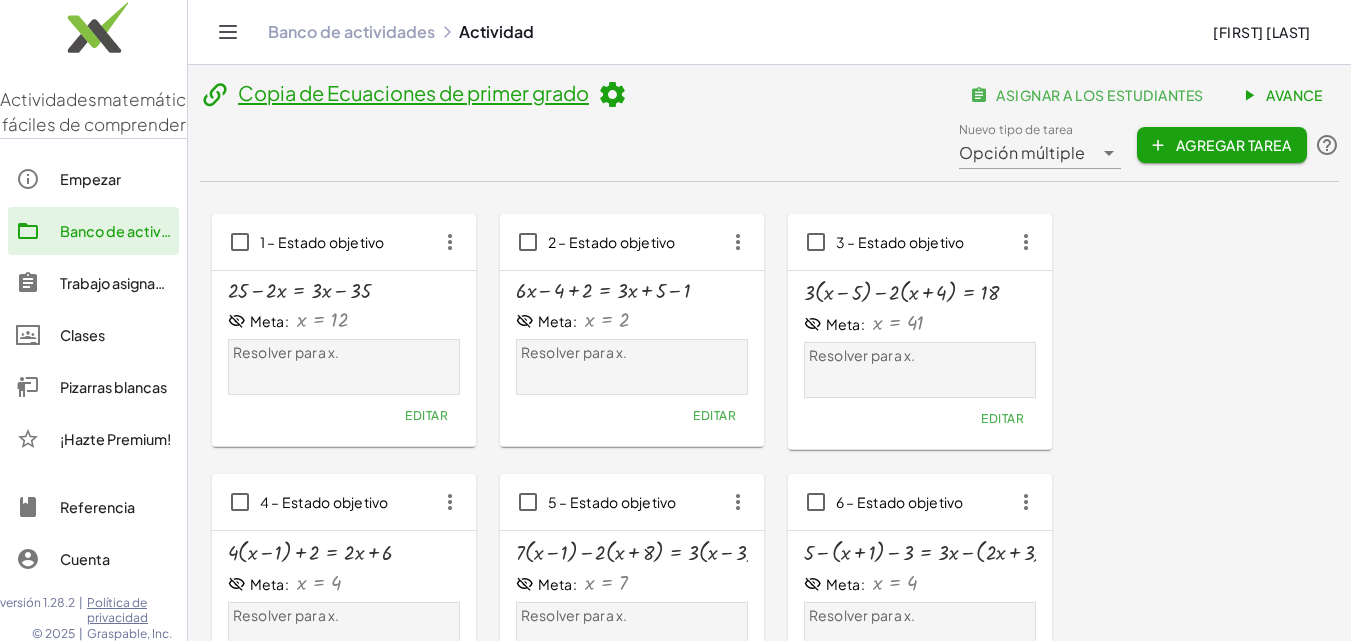 click on "1 – Estado objetivo + 25 − · 2 · x = + · 3 · x − 35 Meta: x = 12 Resolver para x. Editar 2 – Estado objetivo + · 6 · x − 4 + 2 = + · 3 · x + 5 − 1 Meta: x = 2 Resolver para x. Editar 3 – Estado objetivo + · 3 · ( + x − 5 ) − · 2 · ( + x + 4 ) = 18 Meta: x = 41 Resolver para x. Editar 4 – Estado objetivo + · 4 · ( + x − 1 ) + 2 = + · 2 · x + 6 Meta: x = 4 Resolver para x. Editar 5 – Estado objetivo + · 7 · ( + x − 1 ) − · 2 · ( + x + 8 ) = · 3 · ( + x − 3 ) Meta: x = 7 Resolver para x. Editar 6 – Estado objetivo + 5 − ( + x + 1 ) − 3 = + · 3 · x − ( + · 2 · x + 3 ) − x Meta: x = 4 Resolver para x. Editar" at bounding box center (769, 462) 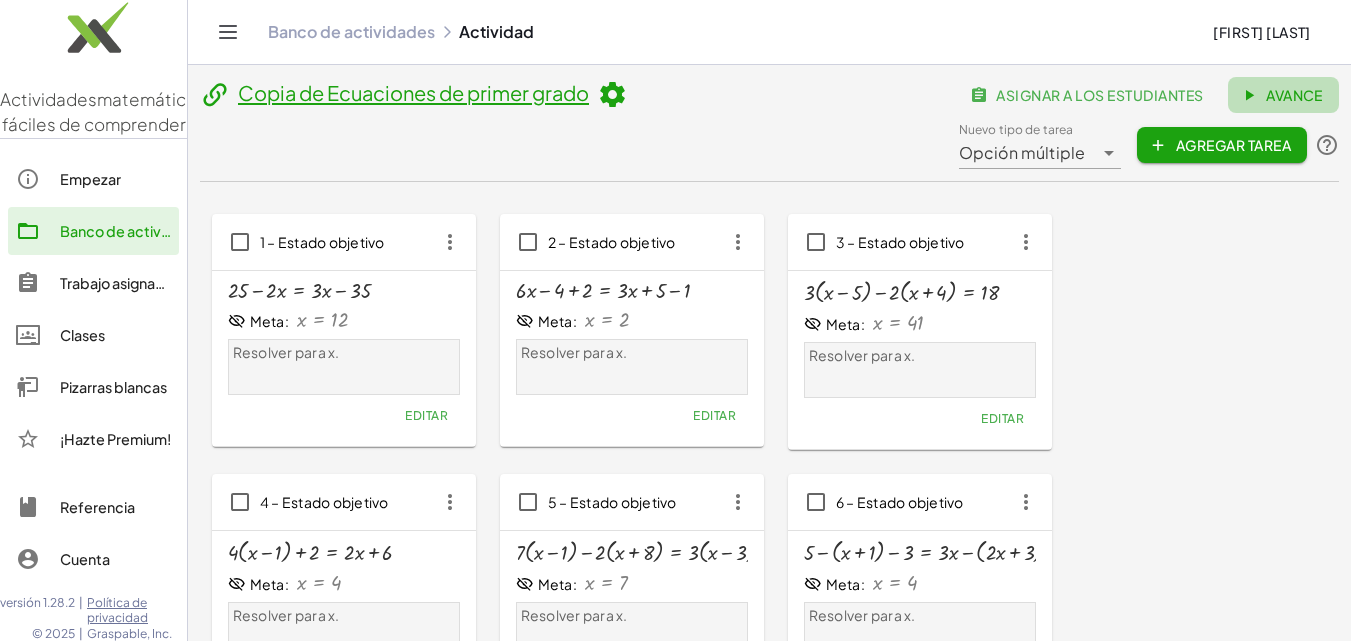 click on "Avance" 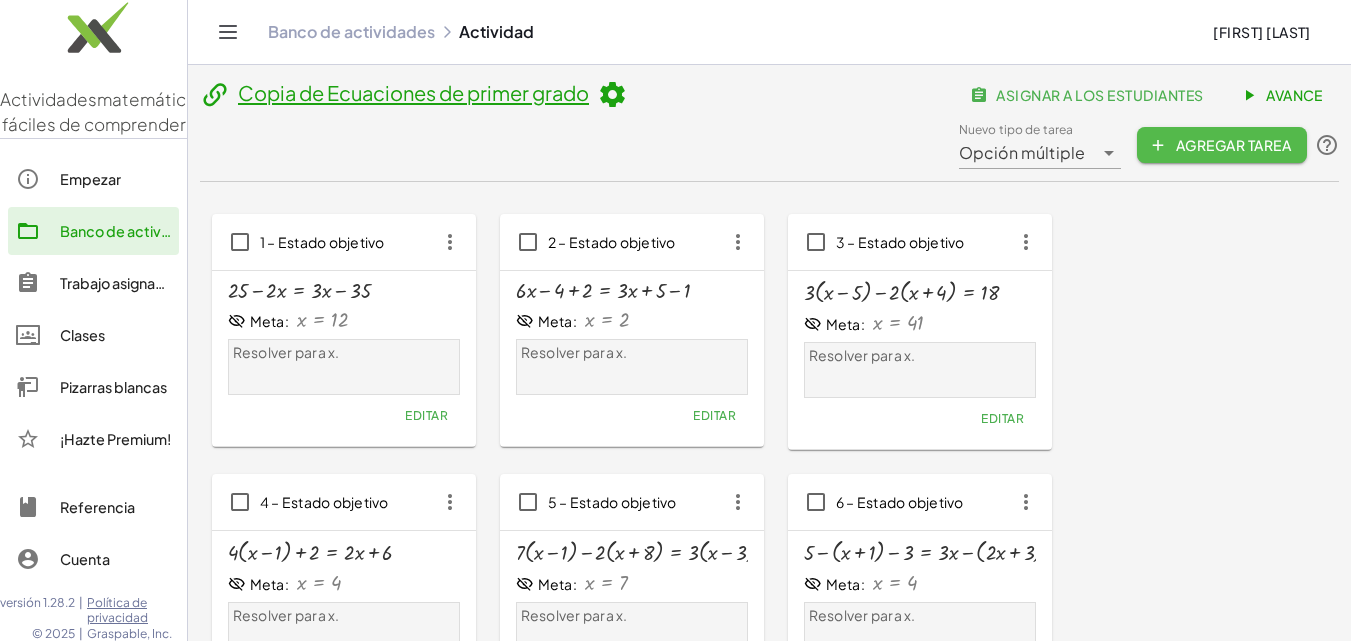 click on "Agregar tarea" at bounding box center (1233, 145) 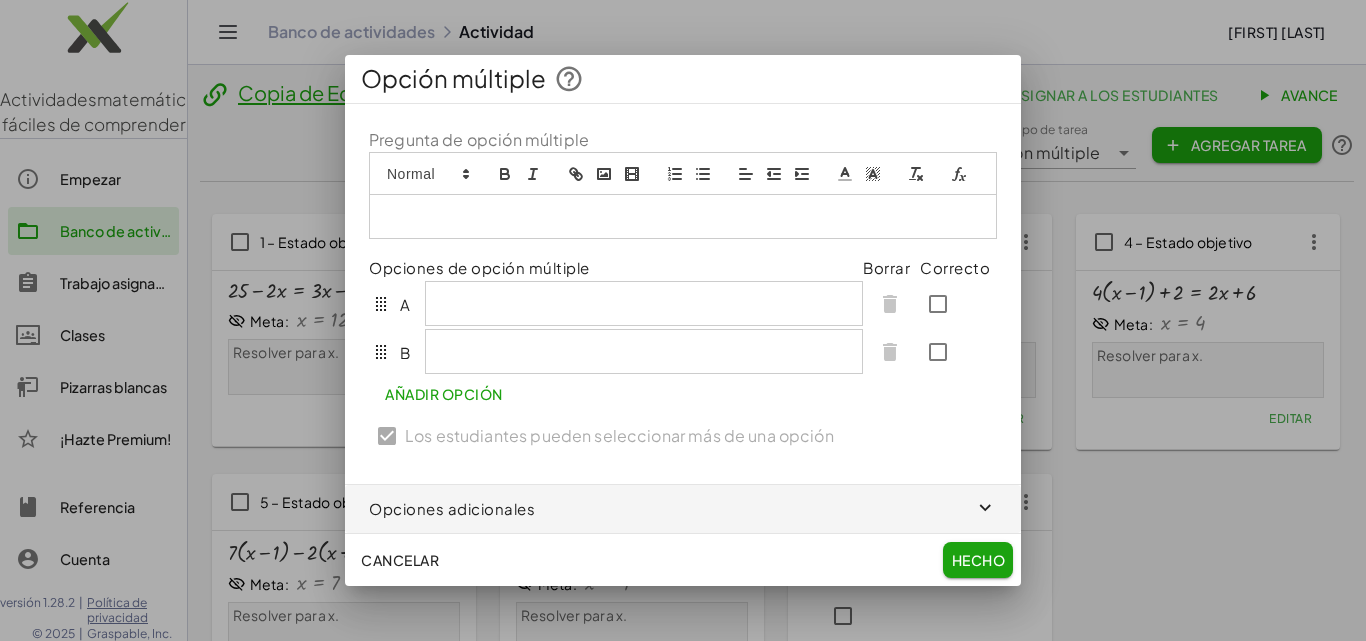 click on "Hecho" 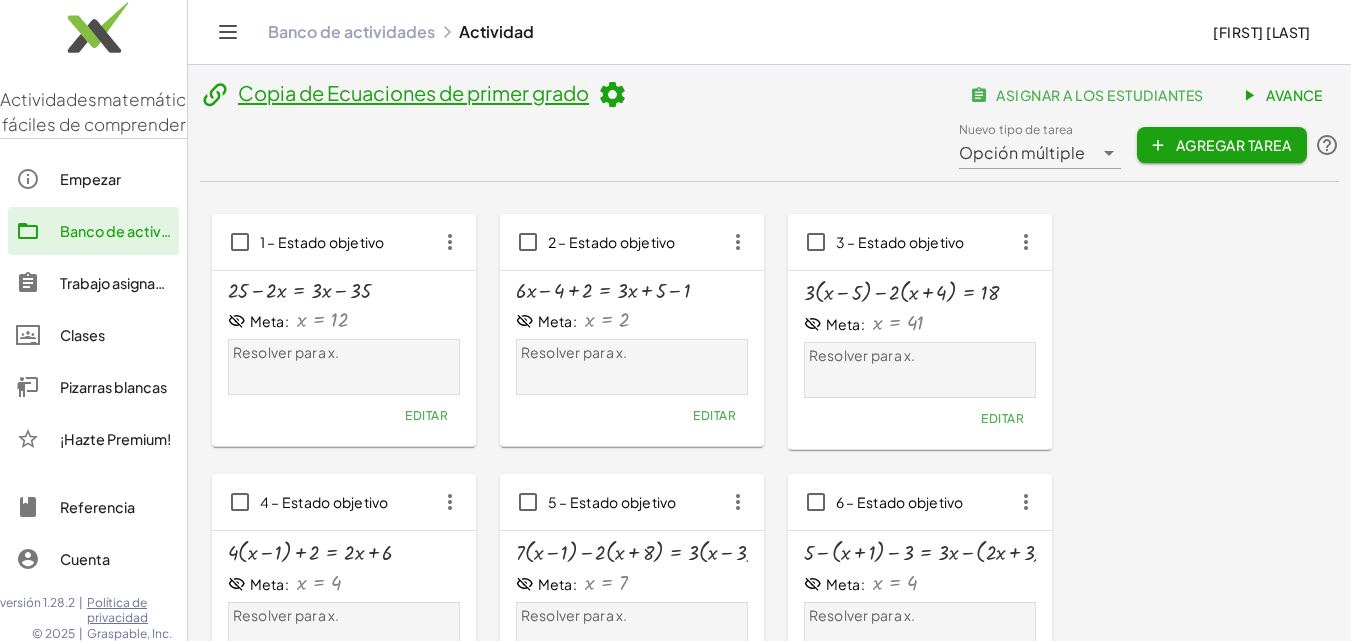 click 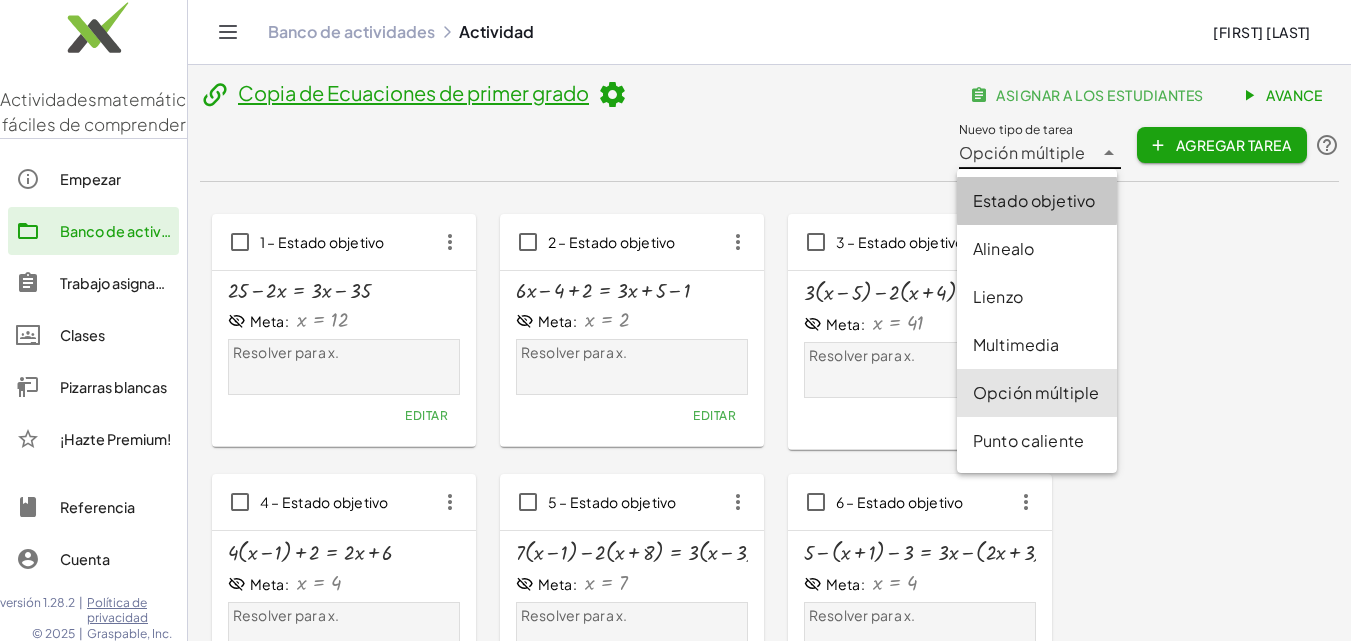 click on "Estado objetivo" at bounding box center (1034, 200) 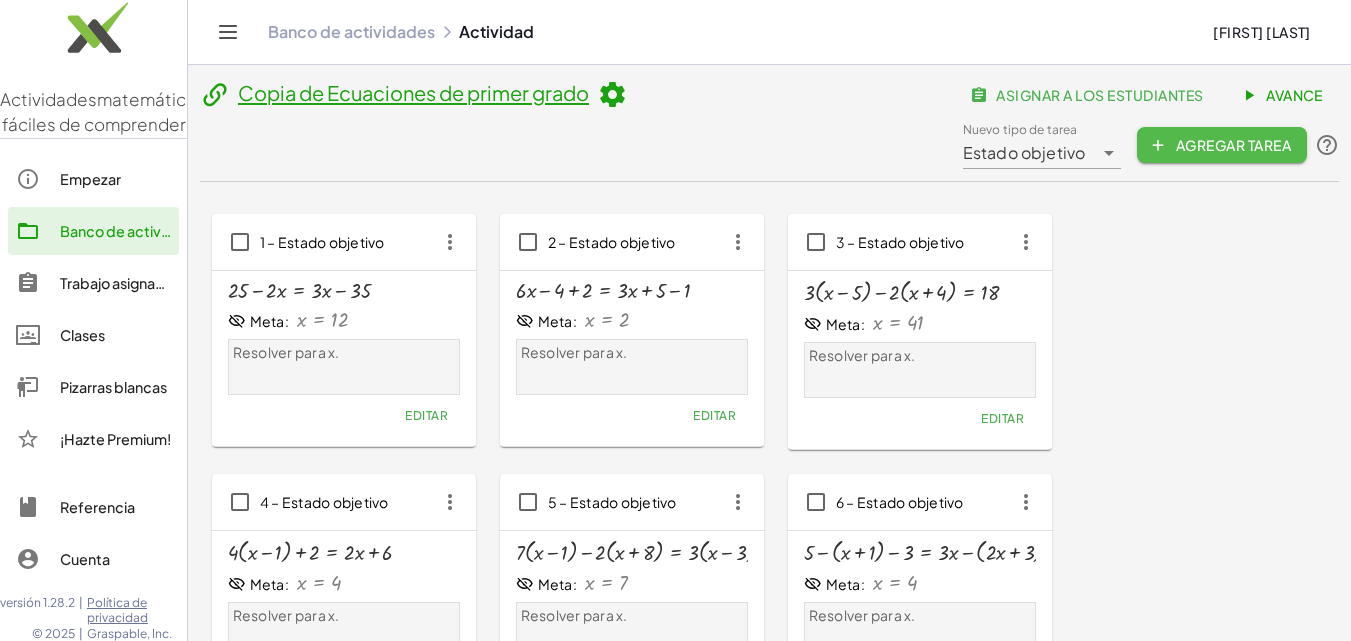 click on "Agregar tarea" at bounding box center [1233, 145] 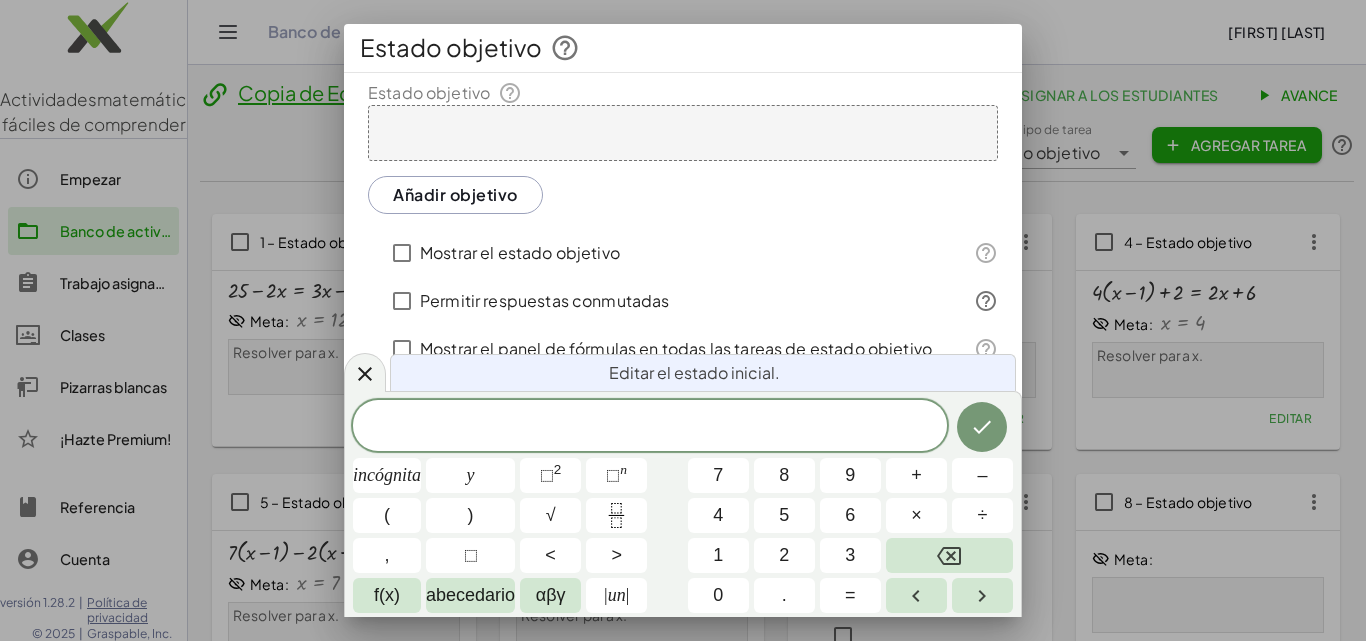 scroll, scrollTop: 181, scrollLeft: 0, axis: vertical 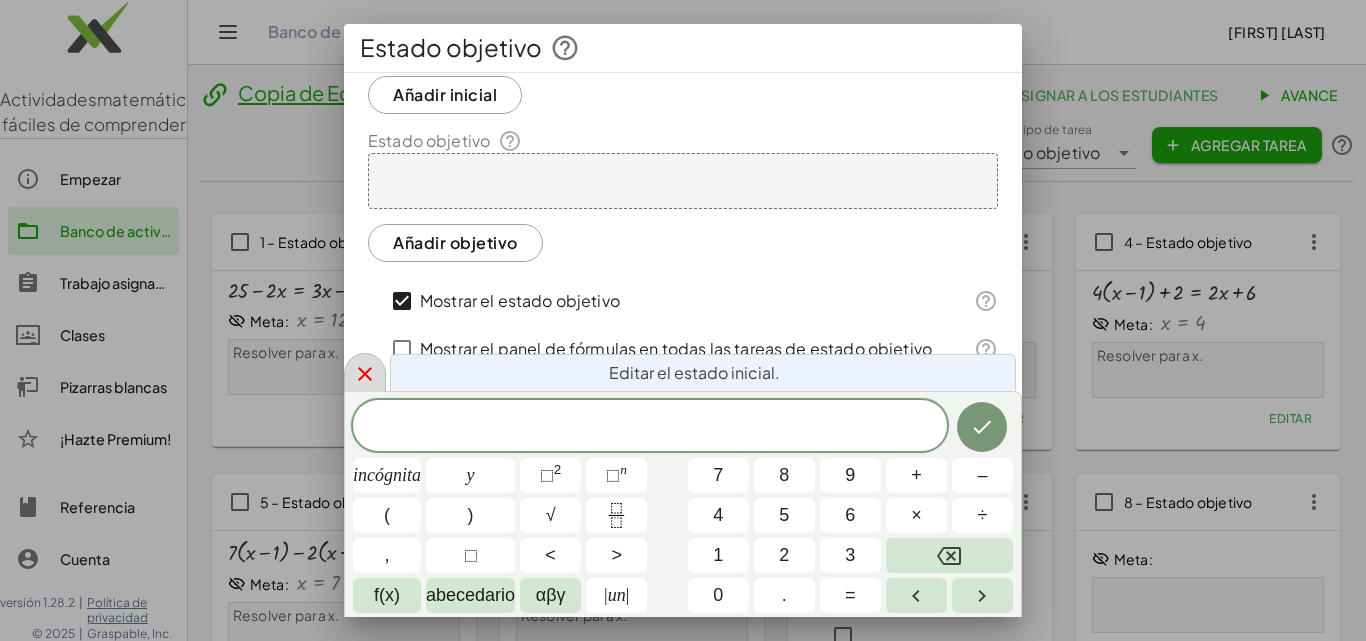 click 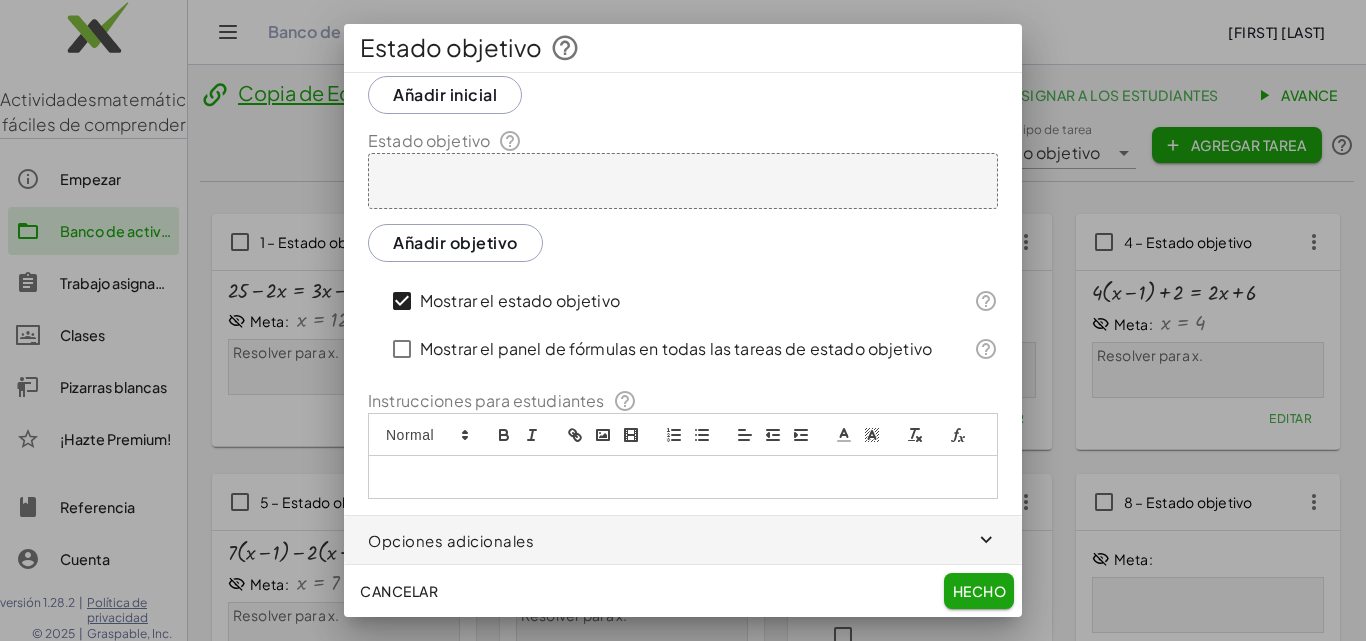 scroll, scrollTop: 0, scrollLeft: 0, axis: both 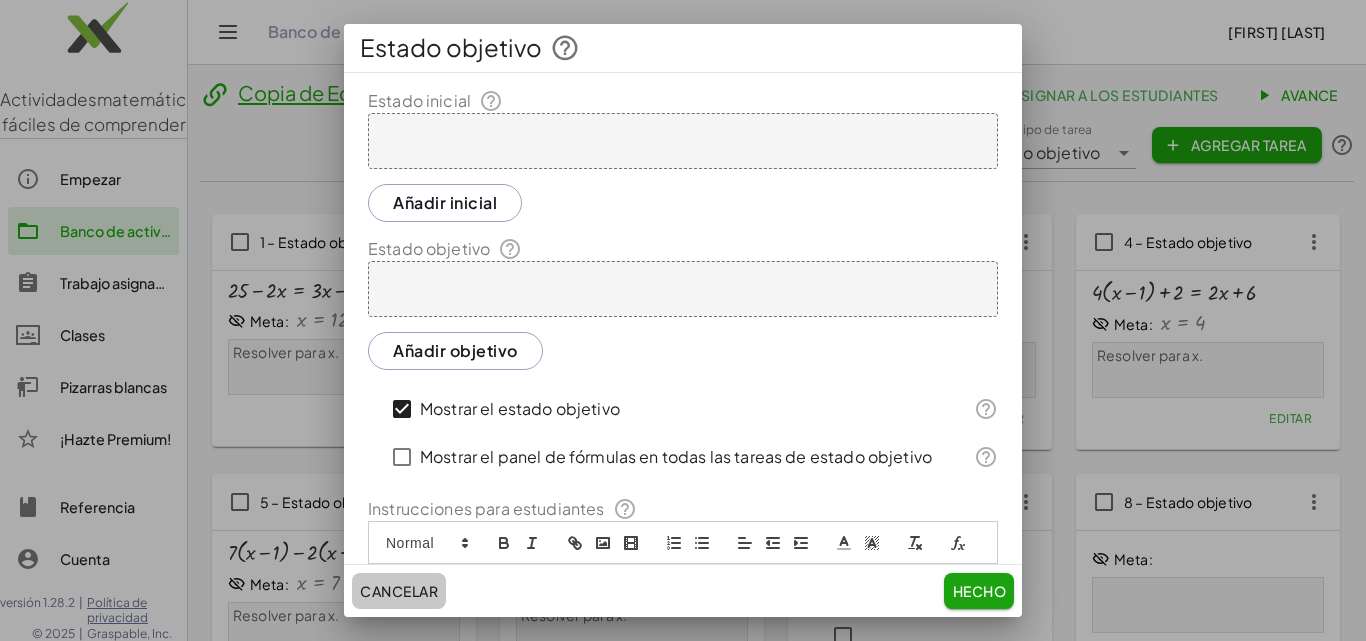 click on "Cancelar" at bounding box center (399, 591) 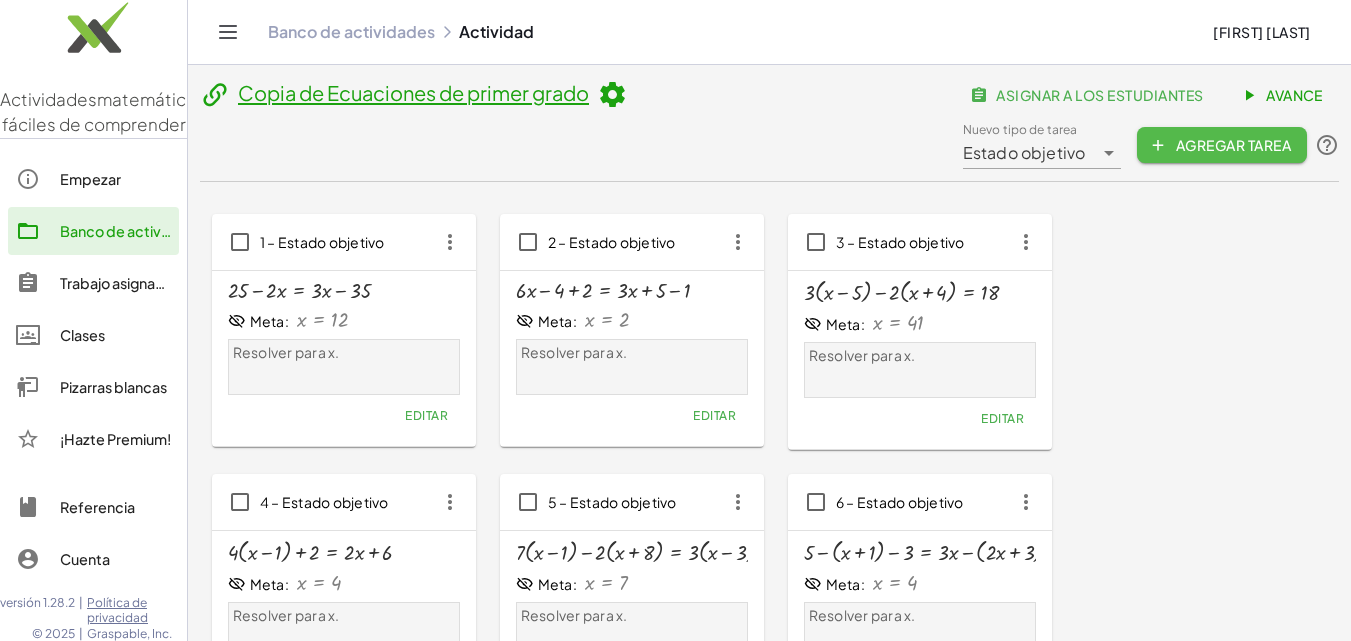 click on "Agregar tarea" at bounding box center (1233, 145) 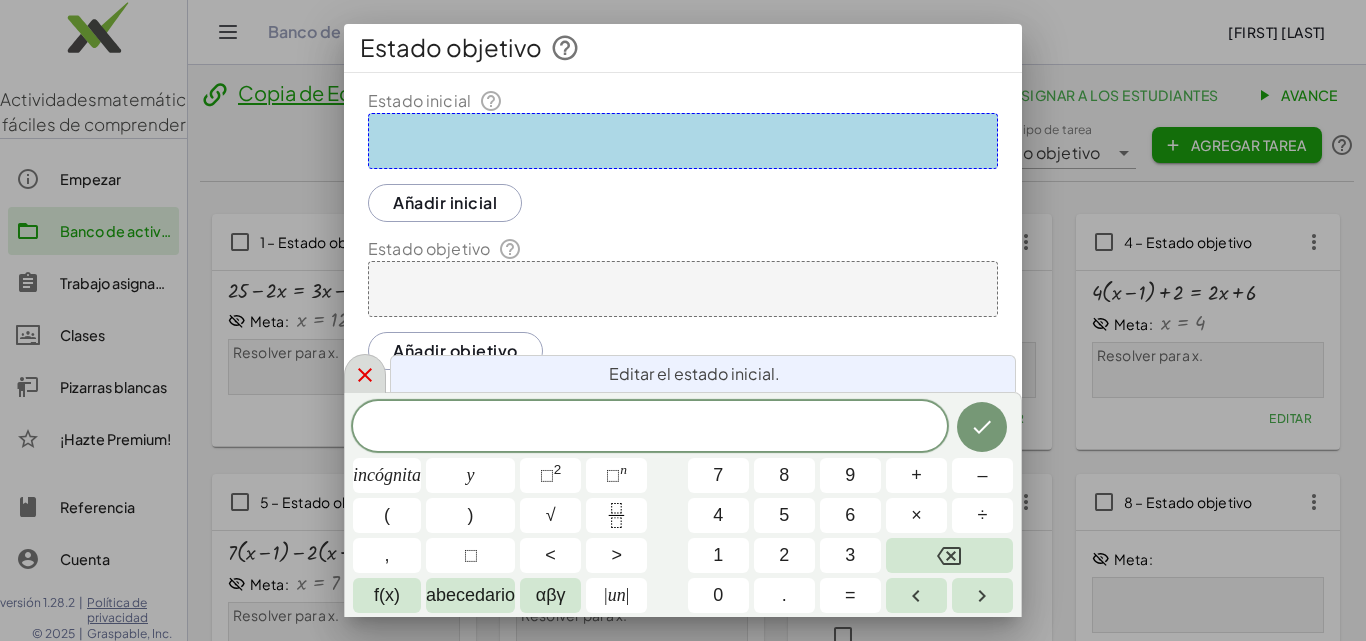click 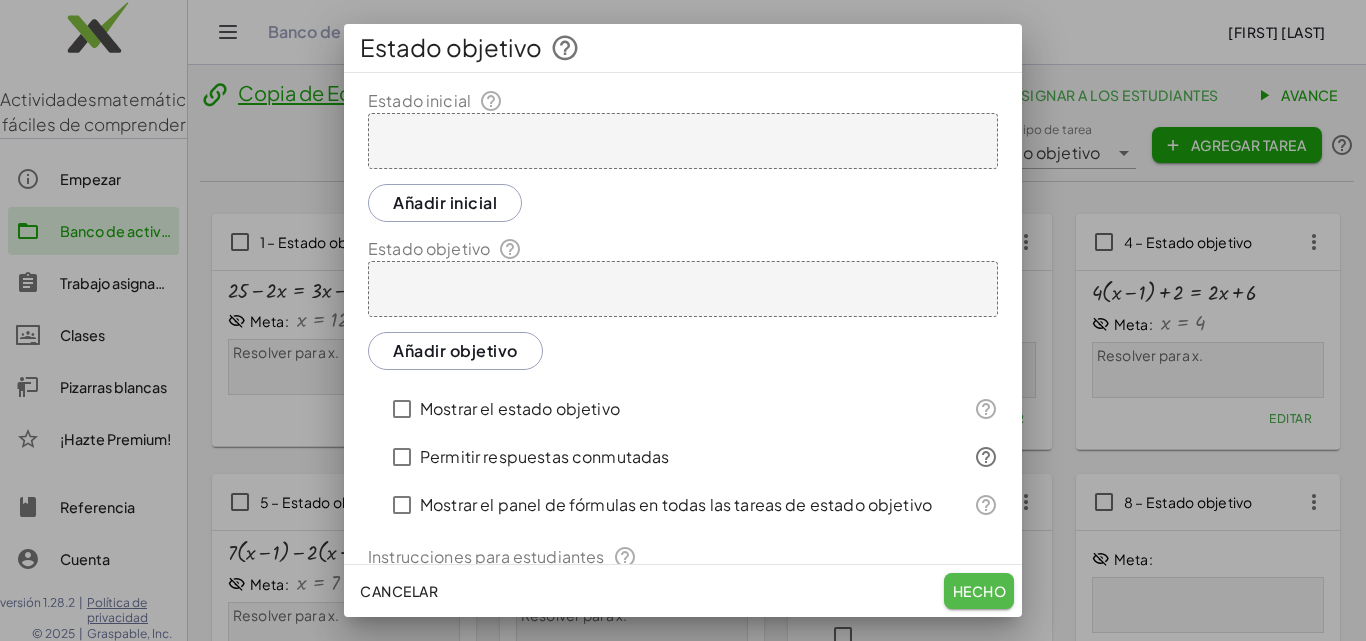 click on "Hecho" at bounding box center [979, 591] 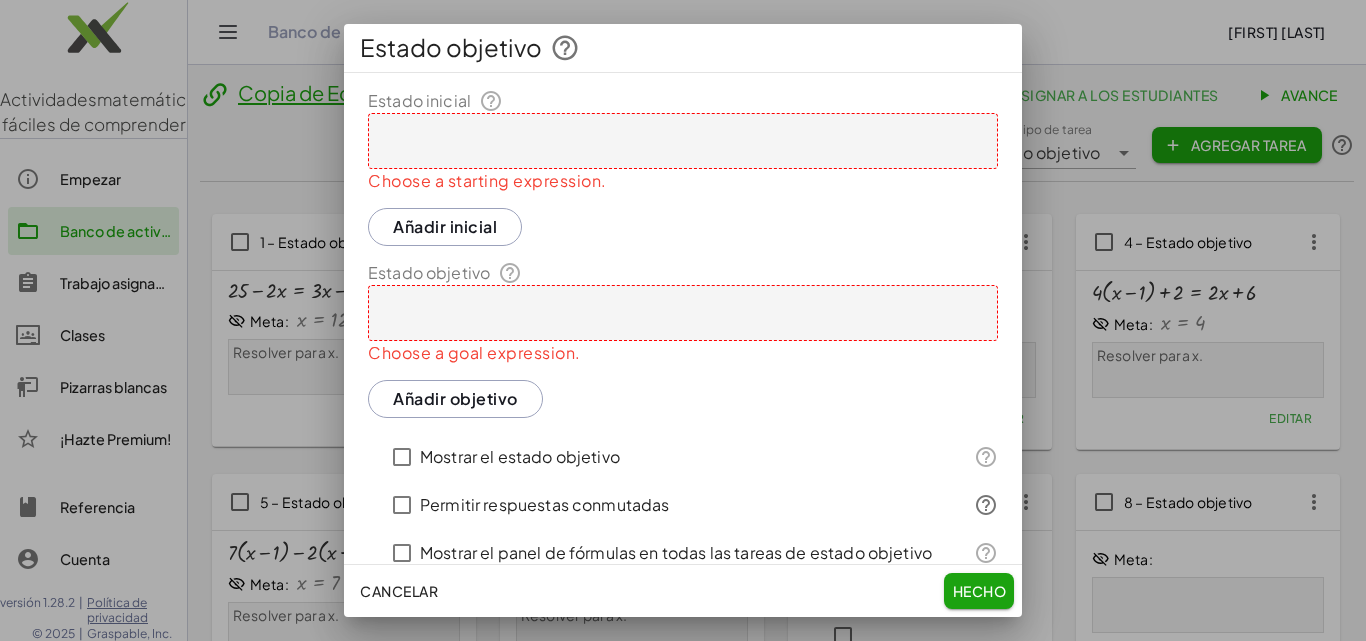 click on "Hecho" at bounding box center [979, 591] 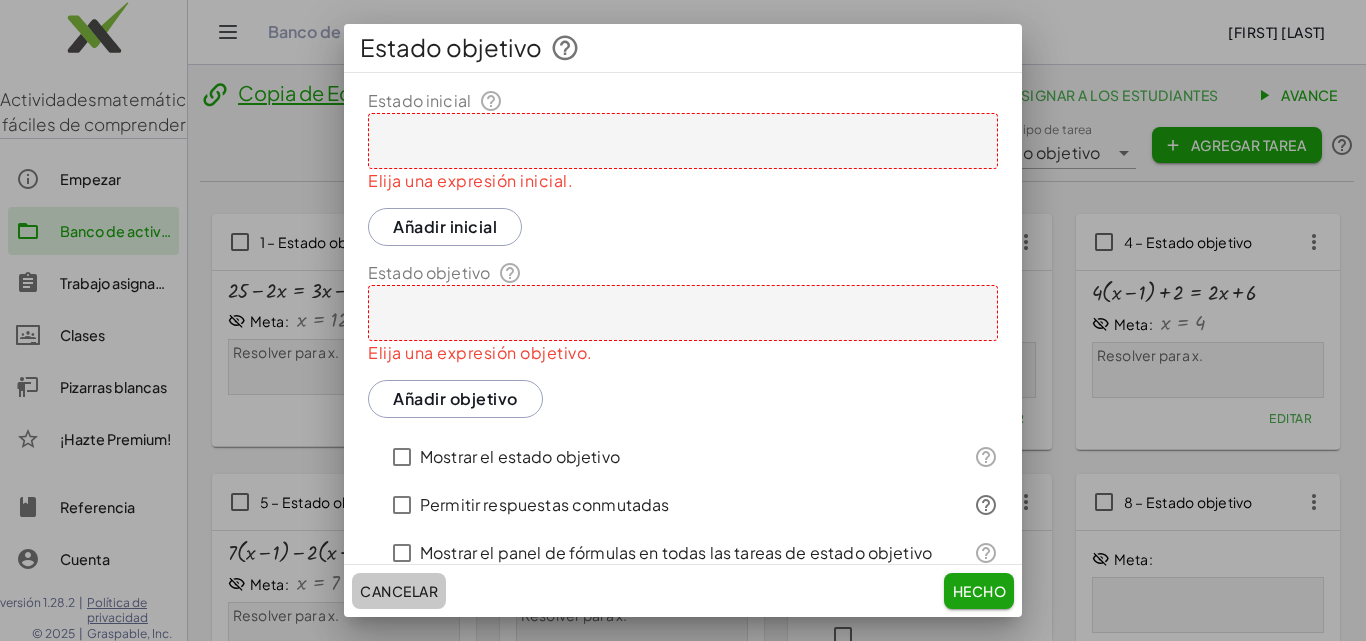 click on "Cancelar" at bounding box center [399, 591] 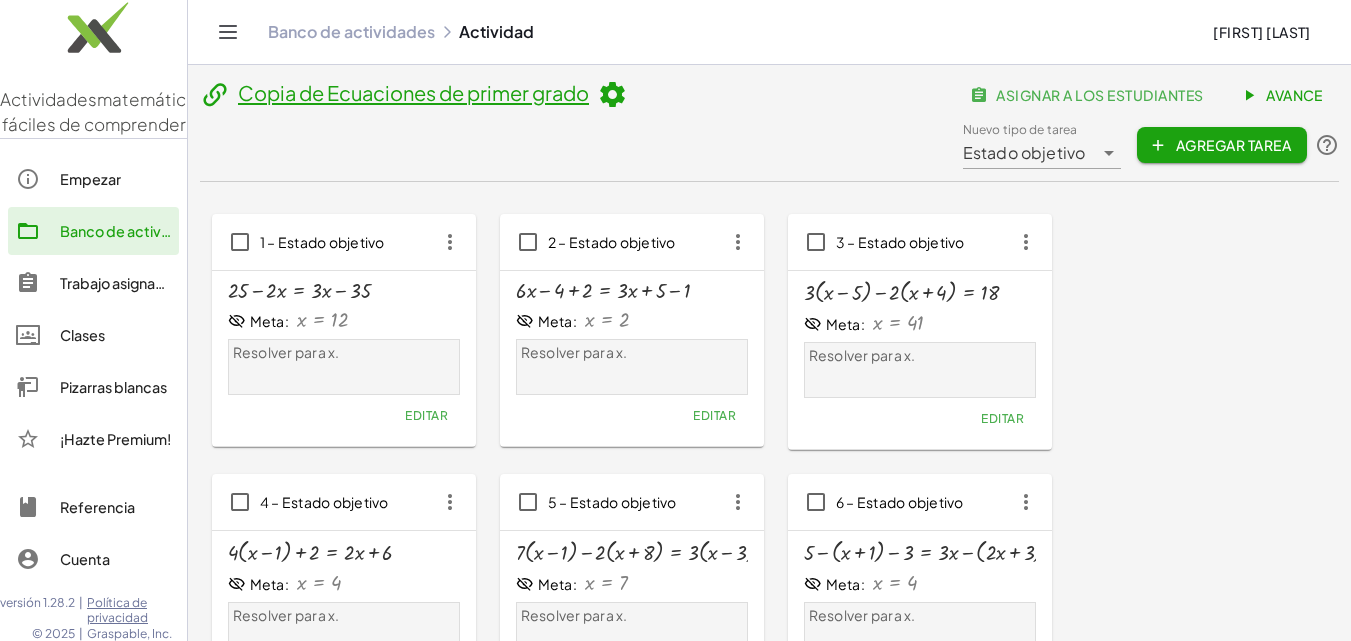 click at bounding box center [612, 95] 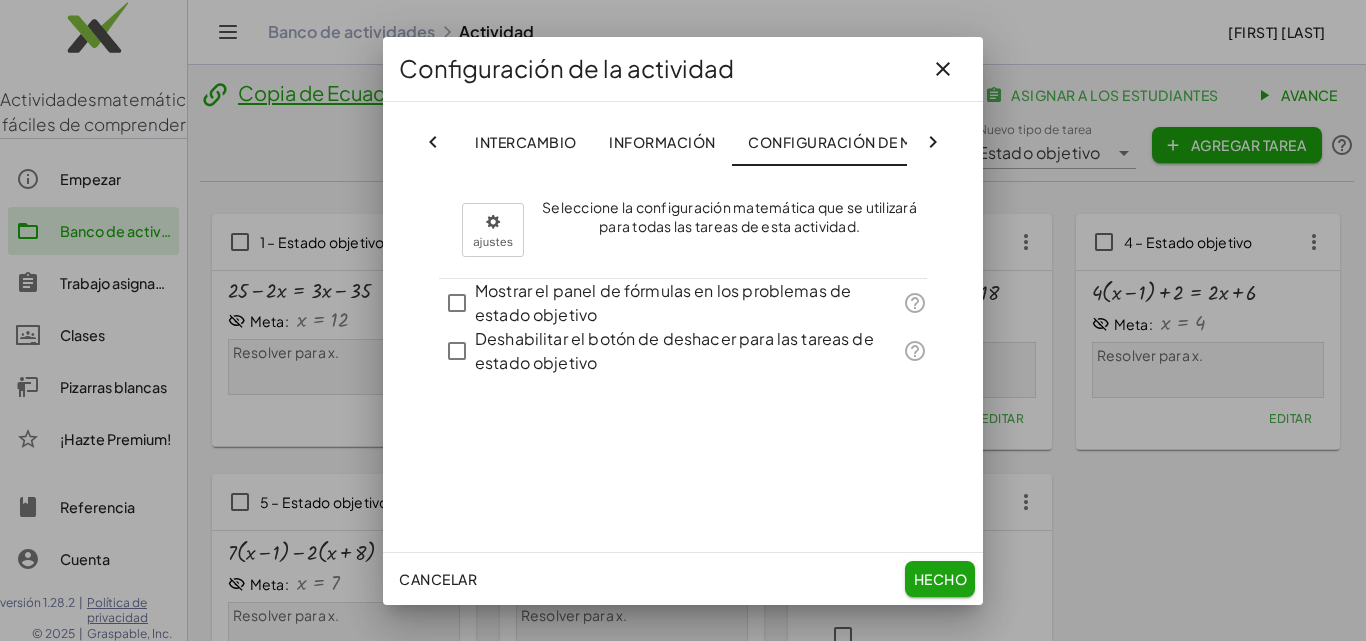 scroll, scrollTop: 0, scrollLeft: 116, axis: horizontal 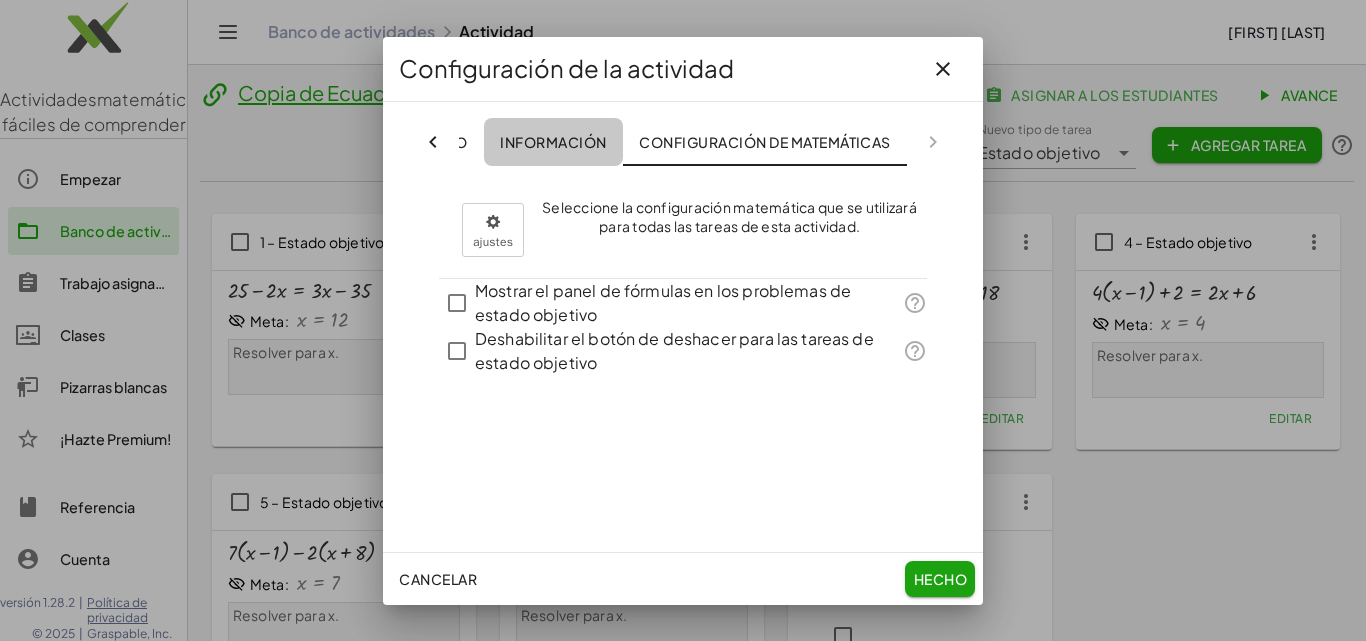 click on "Información" at bounding box center (553, 142) 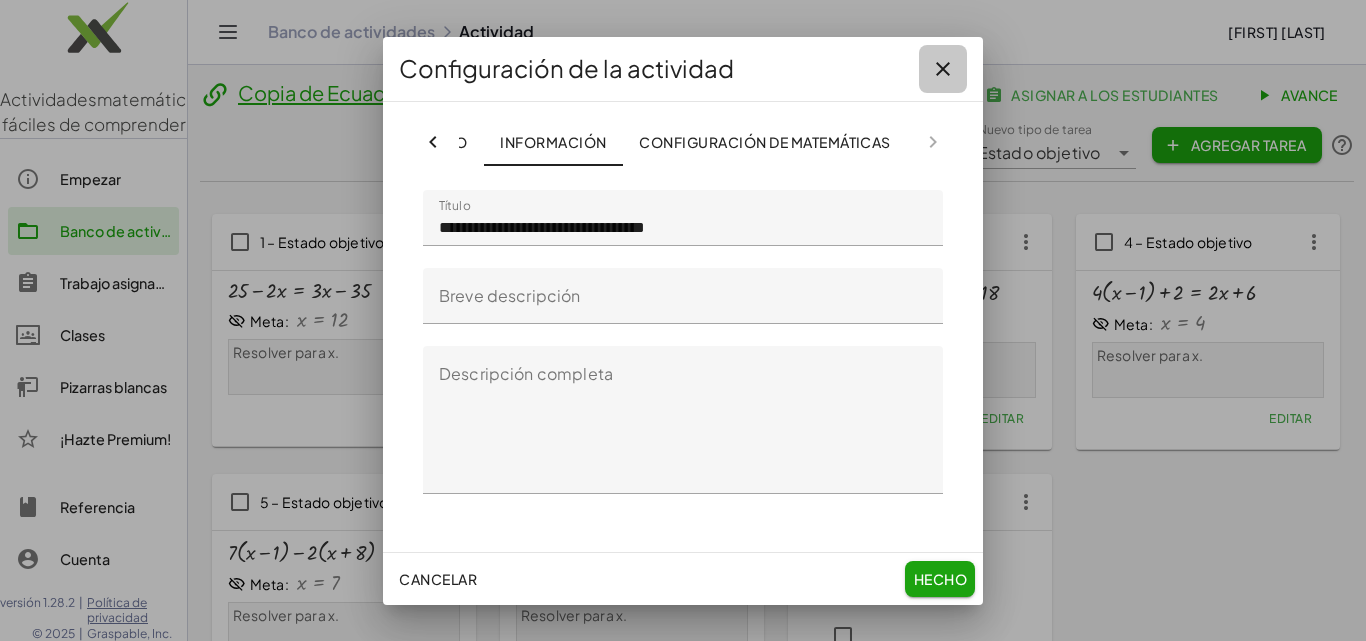 click at bounding box center [943, 69] 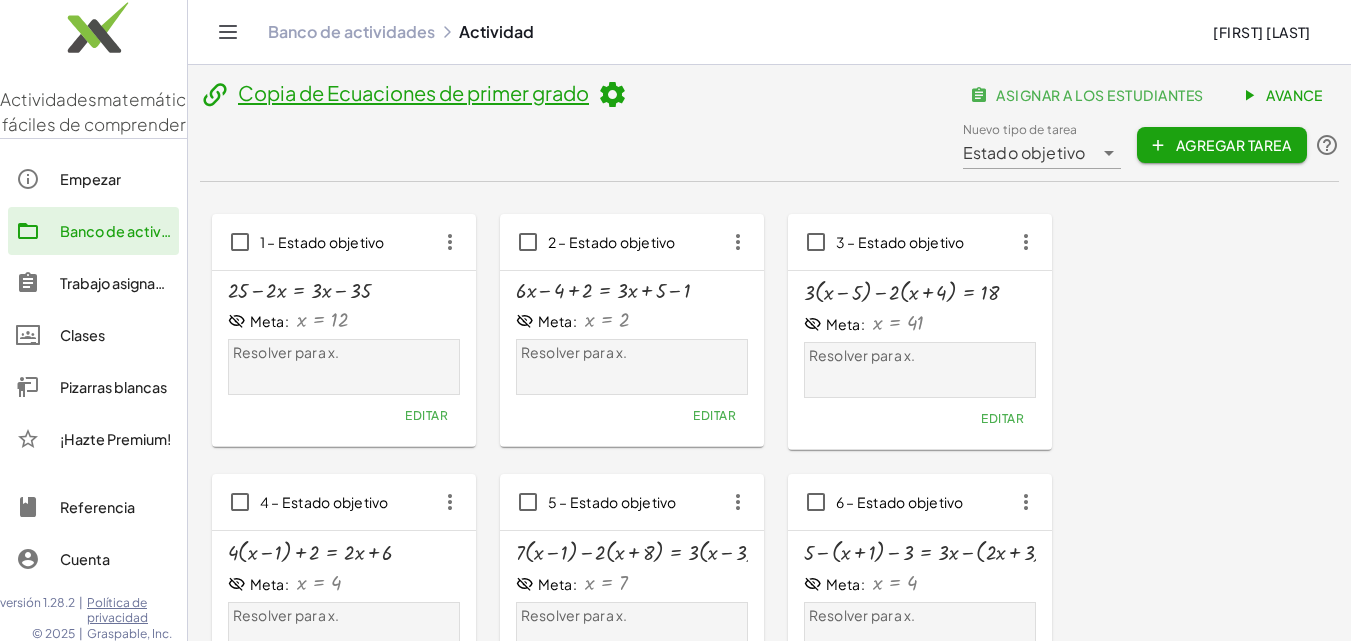 click on "asignar a los estudiantes" at bounding box center [1099, 95] 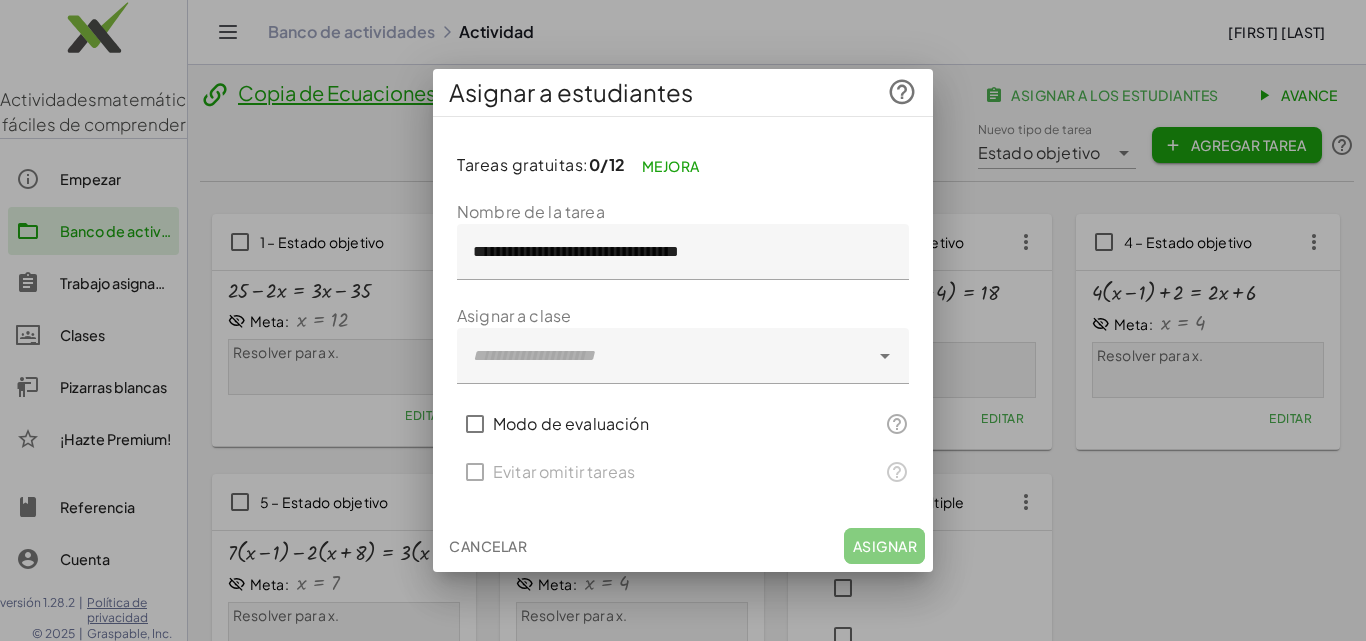 click 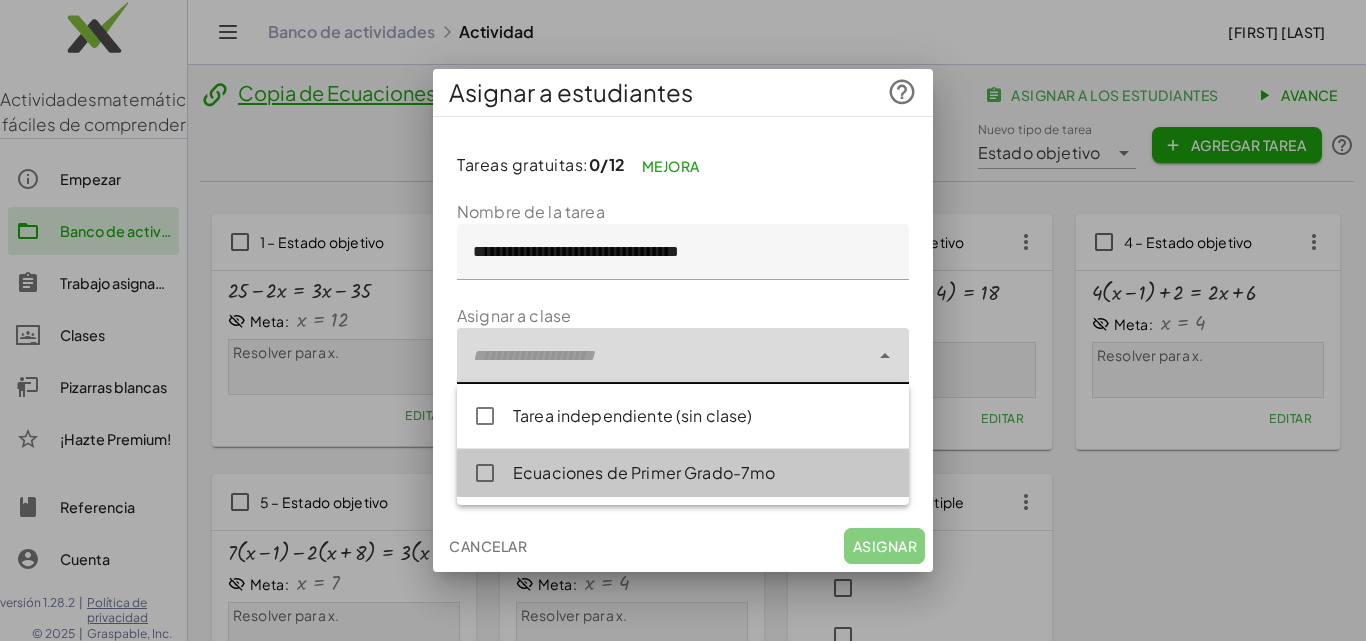 click on "Ecuaciones de Primer Grado-7mo" at bounding box center [644, 472] 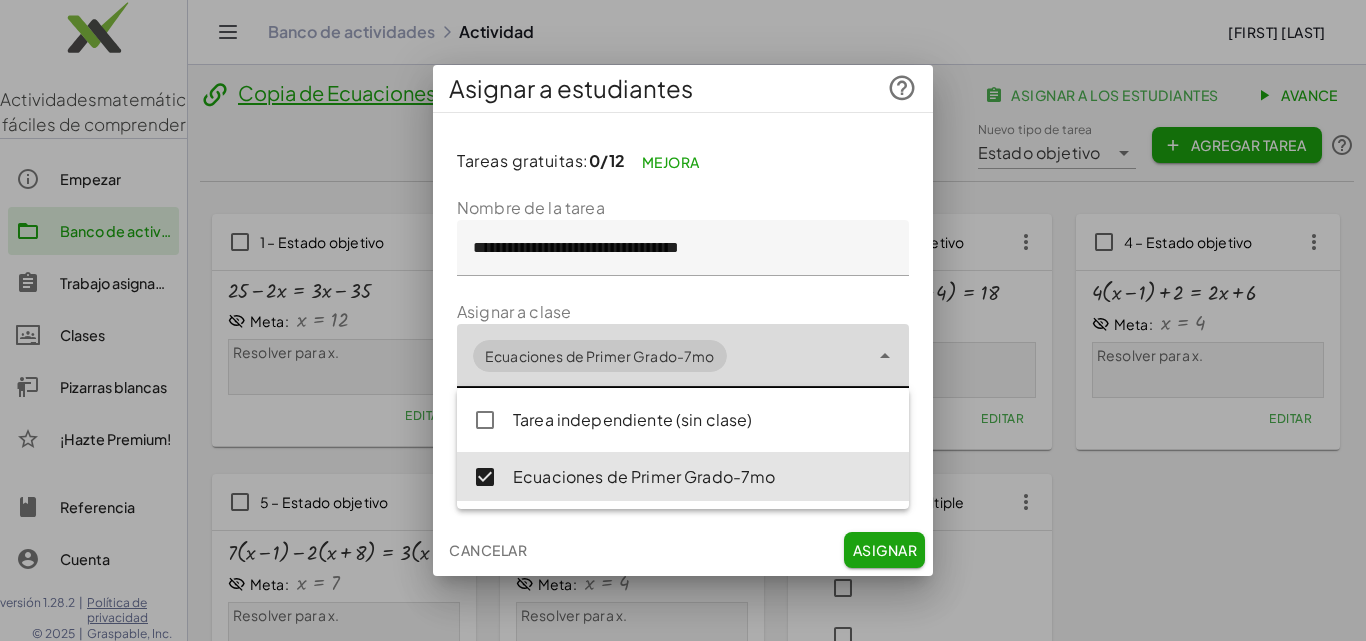 click on "Asignar" at bounding box center (885, 550) 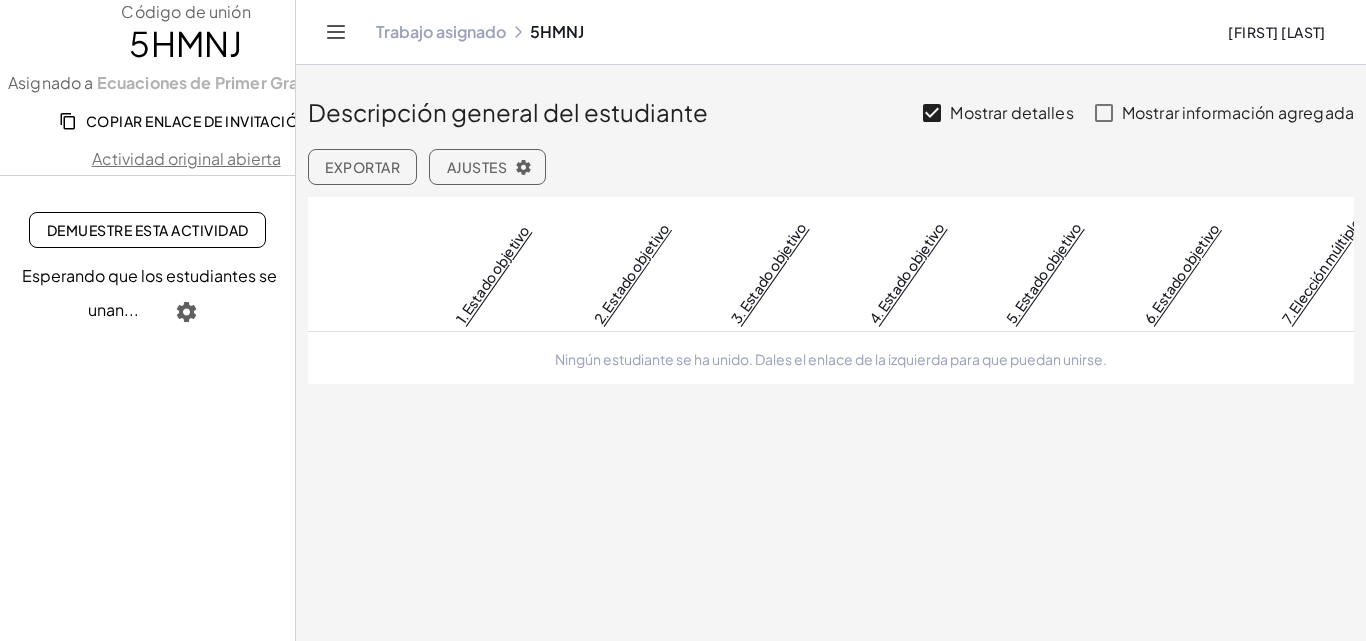 click on "Ajustes" at bounding box center [477, 167] 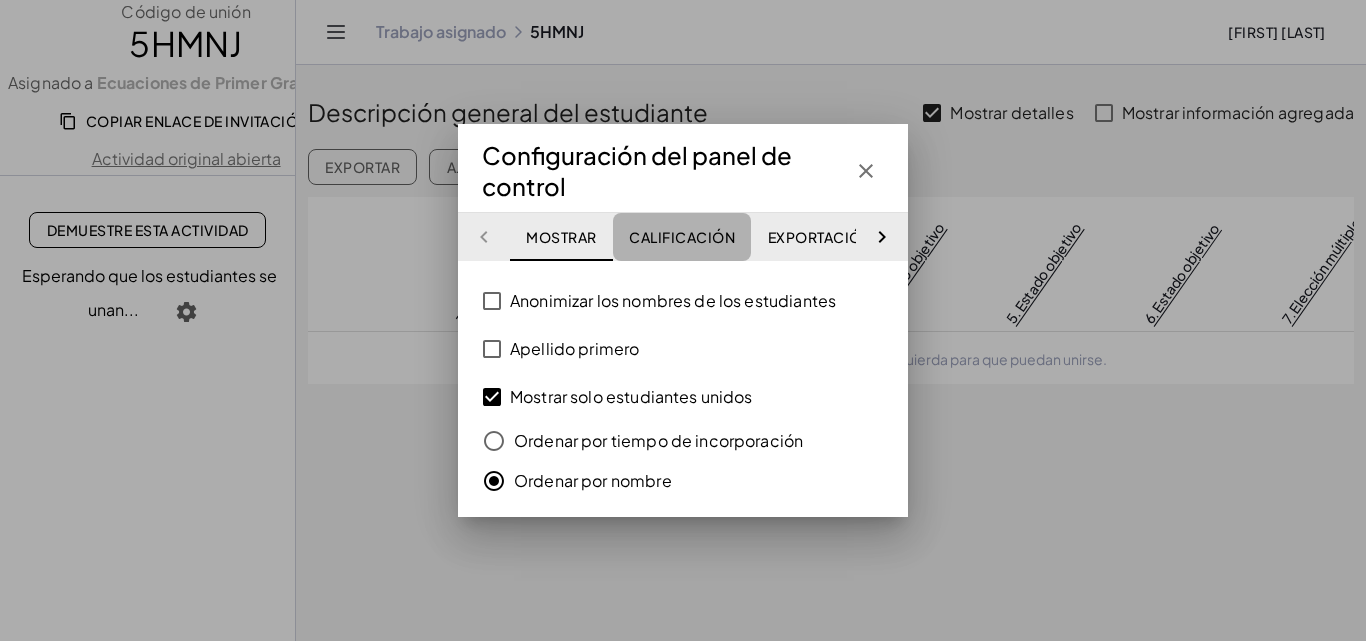click on "Calificación" at bounding box center [682, 237] 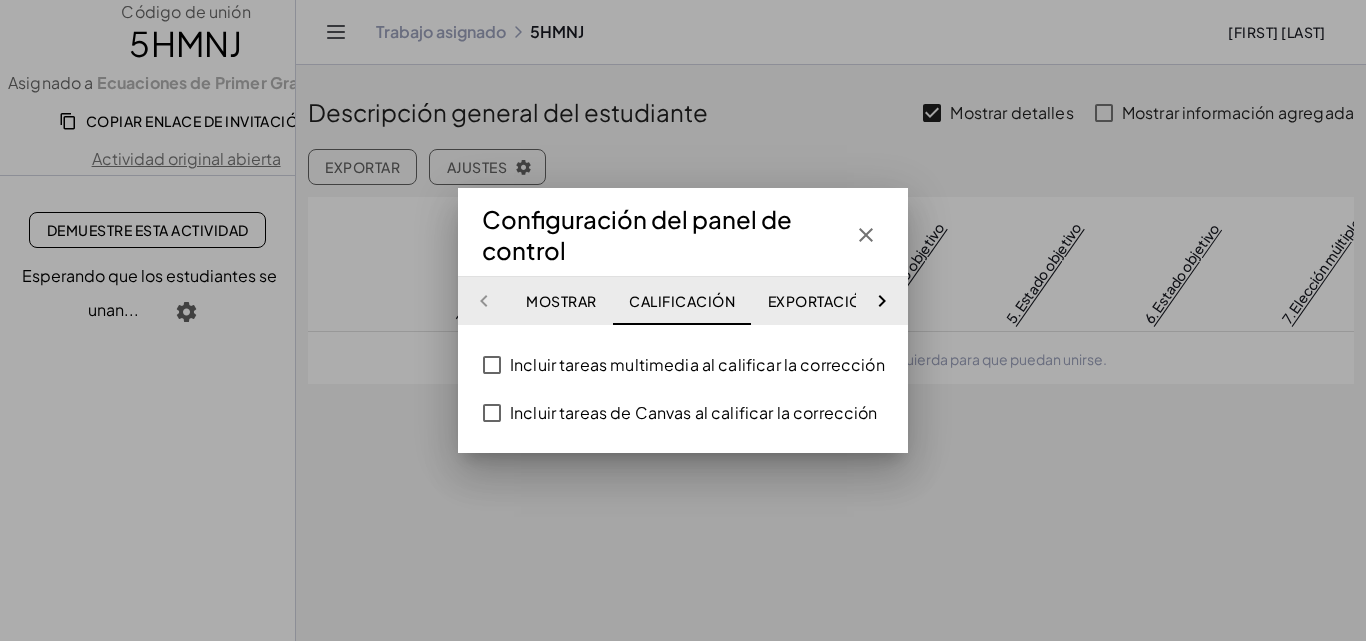 click on "Exportación de grado" at bounding box center (859, 301) 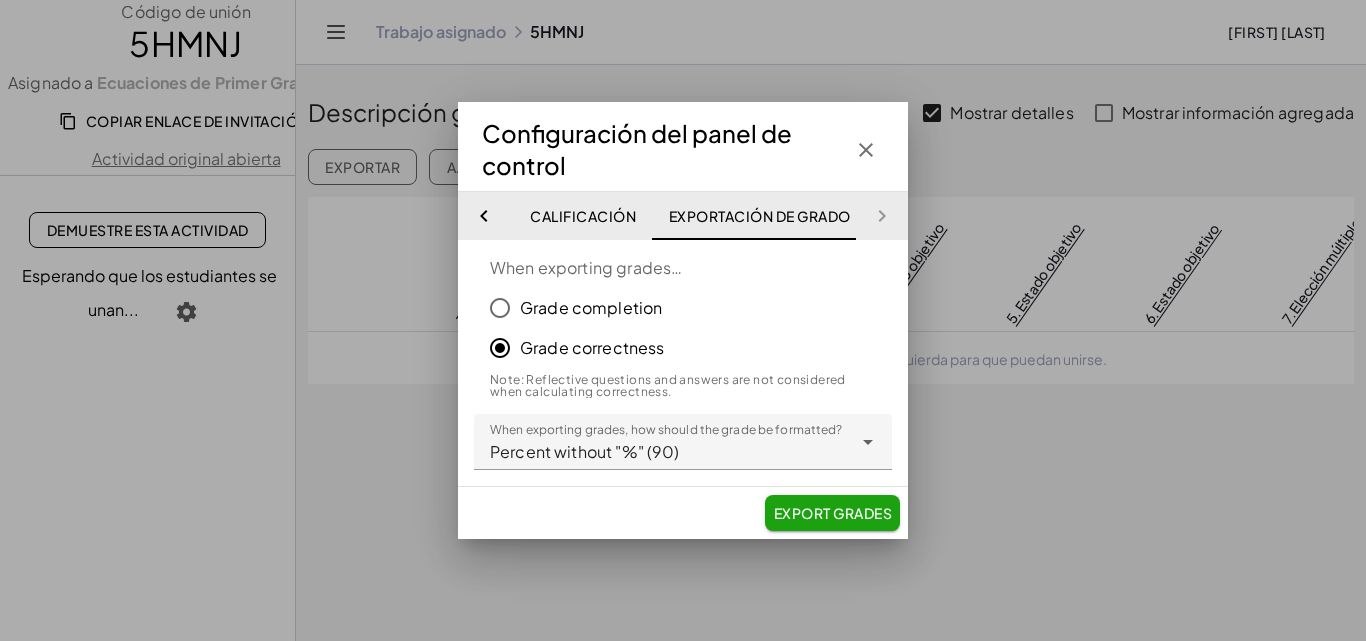 scroll, scrollTop: 0, scrollLeft: 116, axis: horizontal 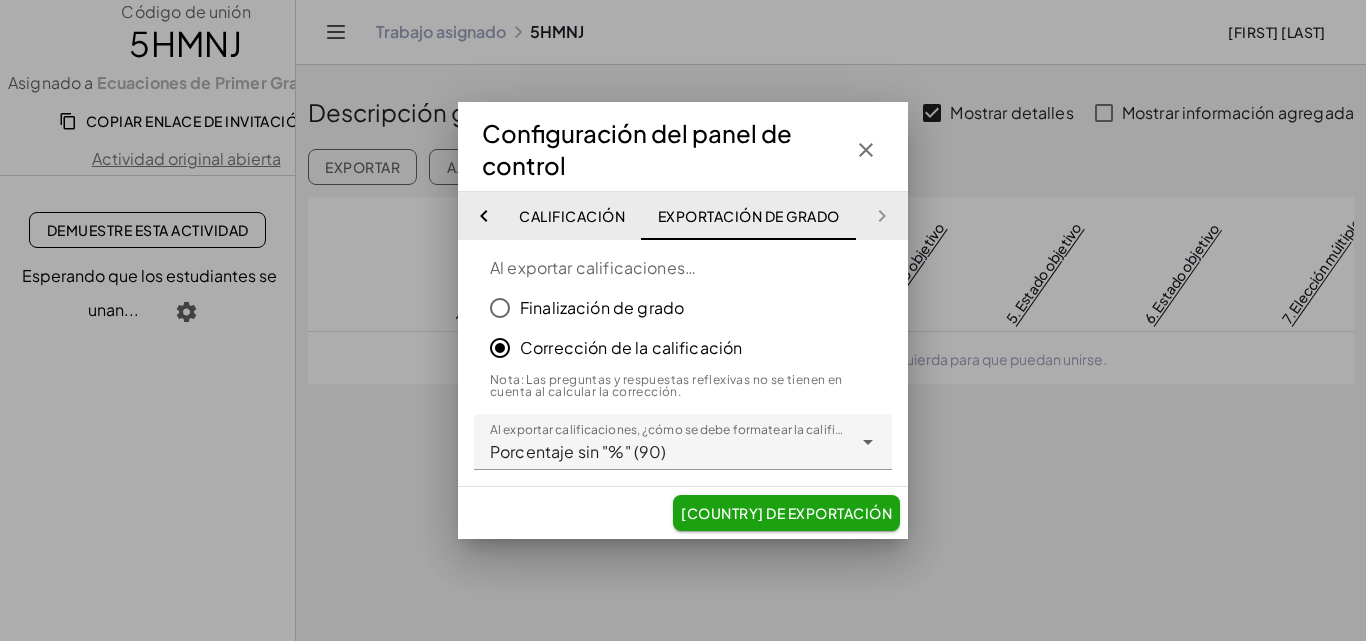 click on "Calificación" at bounding box center [572, 216] 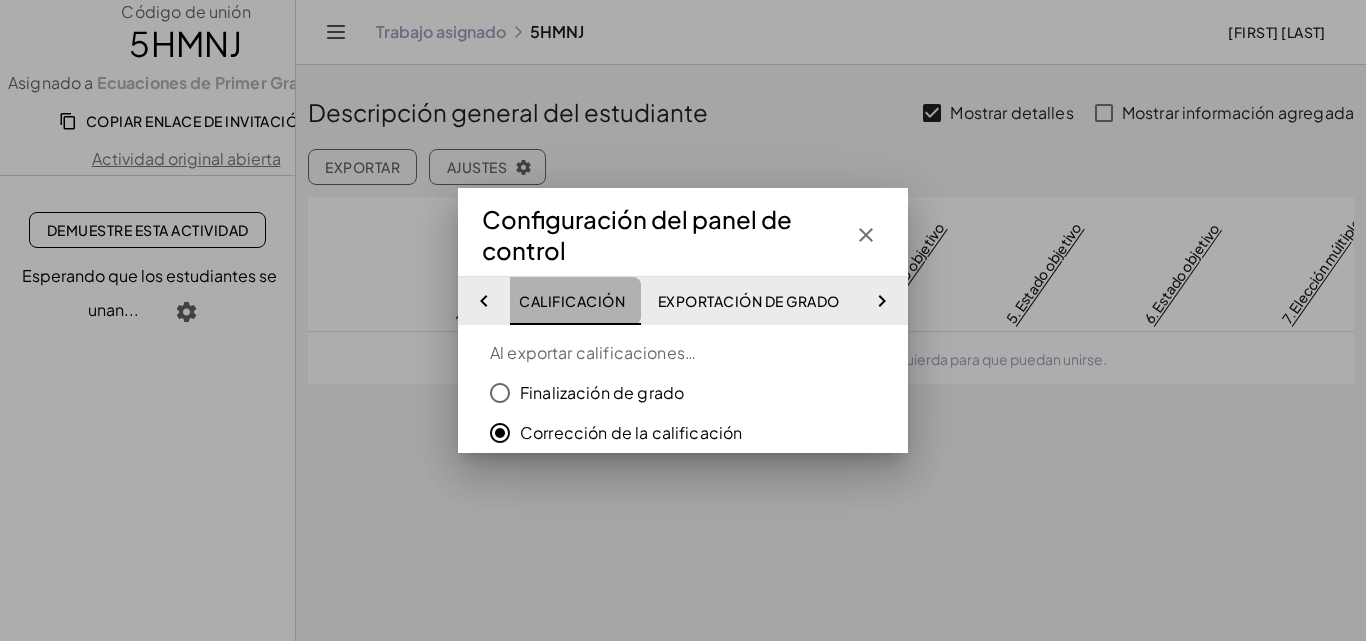 scroll, scrollTop: 0, scrollLeft: 48, axis: horizontal 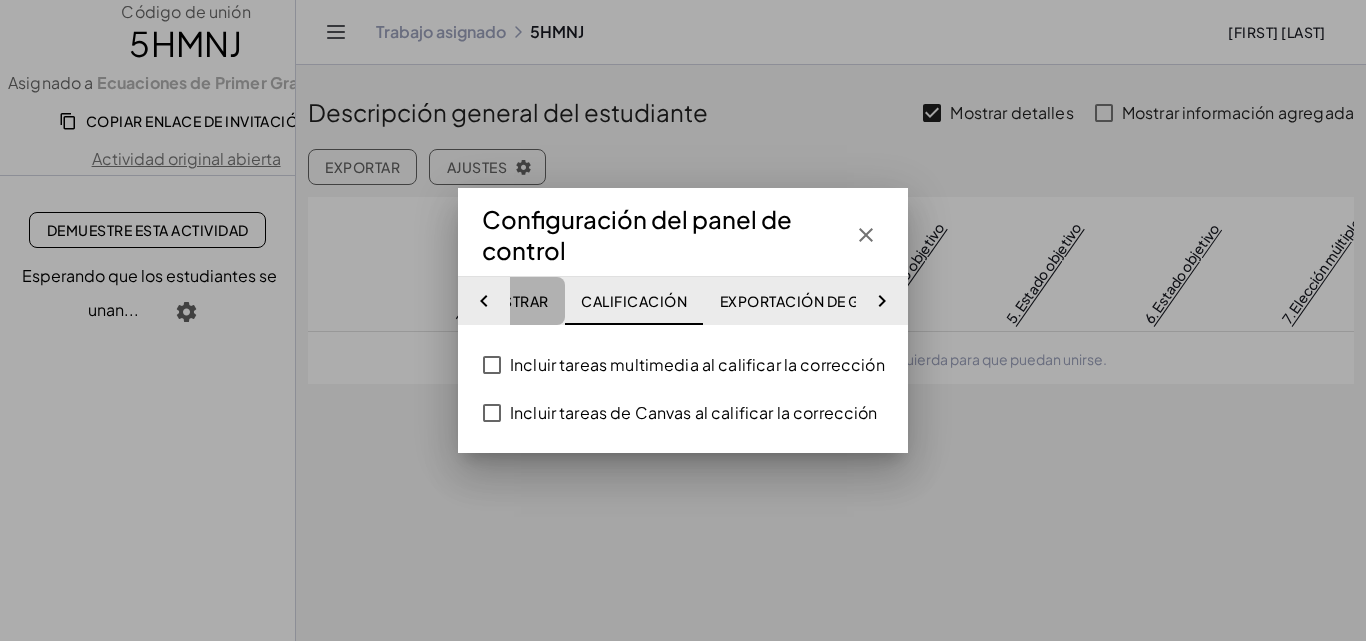 click on "Mostrar" at bounding box center [513, 301] 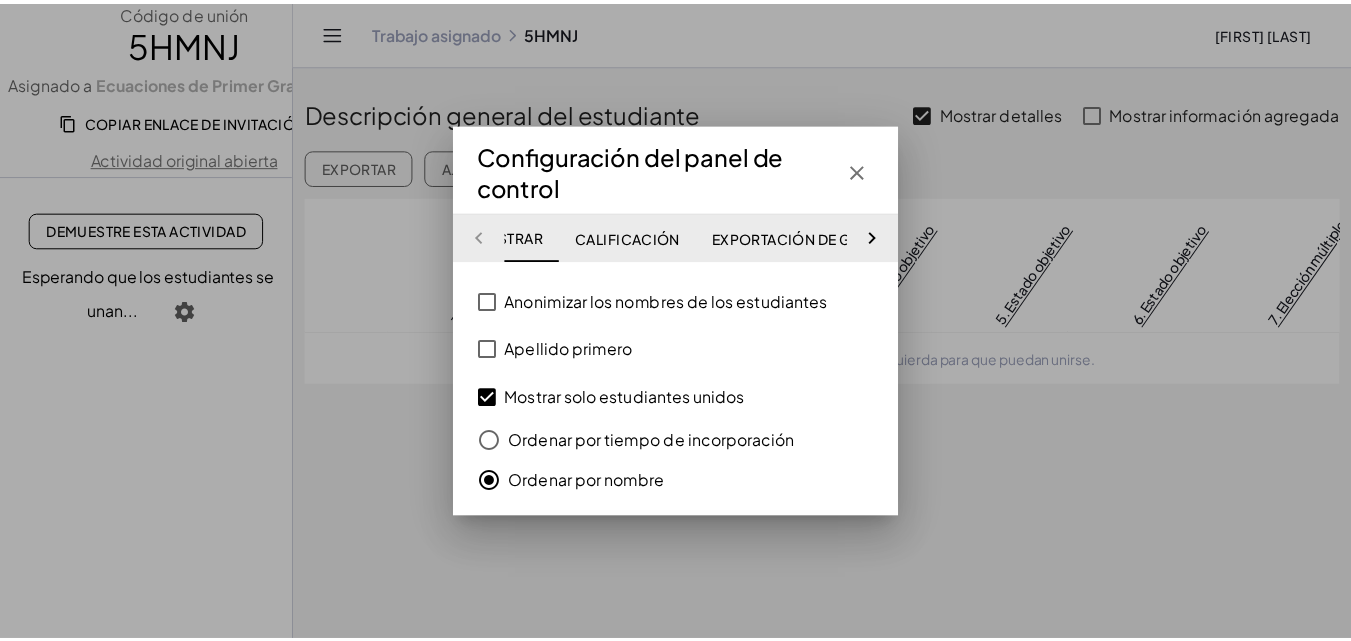 scroll, scrollTop: 0, scrollLeft: 0, axis: both 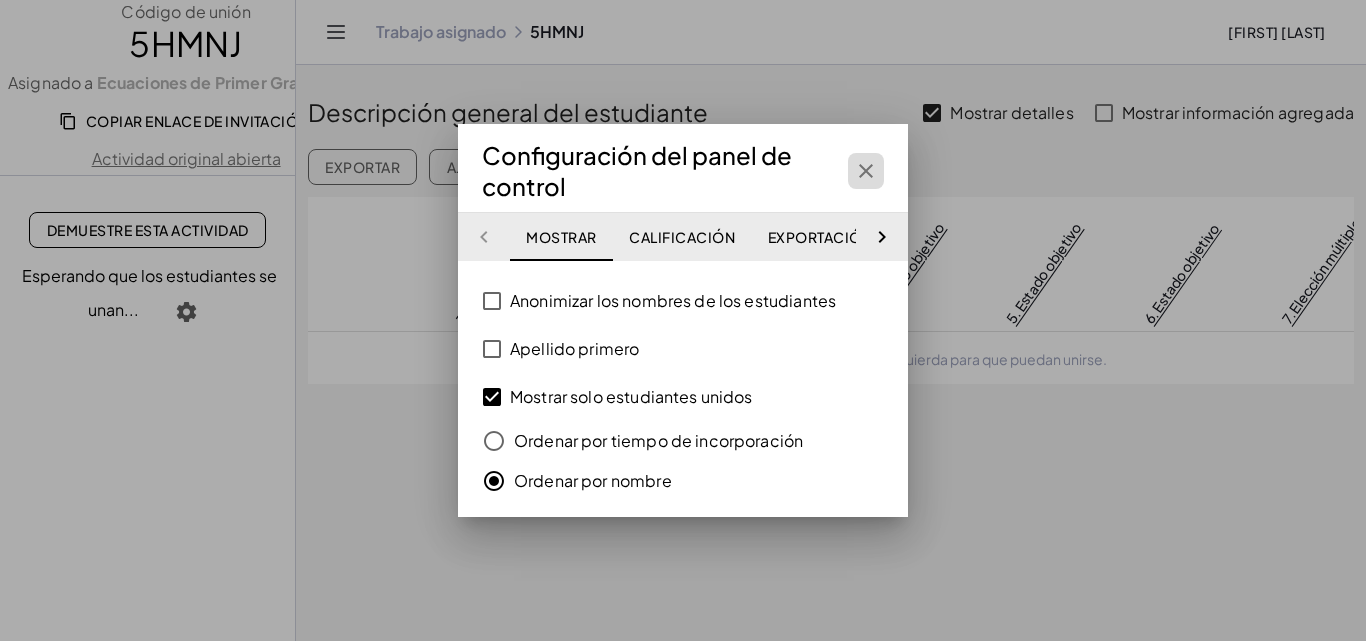 click 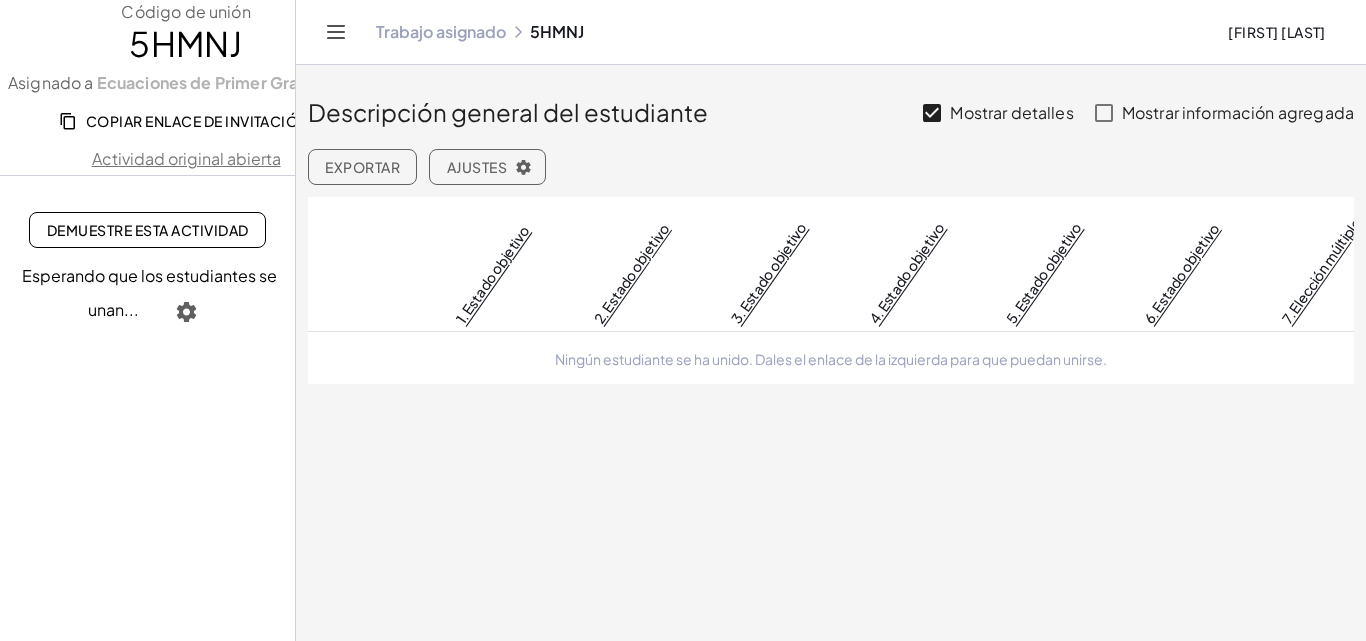 click 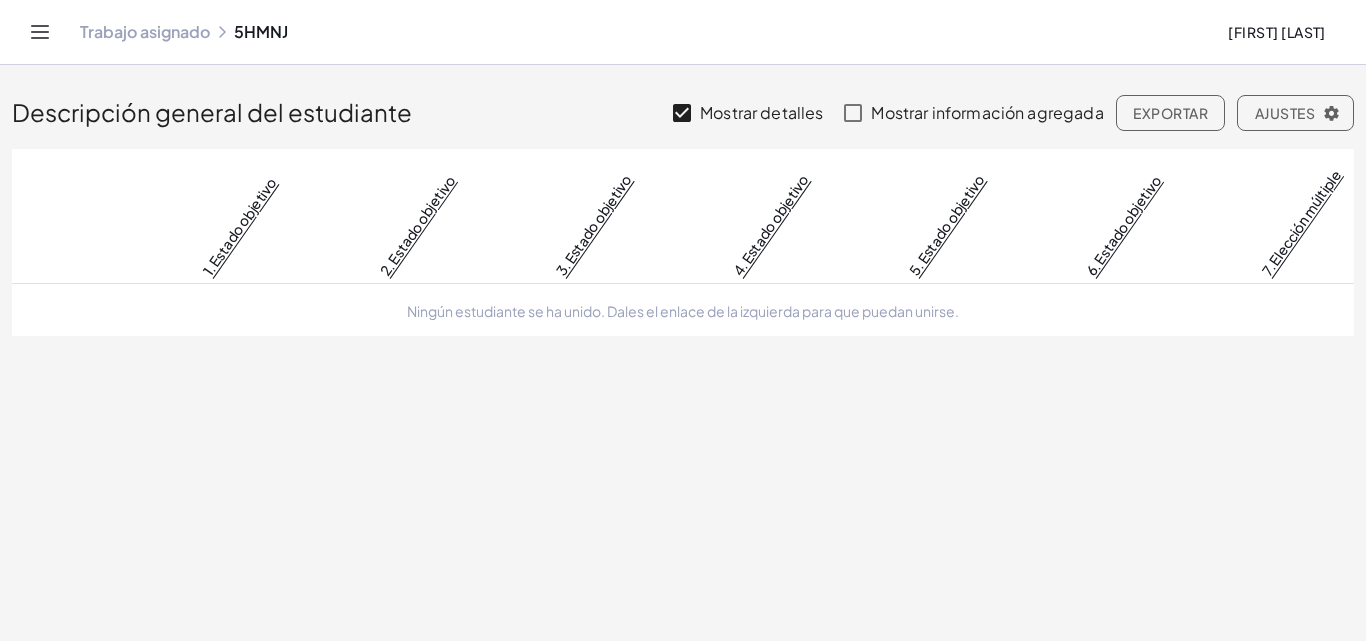 click 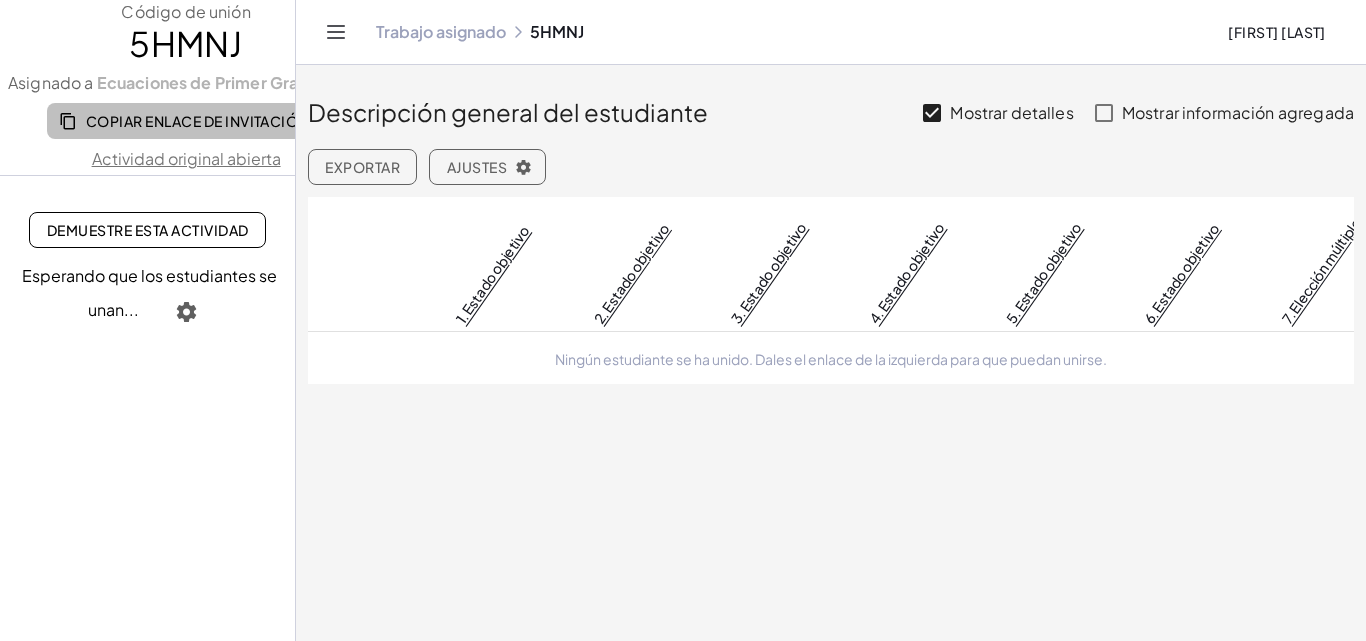 click on "Copiar enlace de invitación" at bounding box center [197, 121] 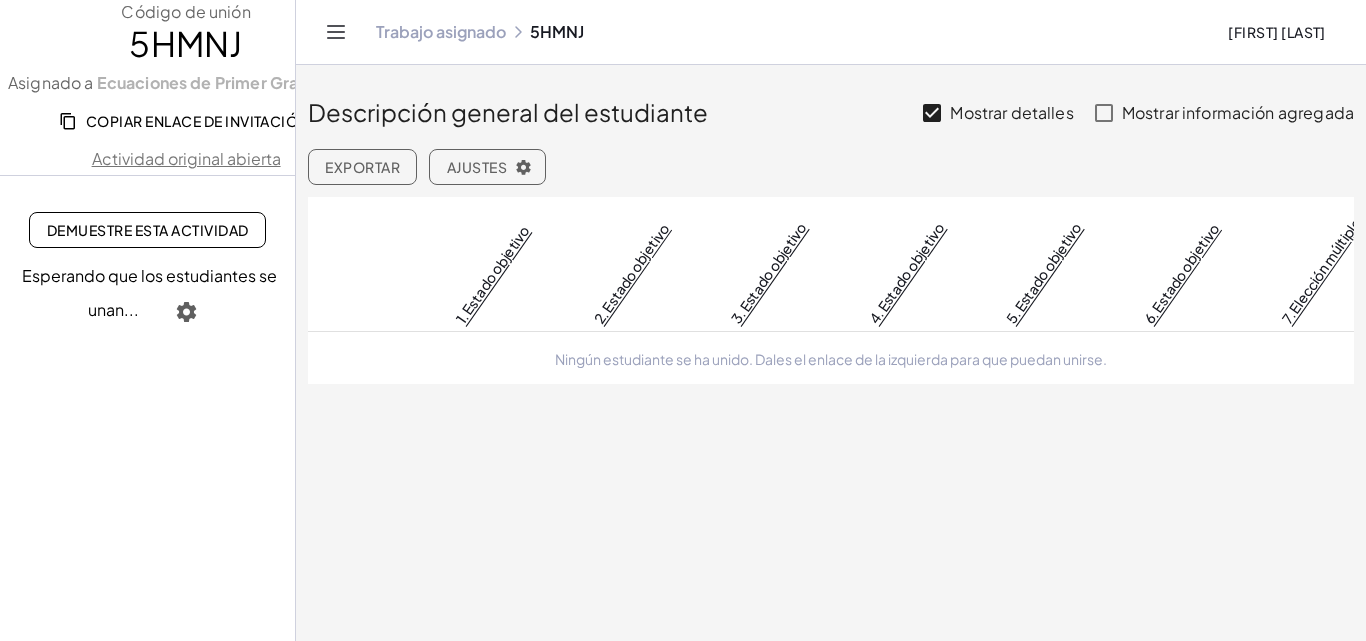 click on "Descripción general del estudiante Mostrar detalles Mostrar información agregada Exportar Ajustes 1. Estado objetivo 2. Estado objetivo 3. Estado objetivo 4. Estado objetivo 5. Estado objetivo 6. Estado objetivo 7. Elección múltiple Ningún estudiante se ha unido. Dales el enlace de la izquierda para que puedan unirse." 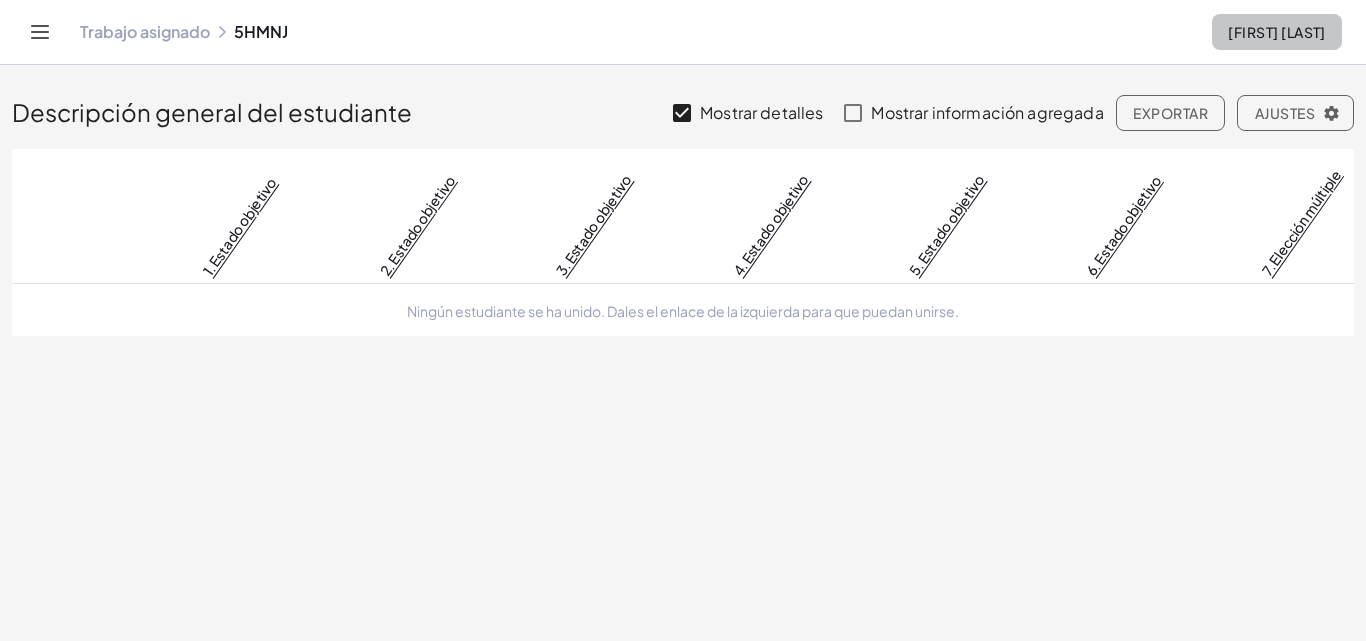 click on "[FIRST] [LAST]" at bounding box center [1277, 32] 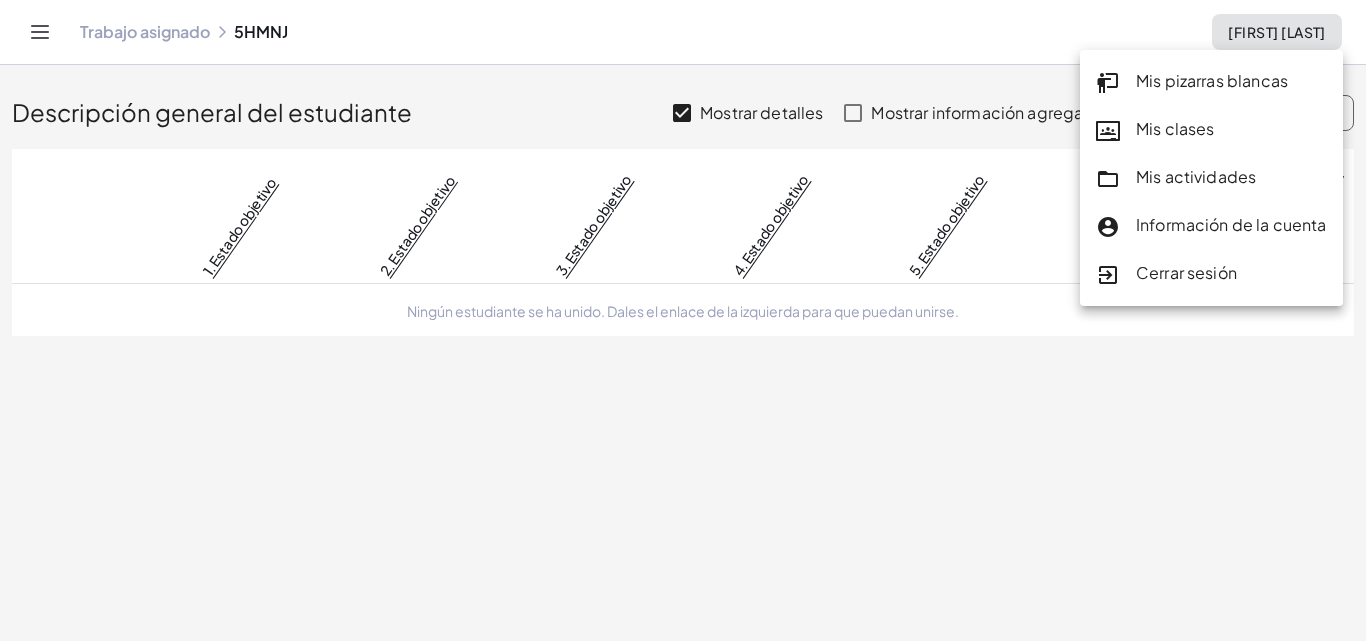 click on "Mis clases" at bounding box center (1175, 128) 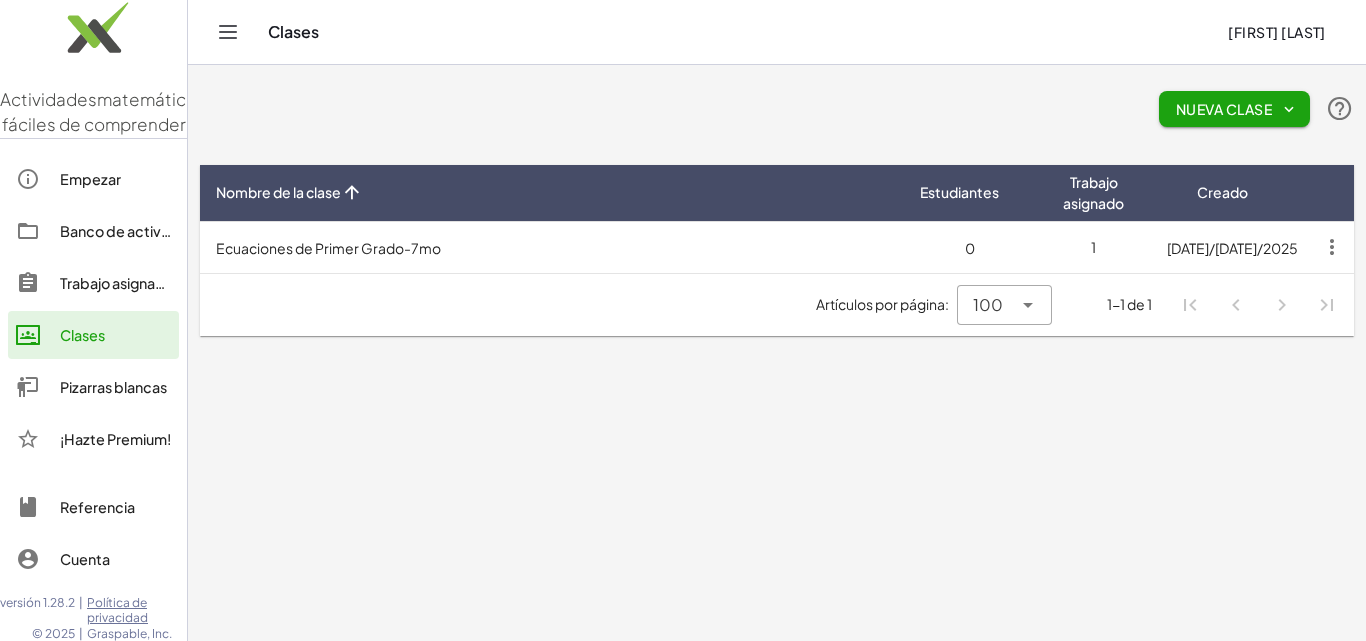 click on "Ecuaciones de Primer Grado-7mo" at bounding box center (552, 247) 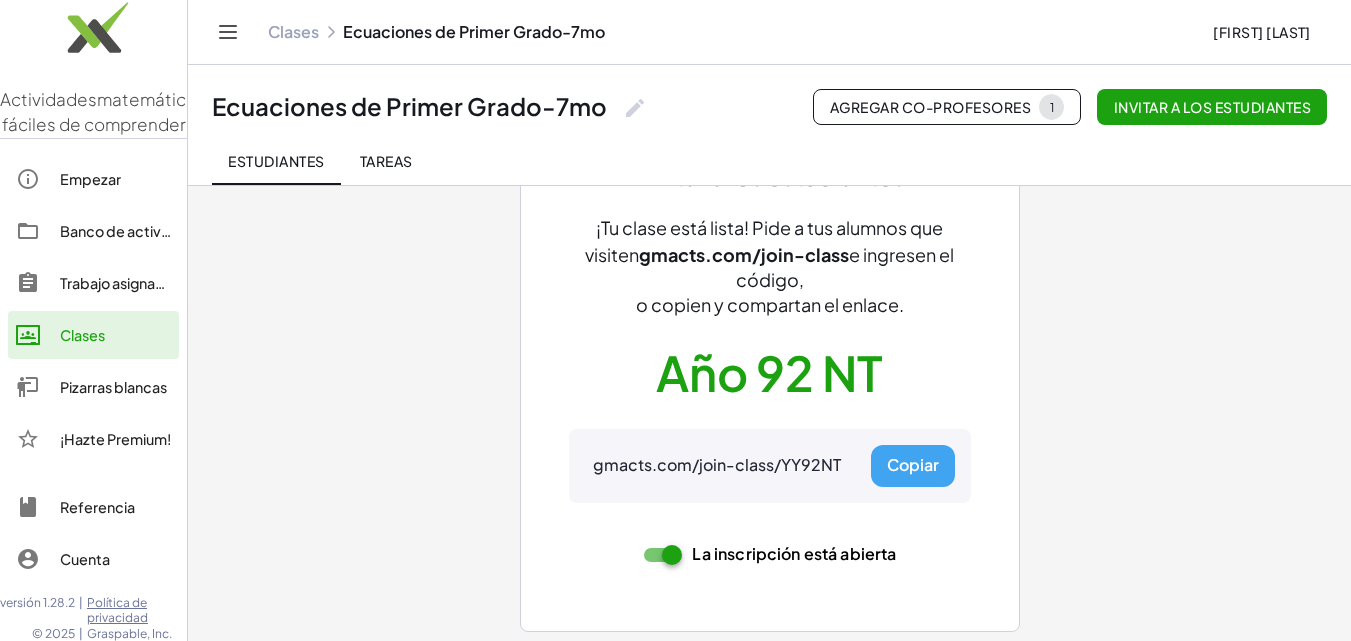 scroll, scrollTop: 136, scrollLeft: 0, axis: vertical 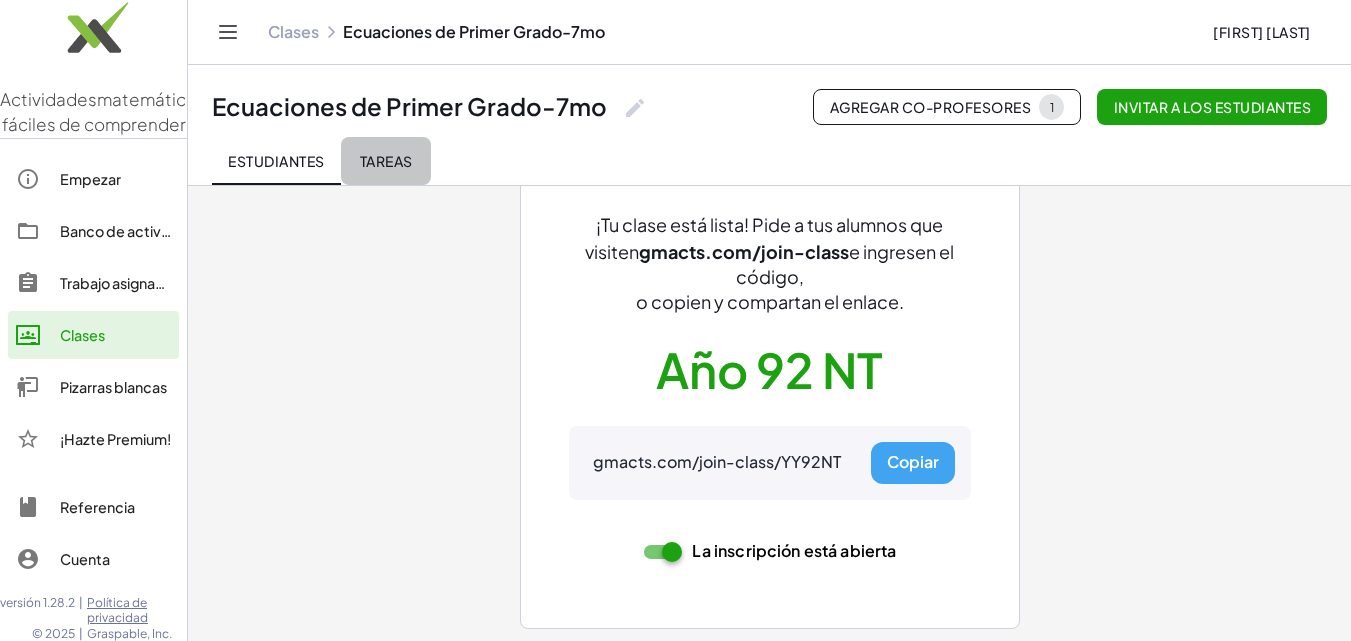 click on "Tareas" at bounding box center (386, 161) 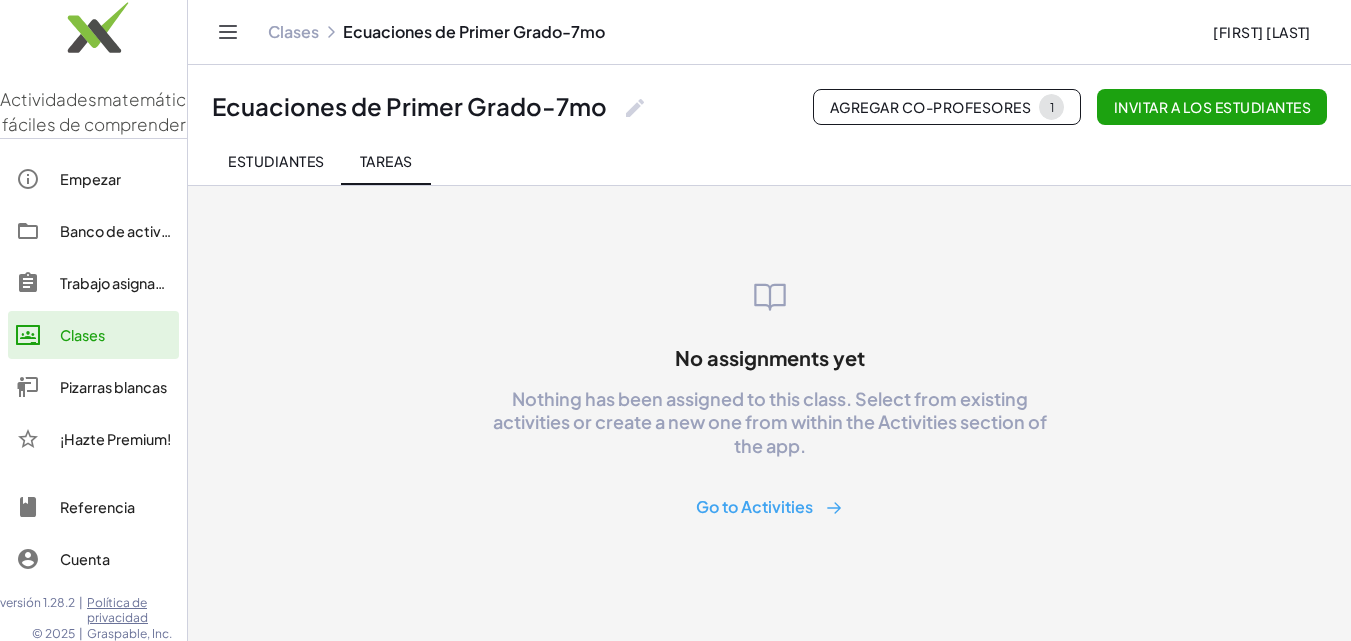 scroll, scrollTop: 0, scrollLeft: 0, axis: both 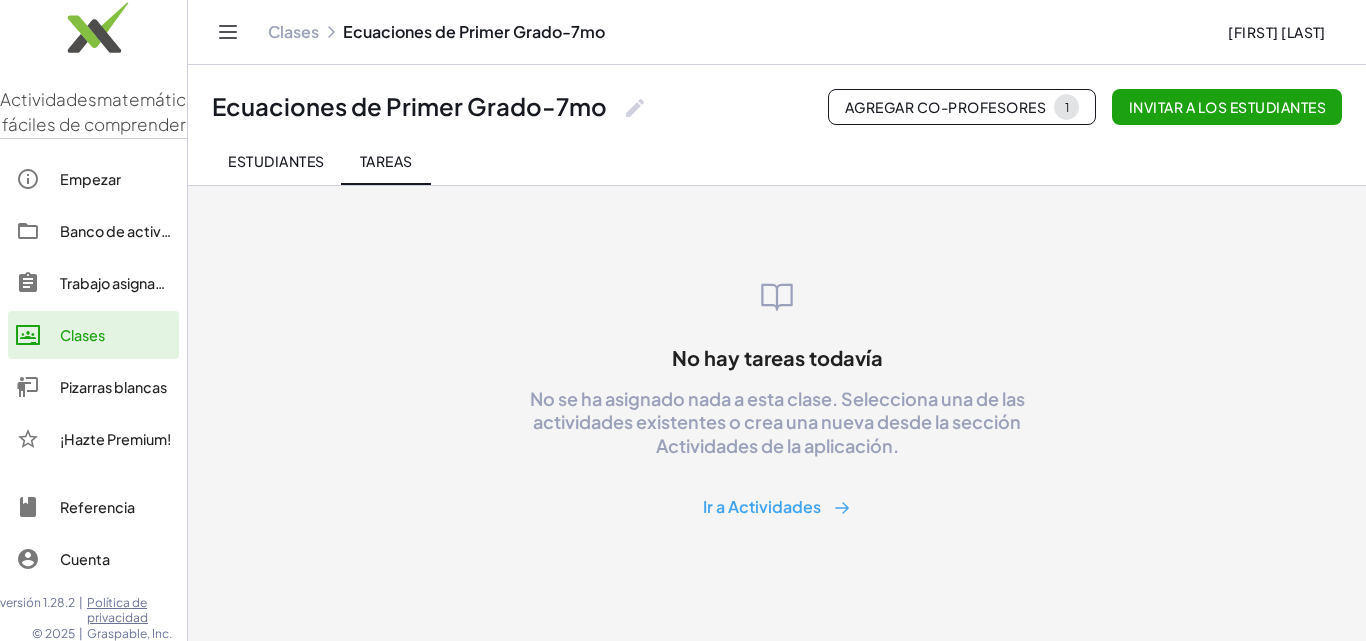 click on "Estudiantes" at bounding box center (276, 161) 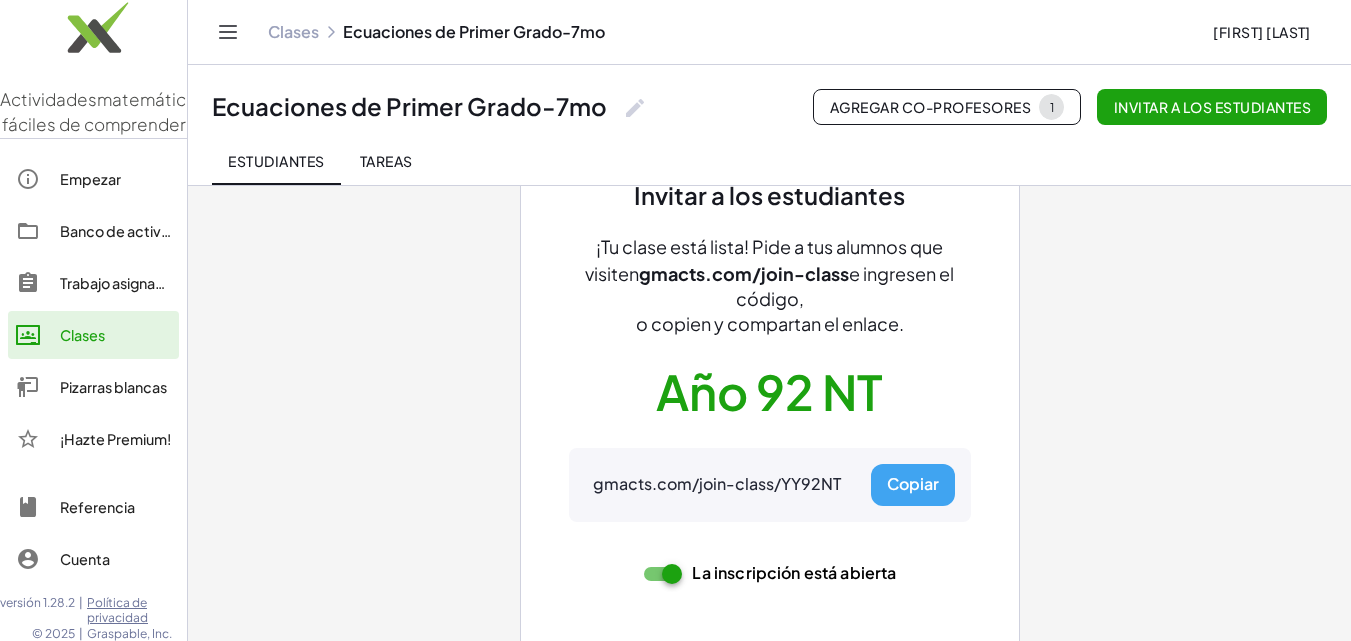 scroll, scrollTop: 136, scrollLeft: 0, axis: vertical 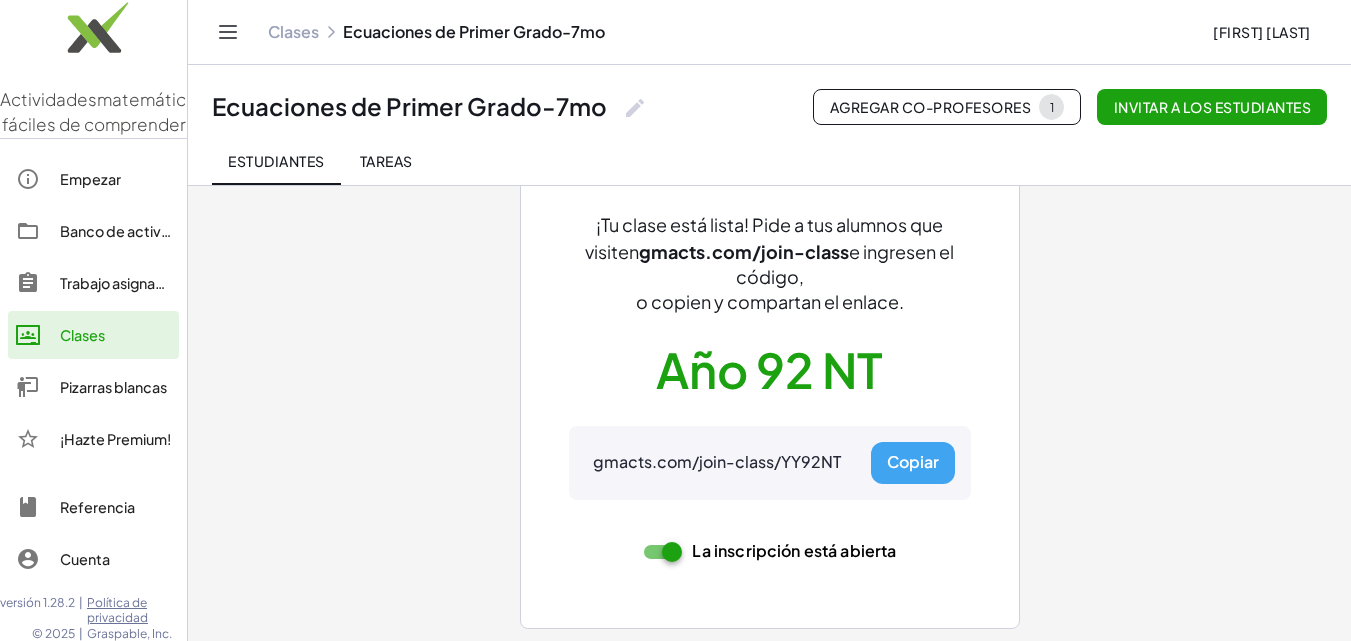 click on "Copiar" at bounding box center (913, 461) 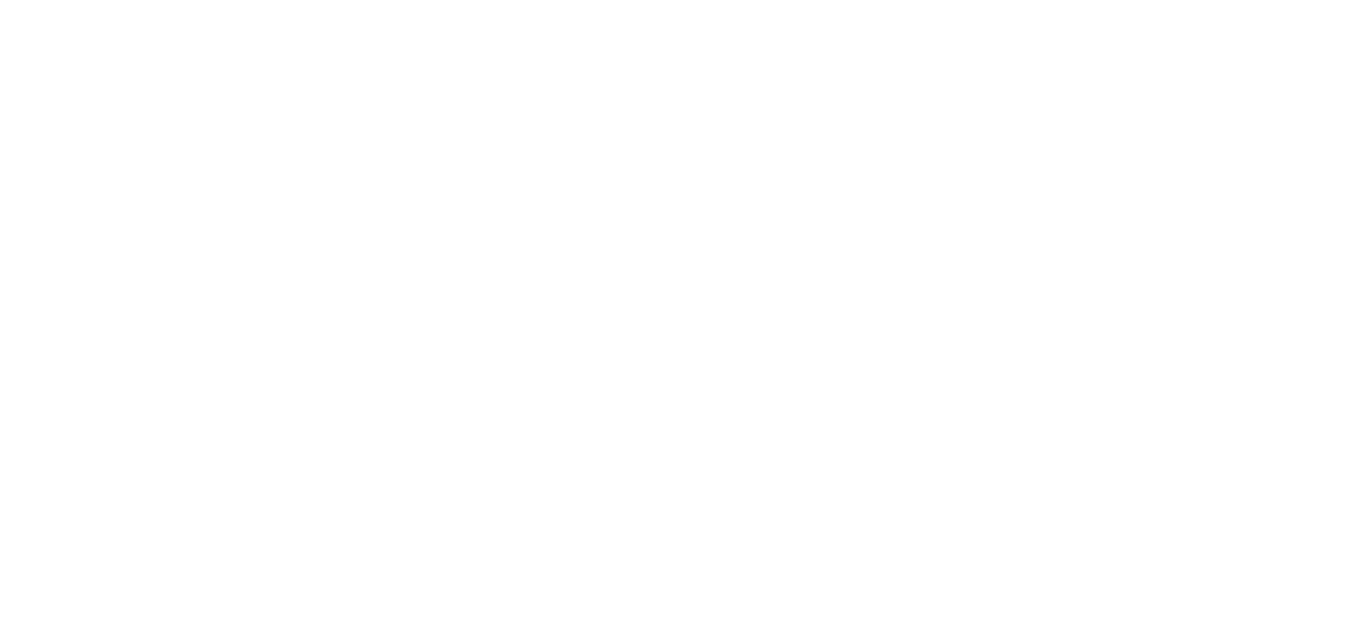 scroll, scrollTop: 0, scrollLeft: 0, axis: both 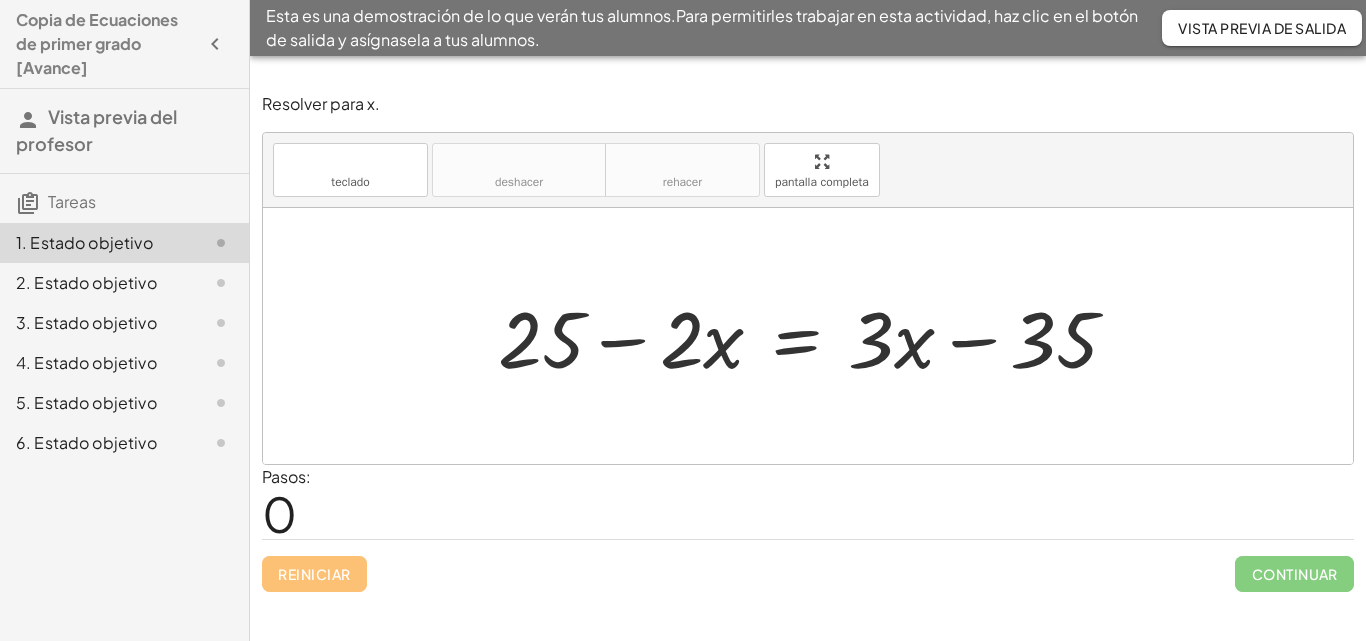 click at bounding box center (808, 336) 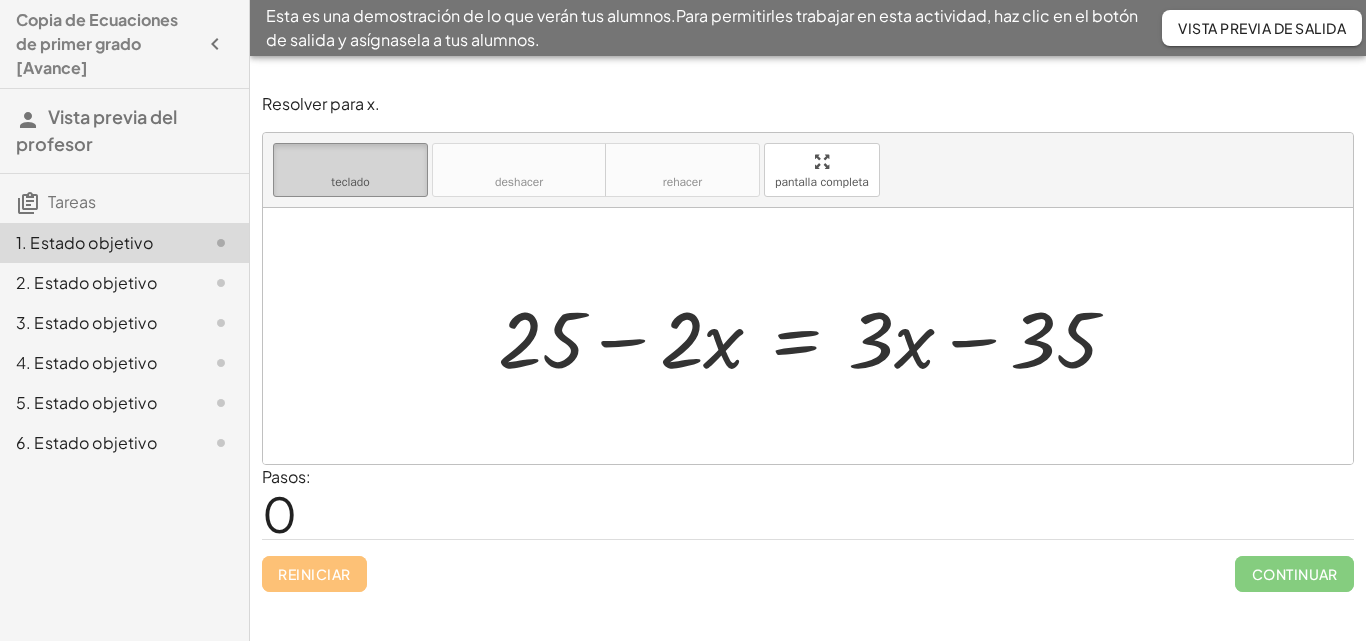 click on "teclado" at bounding box center [350, 161] 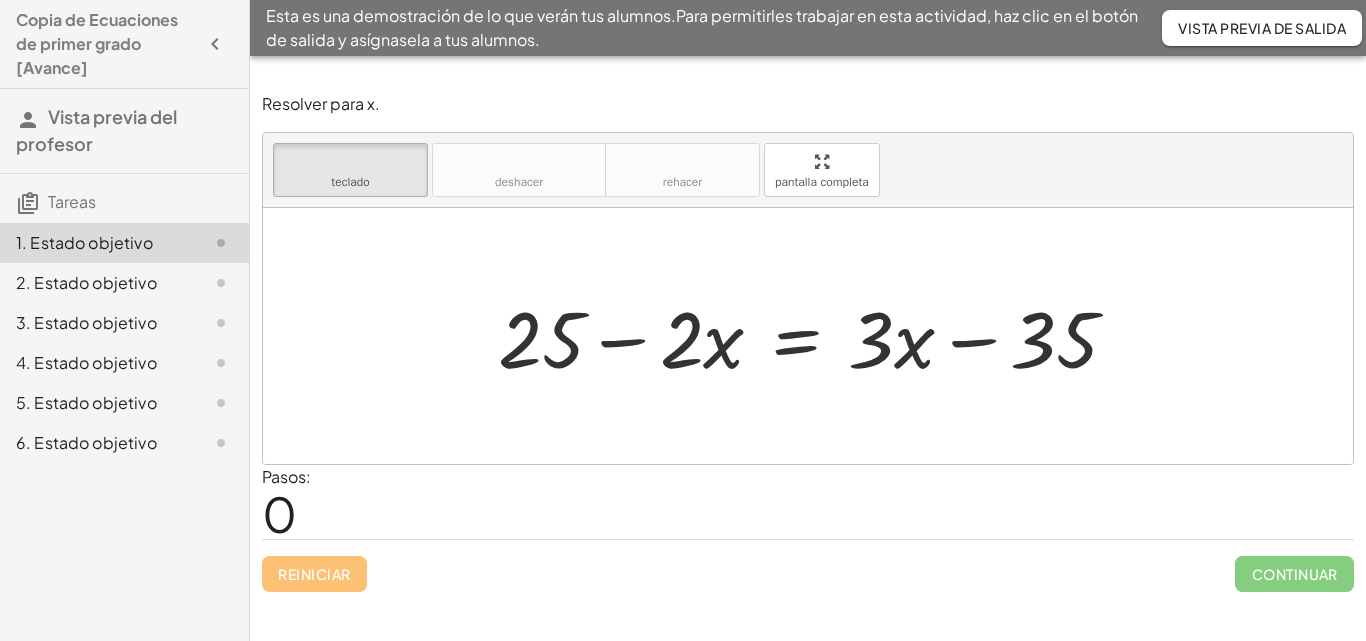 click at bounding box center [816, 336] 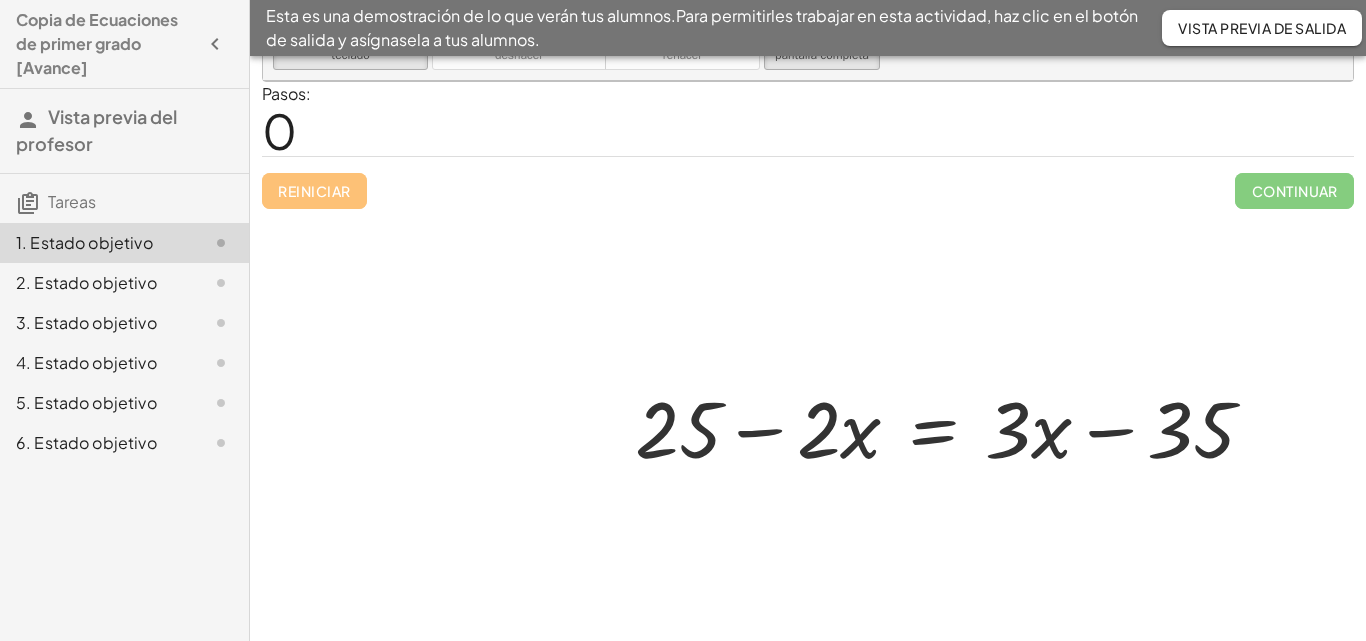 scroll, scrollTop: 139, scrollLeft: 0, axis: vertical 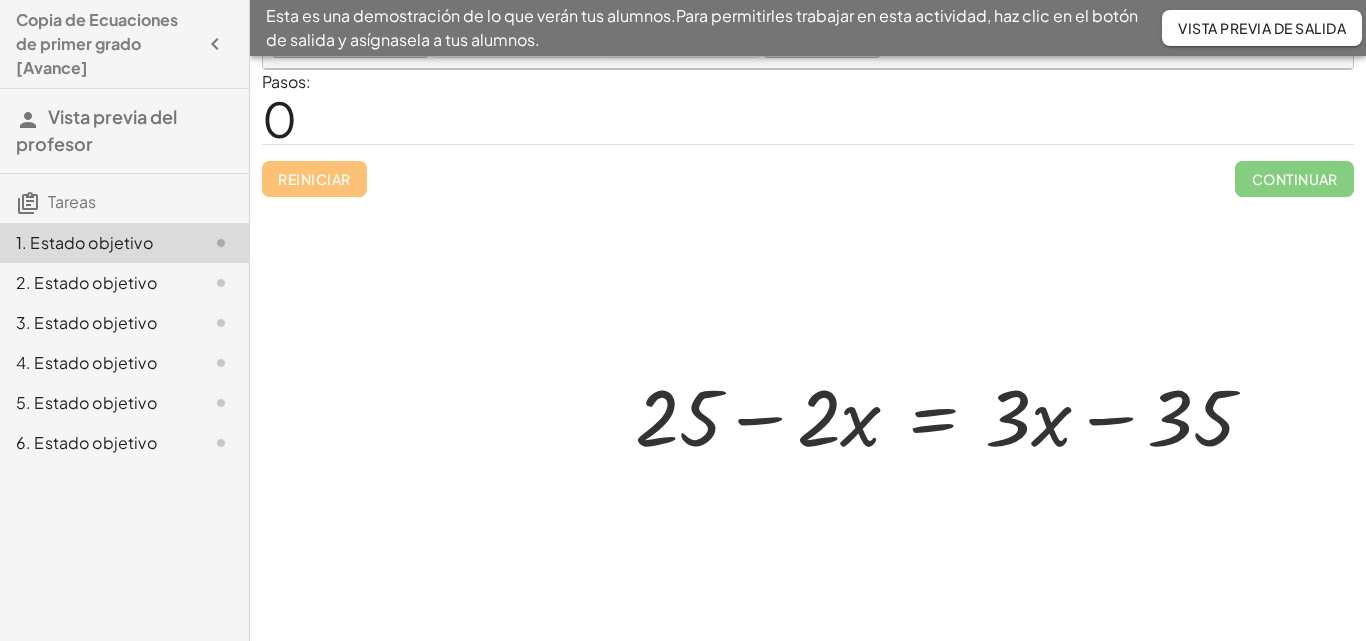 click at bounding box center [808, 355] 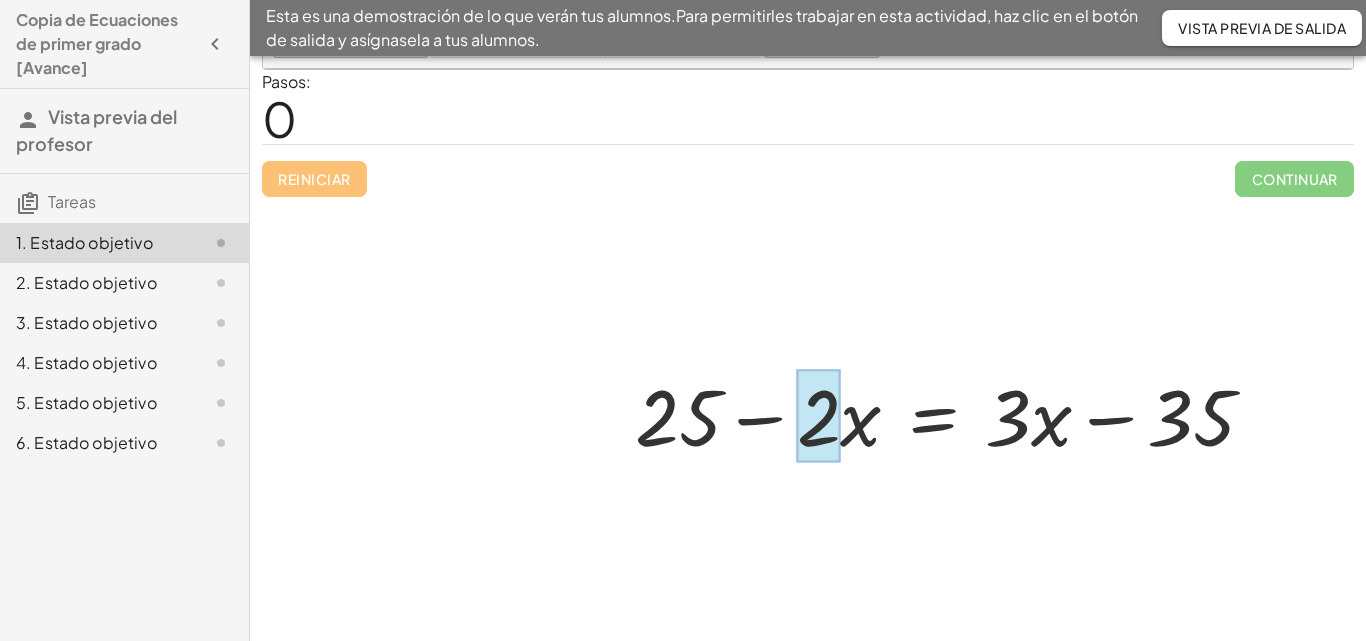 drag, startPoint x: 1026, startPoint y: 439, endPoint x: 792, endPoint y: 396, distance: 237.91806 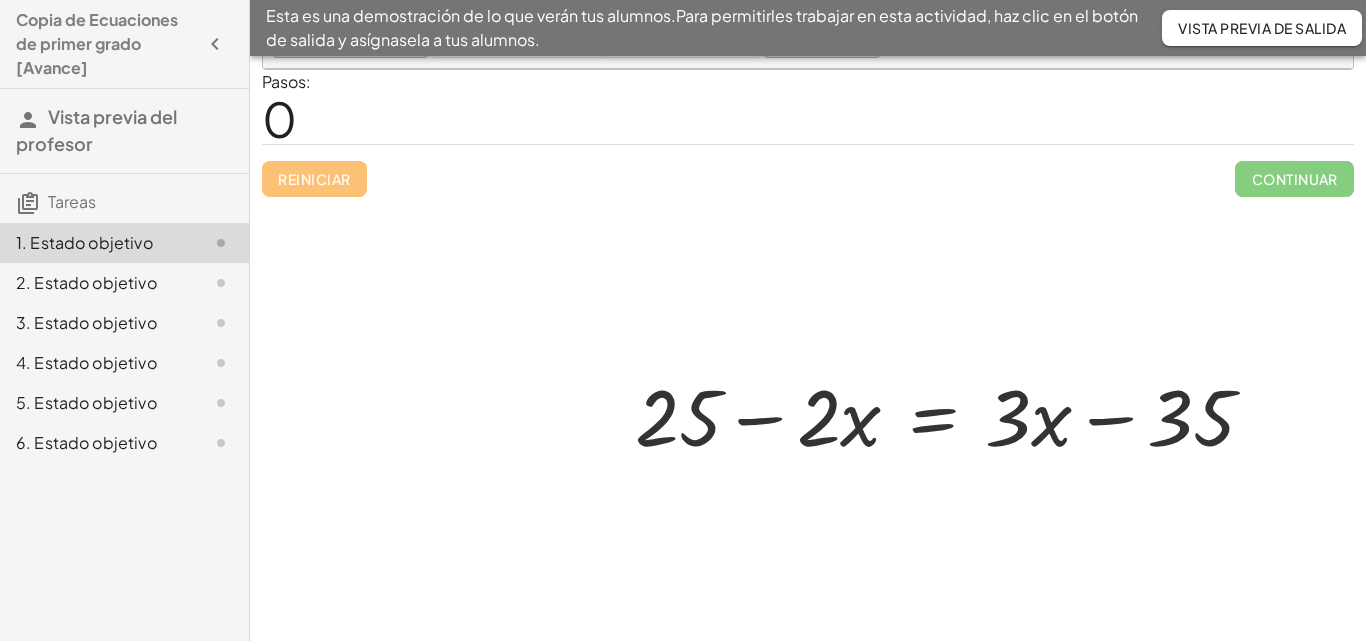 click at bounding box center (808, 355) 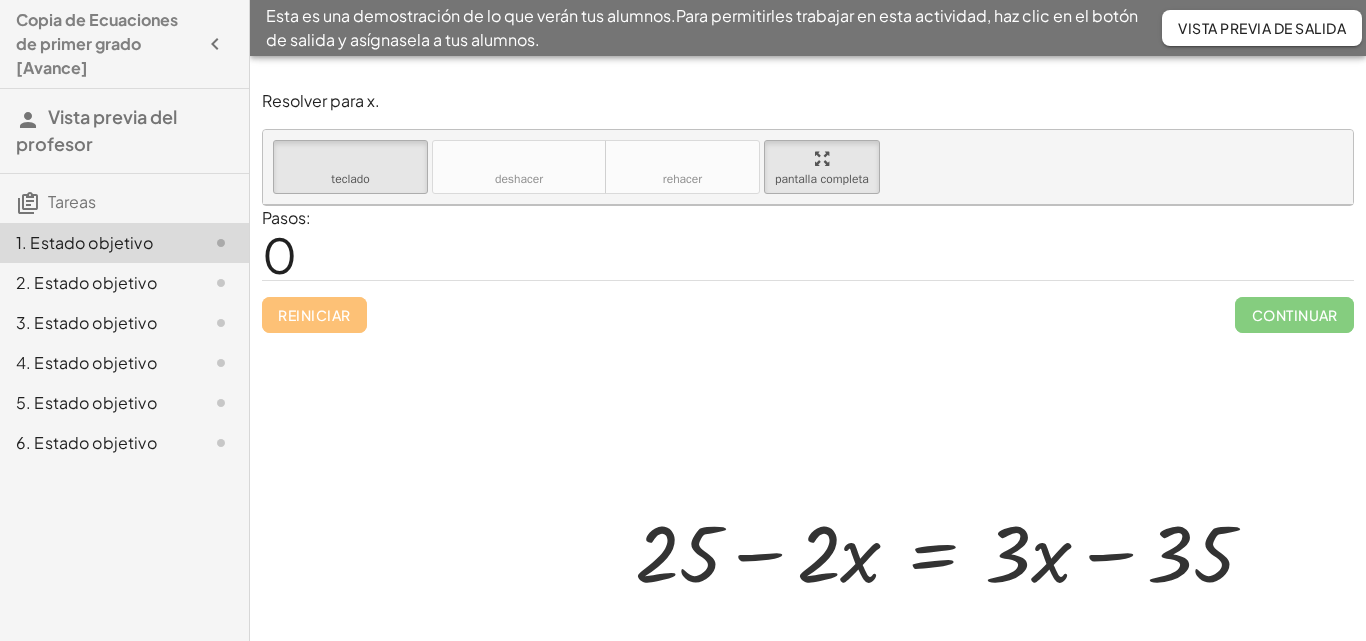 scroll, scrollTop: 0, scrollLeft: 0, axis: both 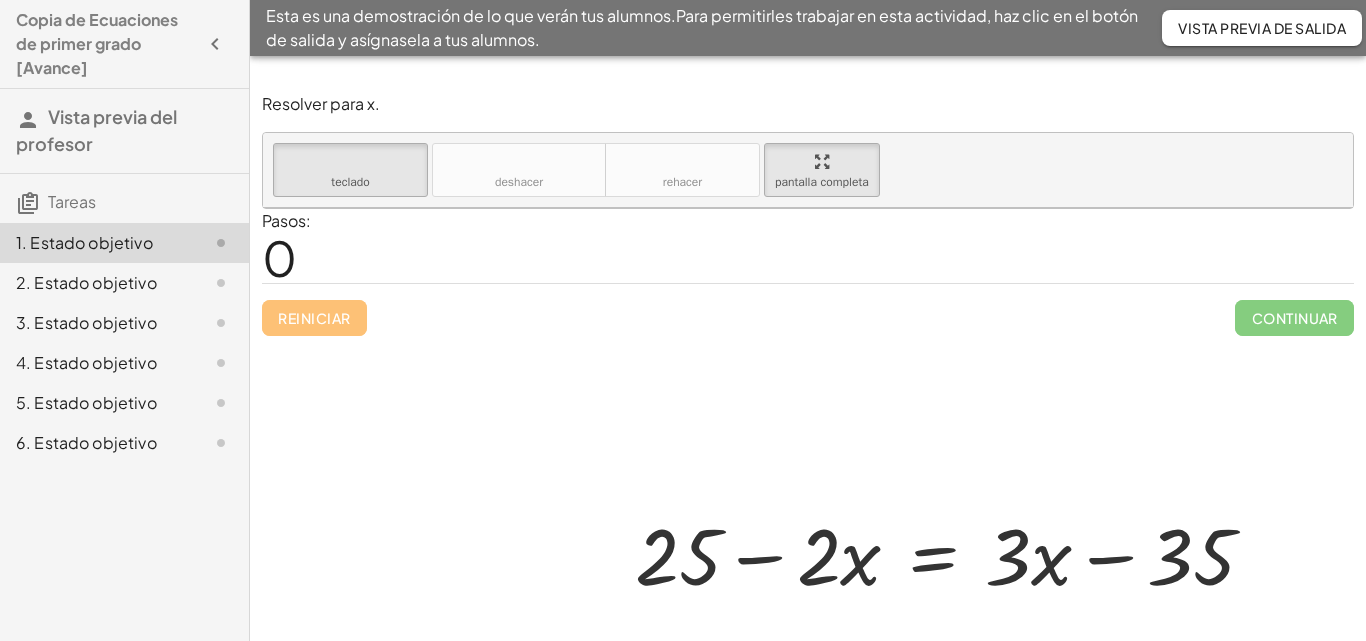 click at bounding box center (808, 494) 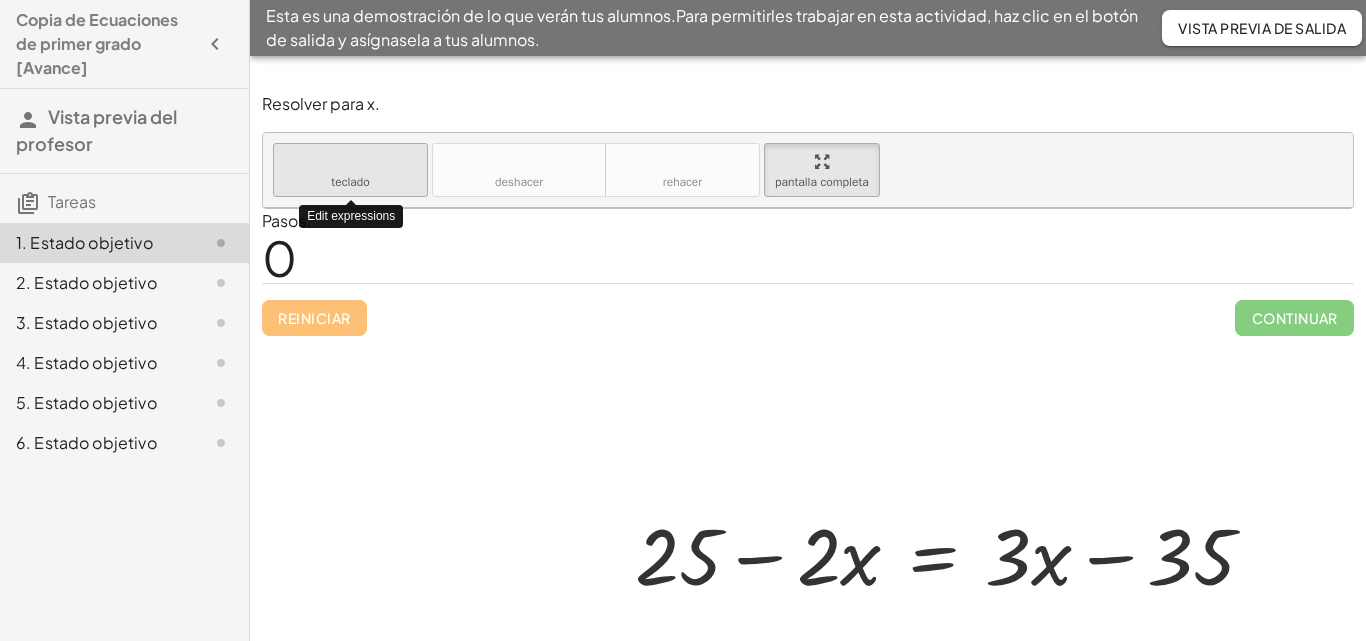 click on "teclado" at bounding box center [350, 161] 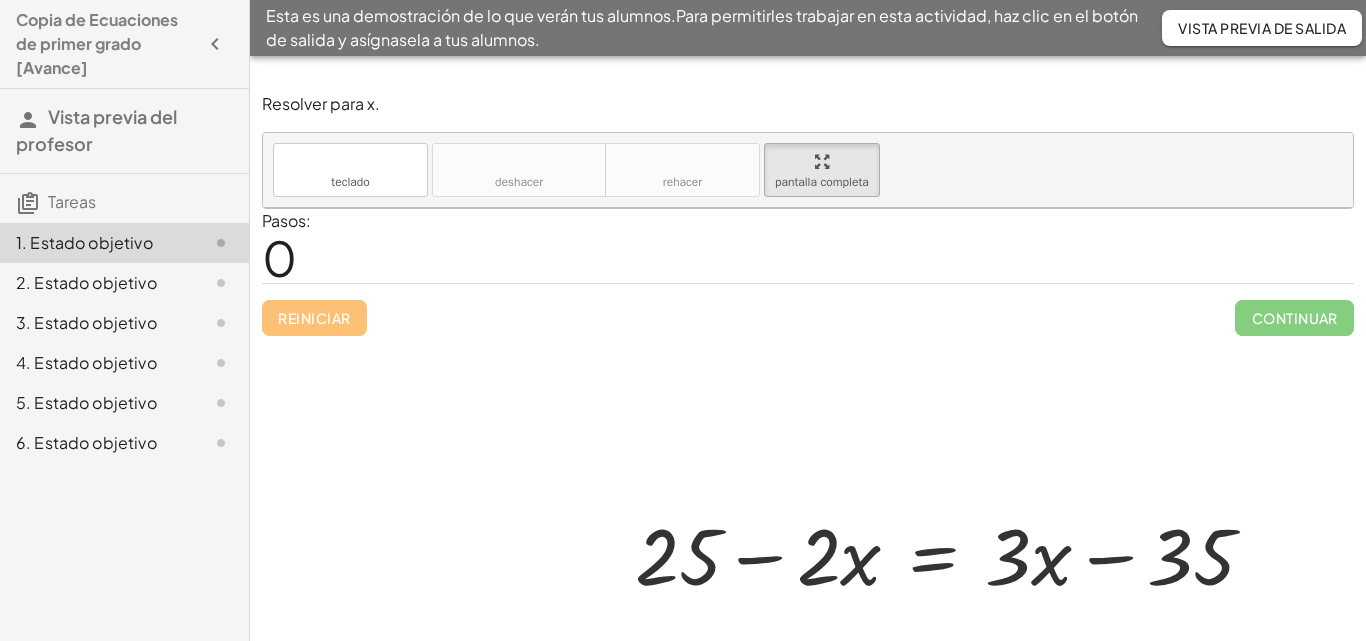click at bounding box center (808, 494) 